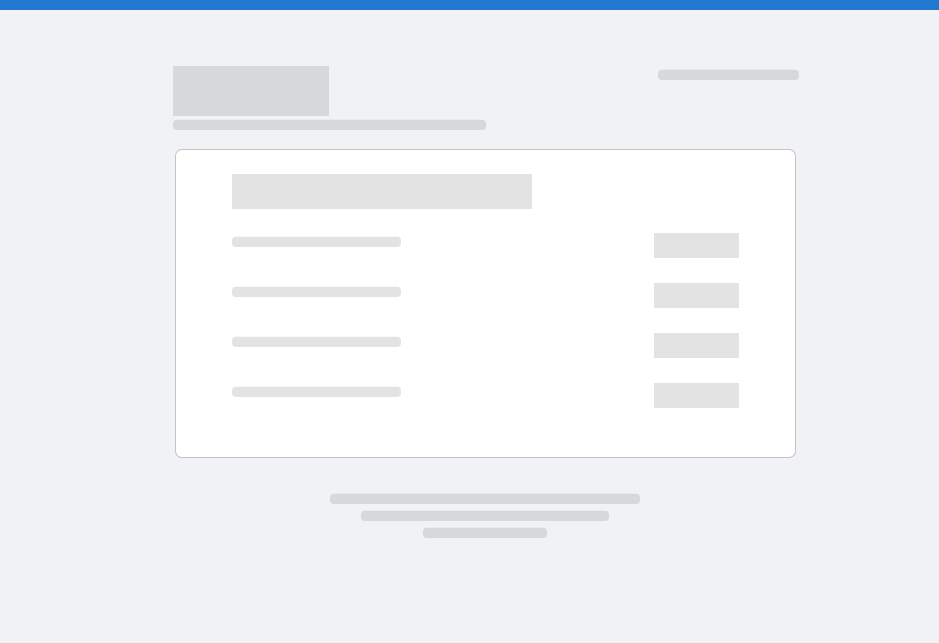scroll, scrollTop: 0, scrollLeft: 0, axis: both 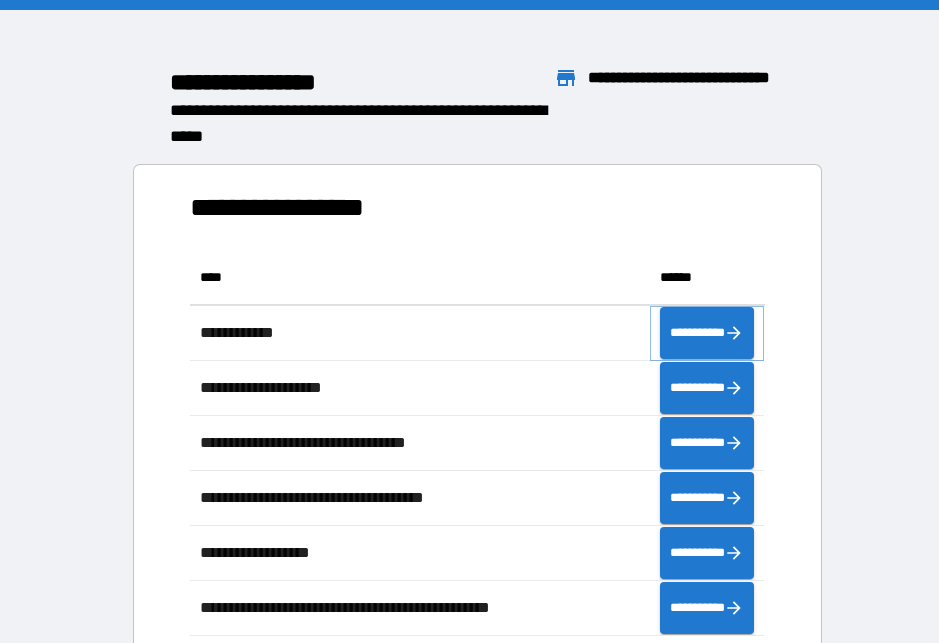 click on "**********" at bounding box center (707, 333) 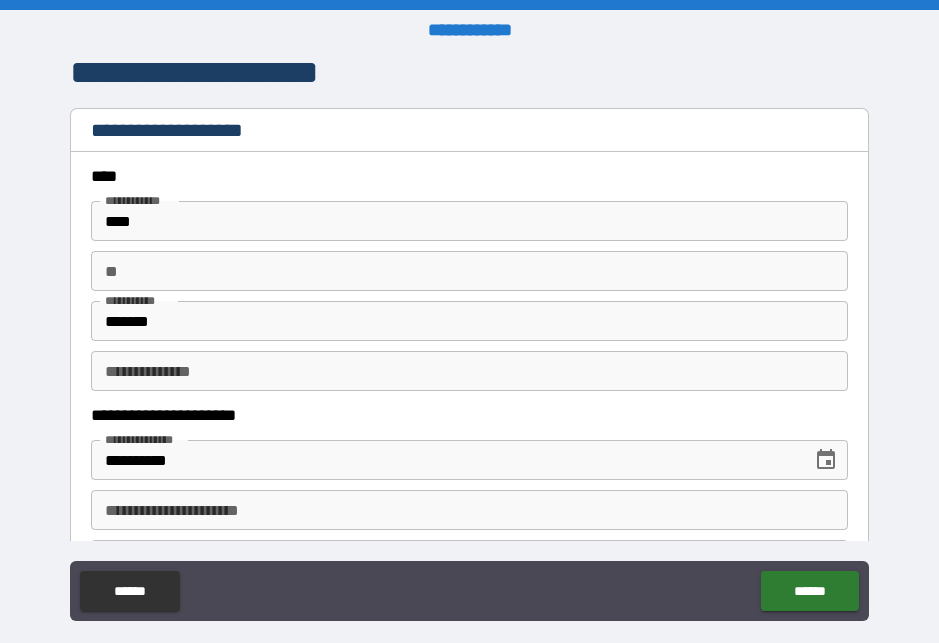 click on "****" at bounding box center (469, 221) 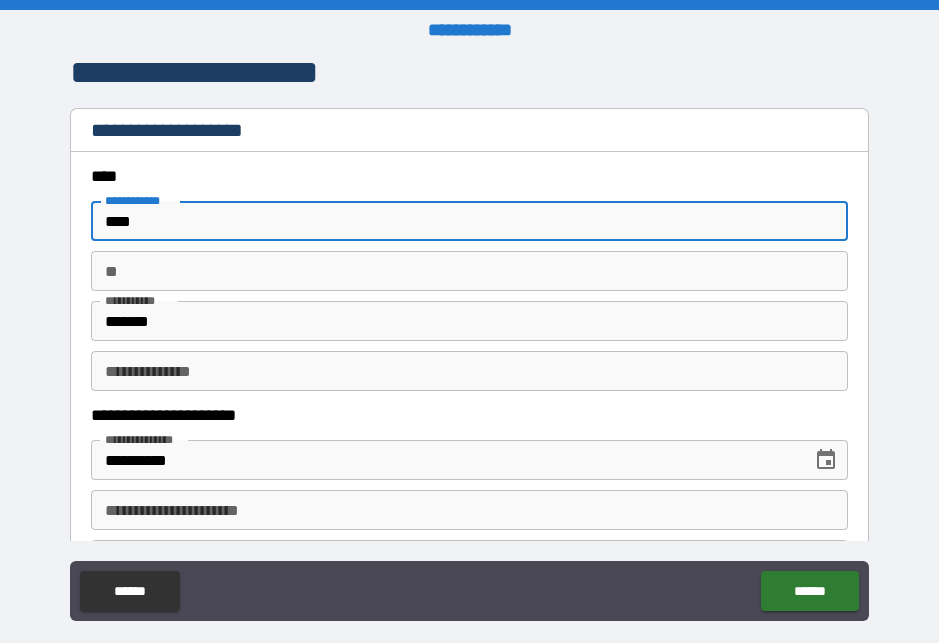 click on "****" at bounding box center [469, 221] 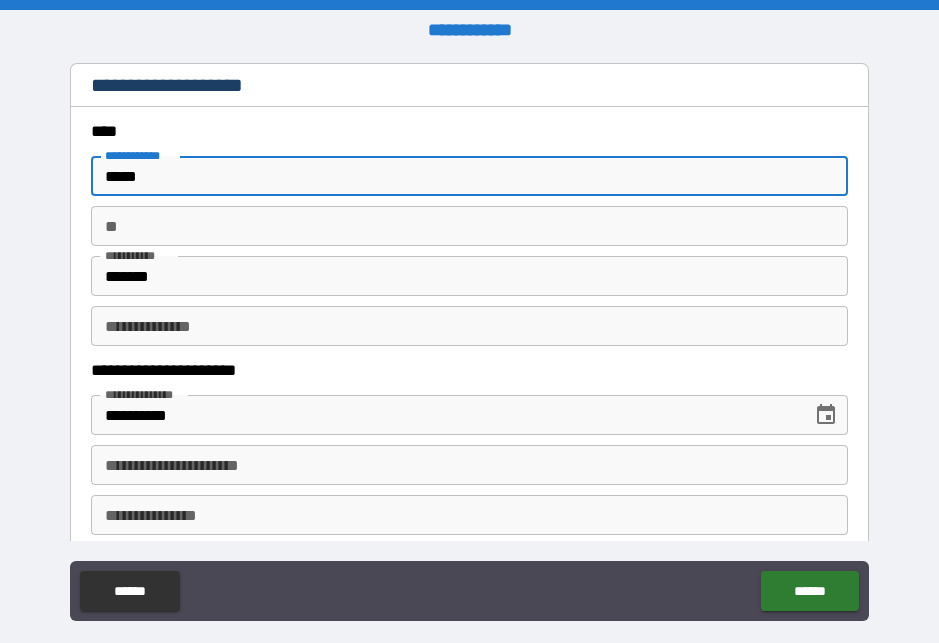 scroll, scrollTop: 105, scrollLeft: 0, axis: vertical 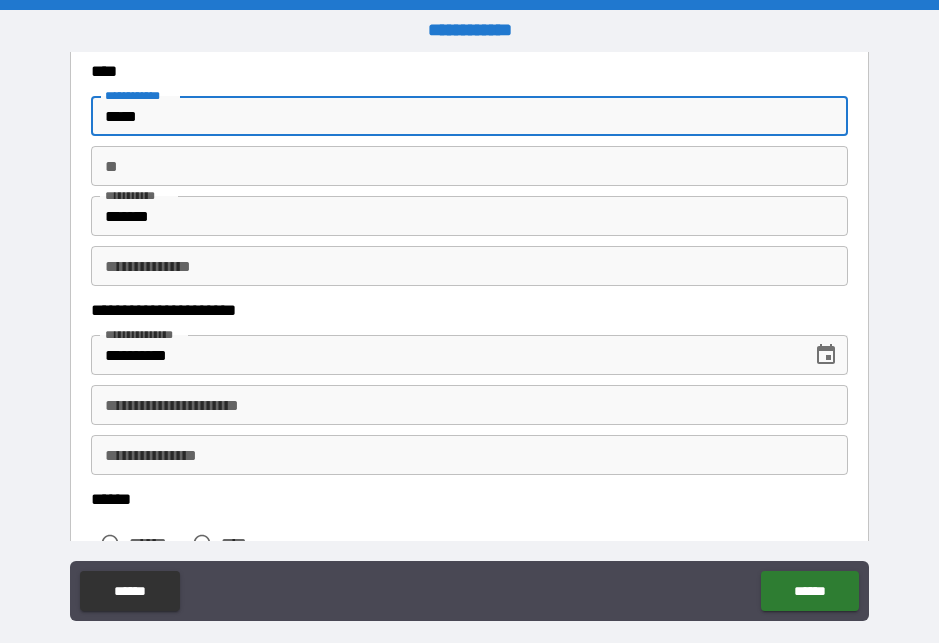 type on "*****" 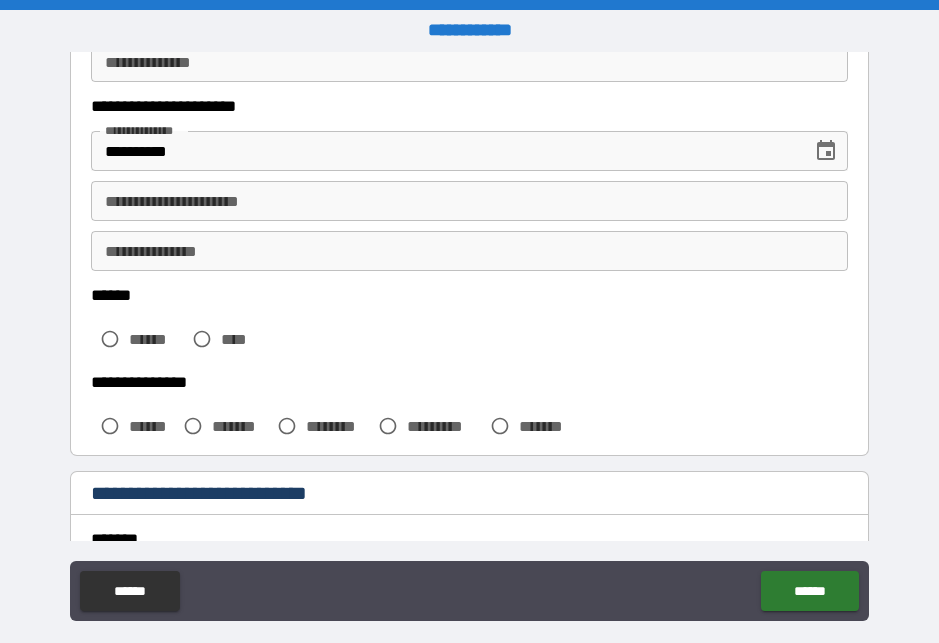 scroll, scrollTop: 326, scrollLeft: 0, axis: vertical 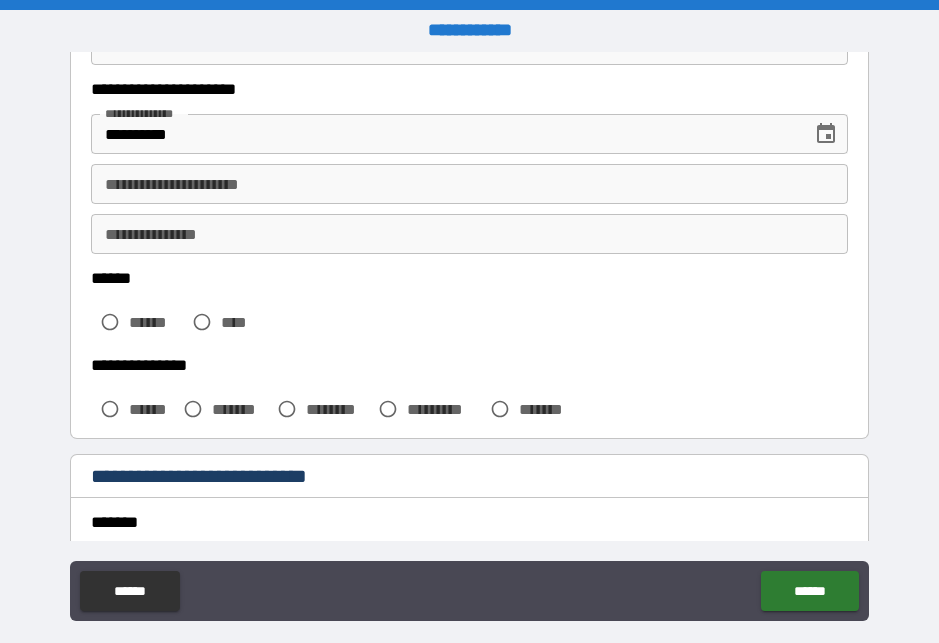type on "*" 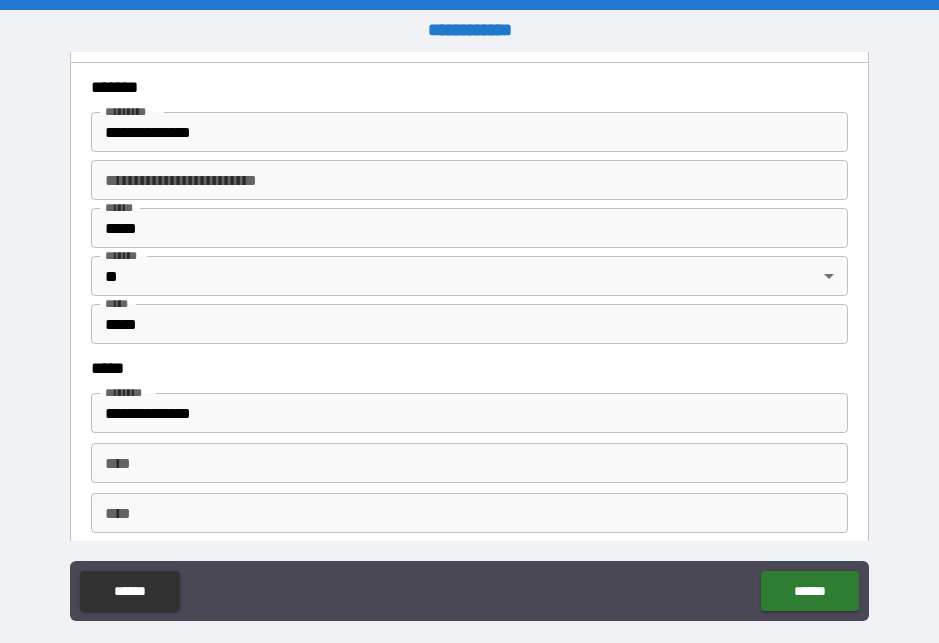 scroll, scrollTop: 762, scrollLeft: 0, axis: vertical 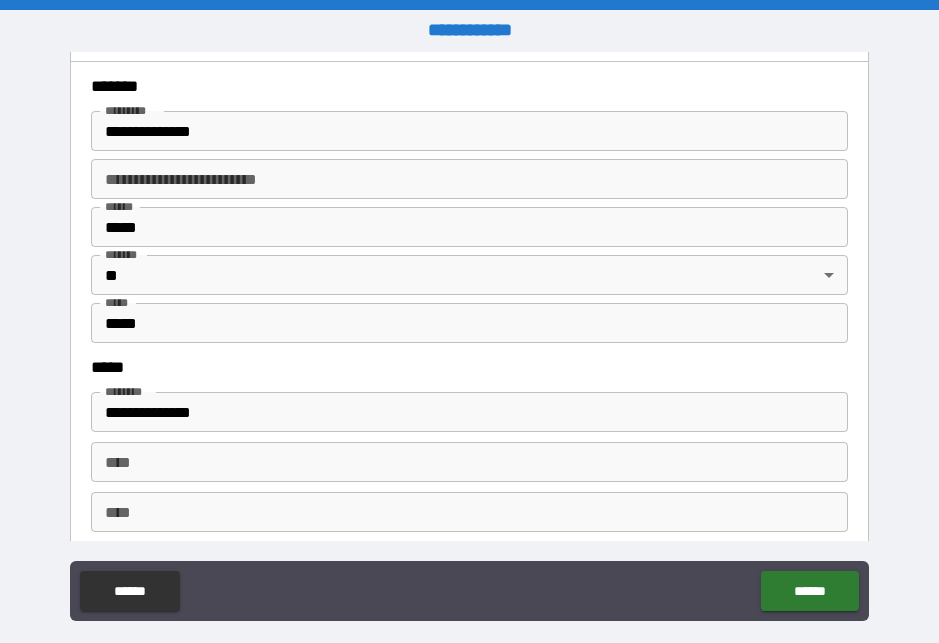 click on "*****" at bounding box center [469, 323] 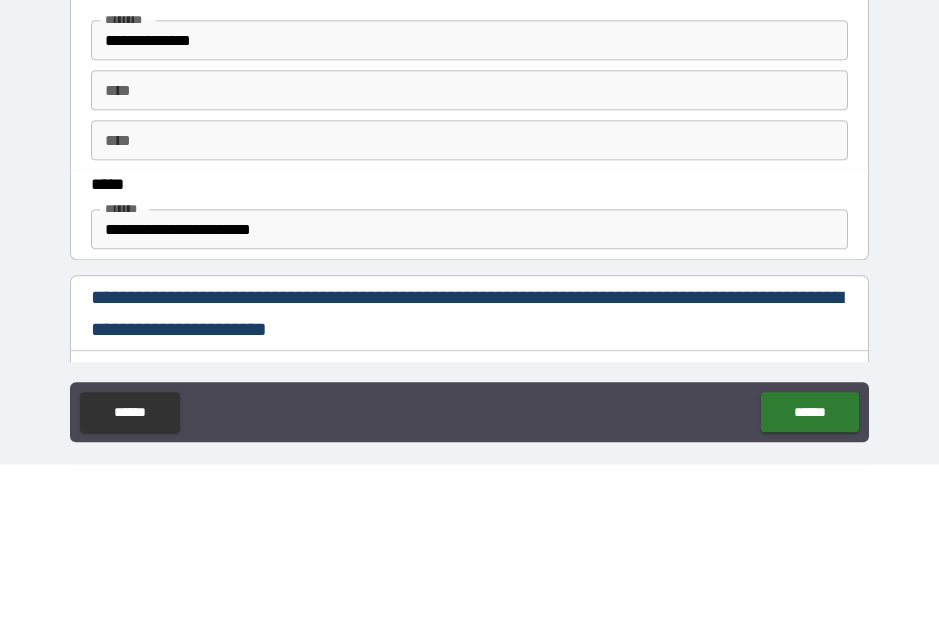 scroll, scrollTop: 959, scrollLeft: 0, axis: vertical 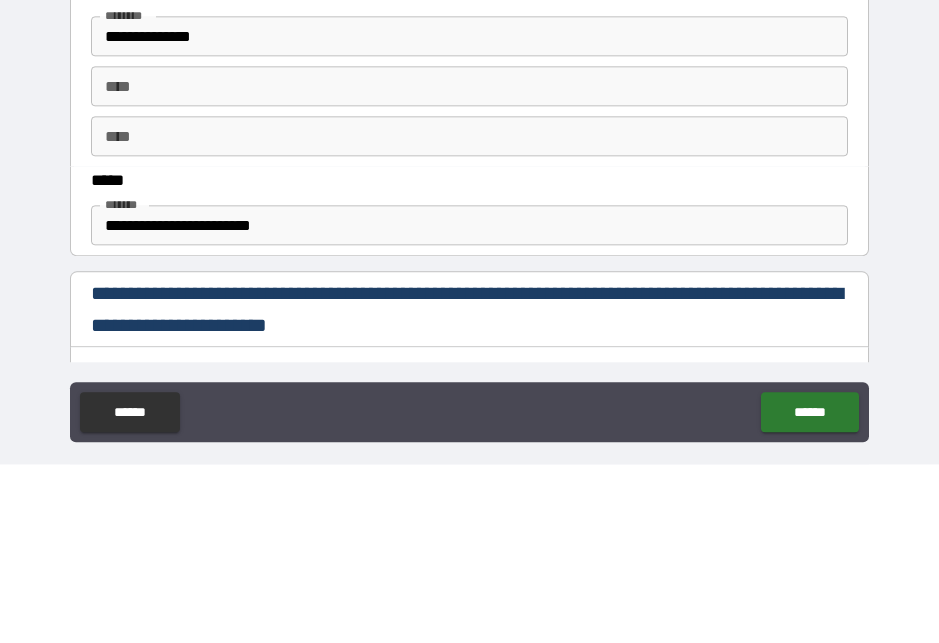type on "*****" 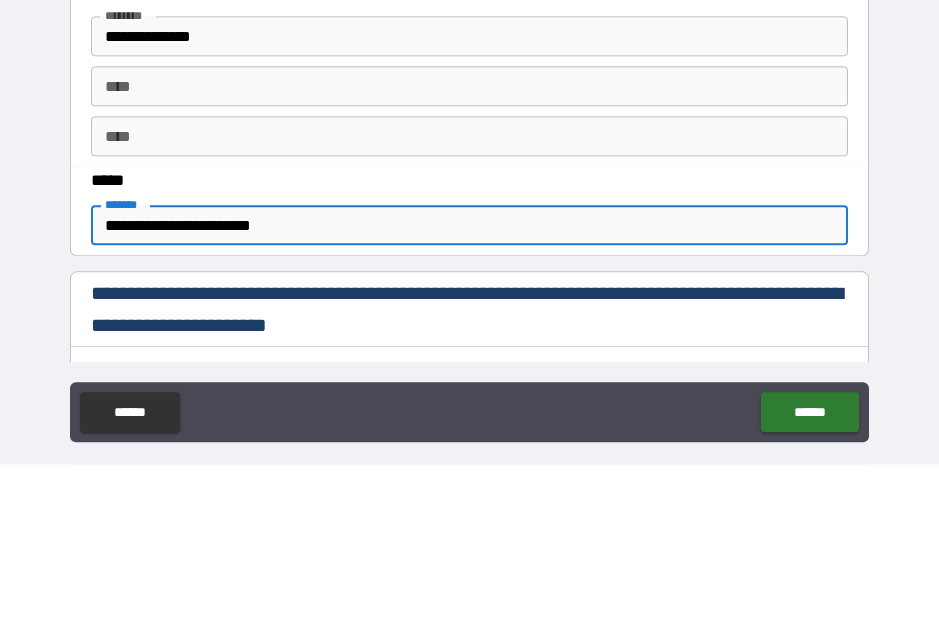 click on "**********" at bounding box center [469, 404] 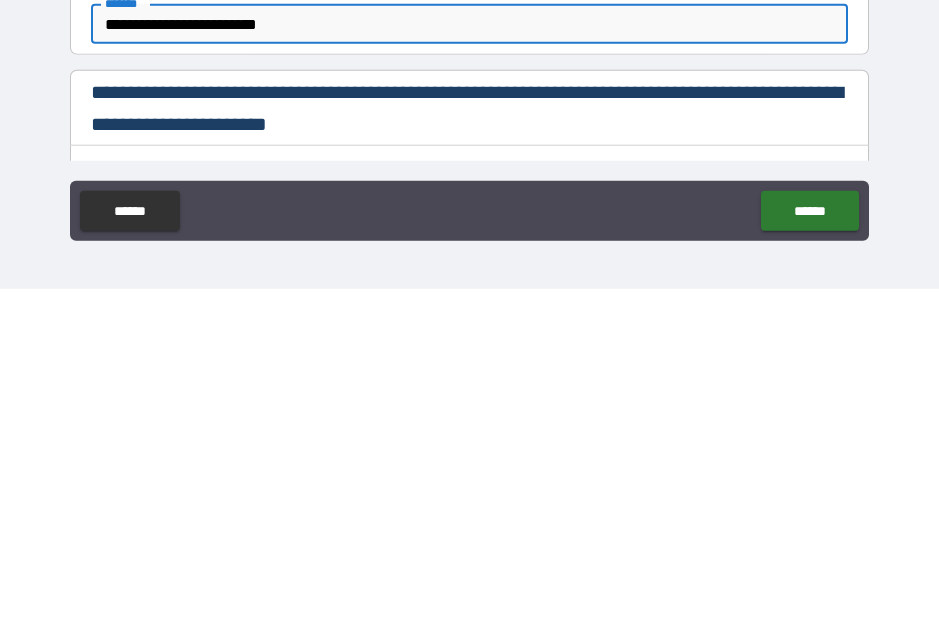 scroll, scrollTop: 27, scrollLeft: 0, axis: vertical 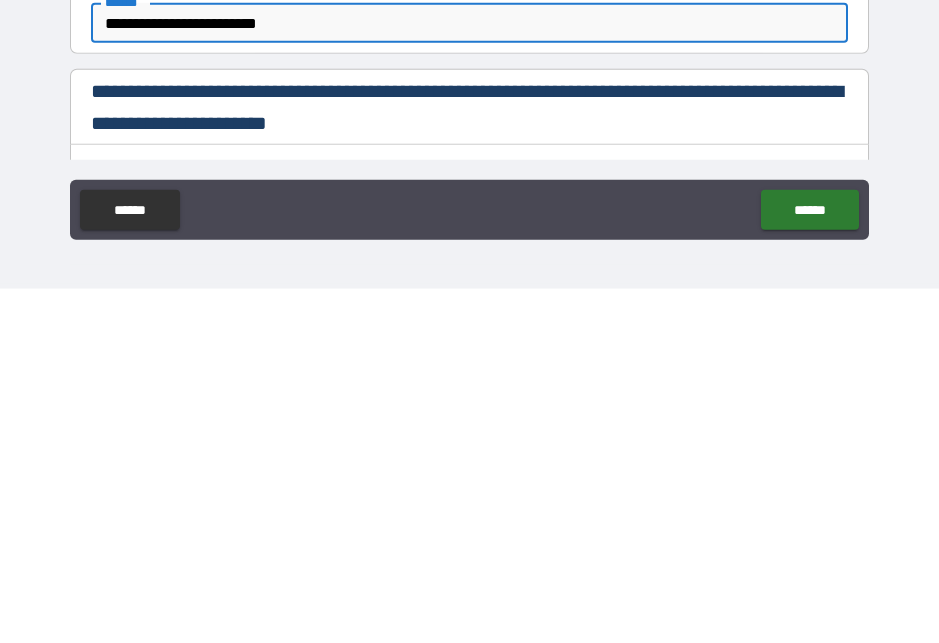 type on "**********" 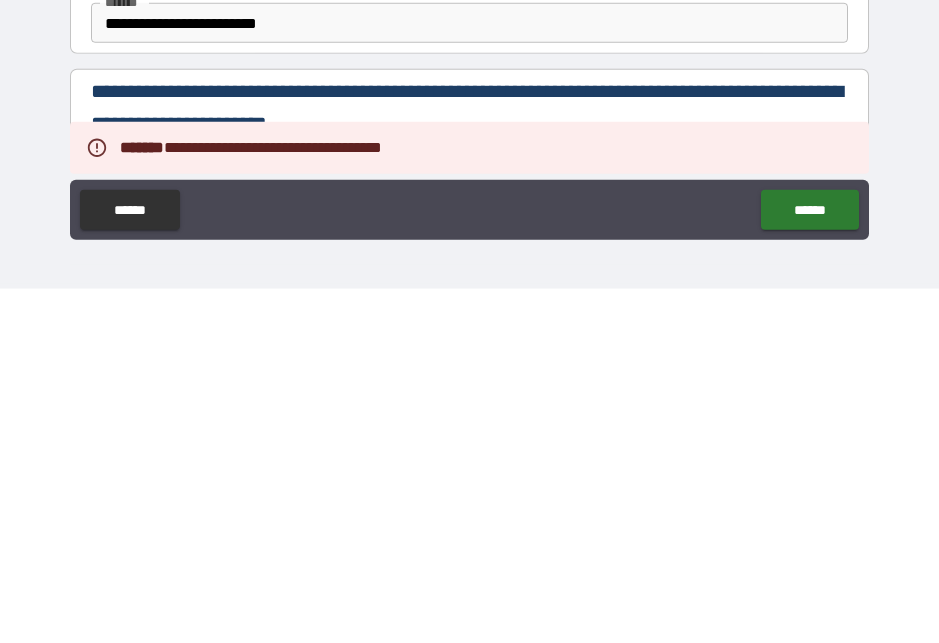 scroll, scrollTop: 26, scrollLeft: 0, axis: vertical 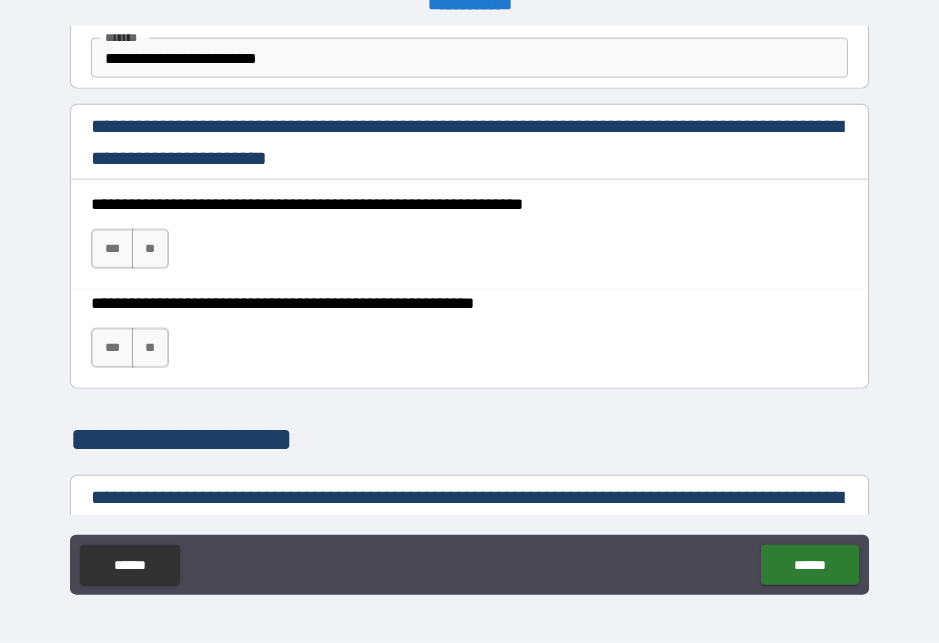 click on "***" at bounding box center (112, 249) 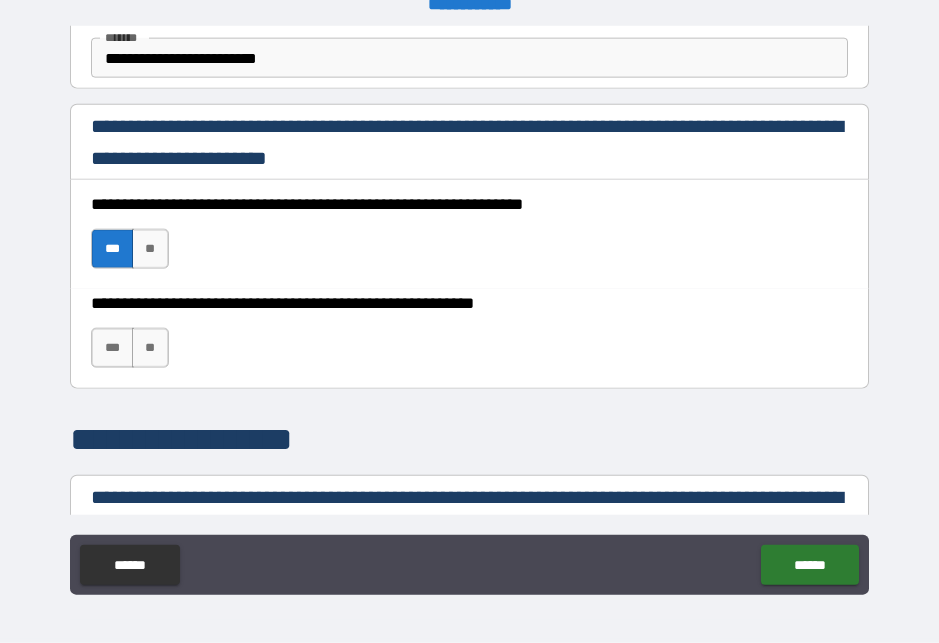 click on "***" at bounding box center [112, 348] 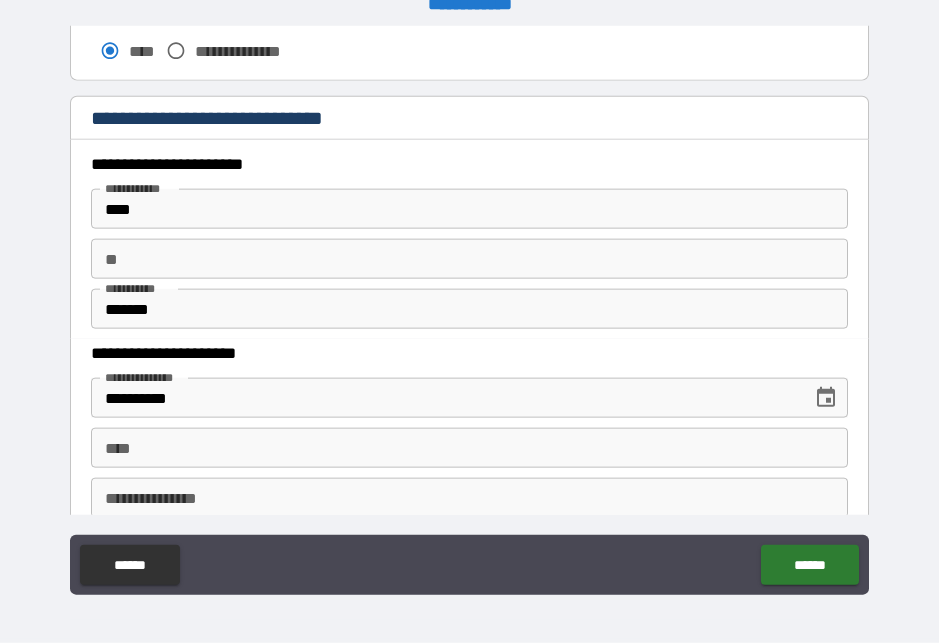 scroll, scrollTop: 1884, scrollLeft: 0, axis: vertical 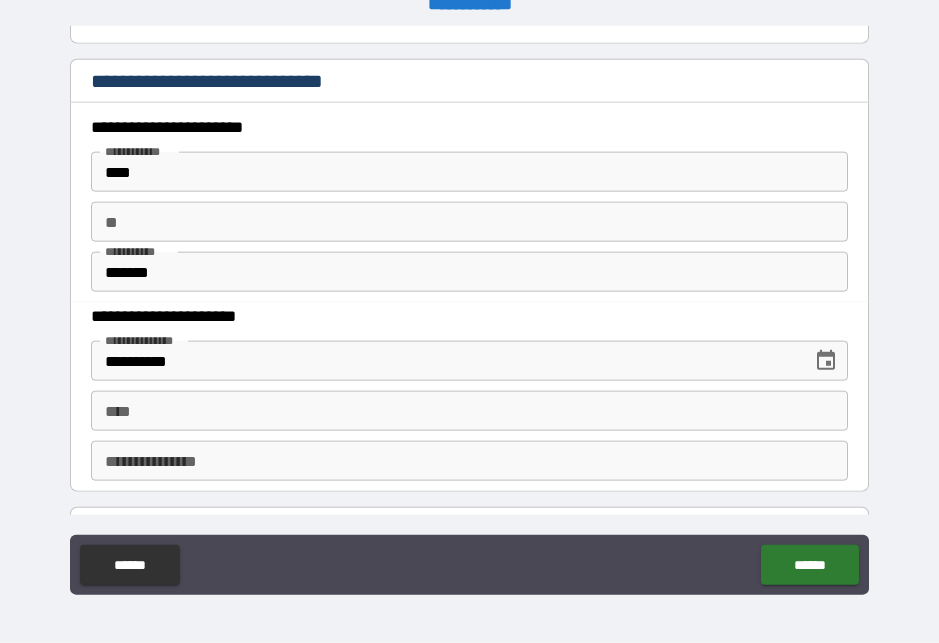 click on "**********" at bounding box center [469, 397] 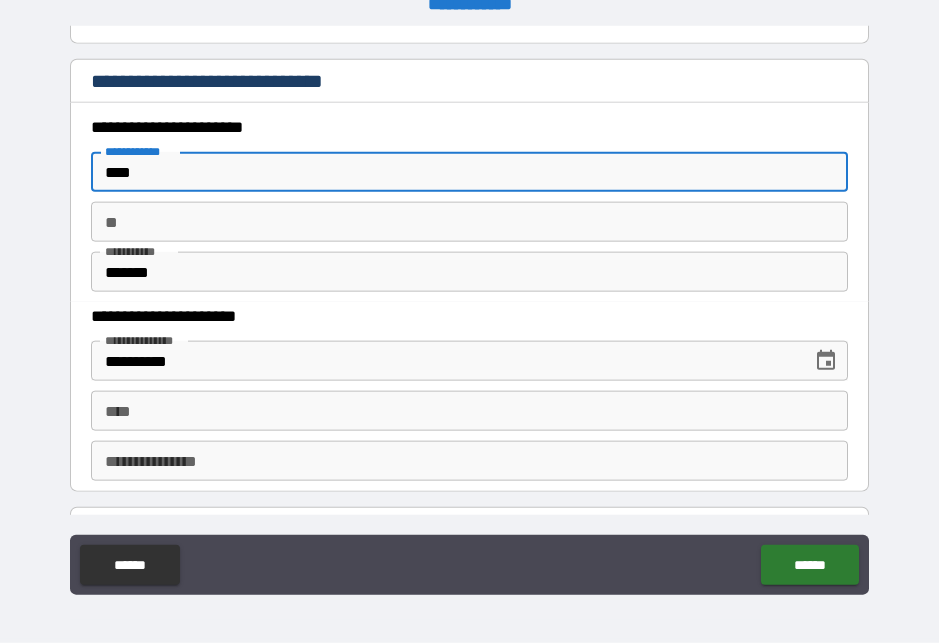 scroll, scrollTop: 26, scrollLeft: 0, axis: vertical 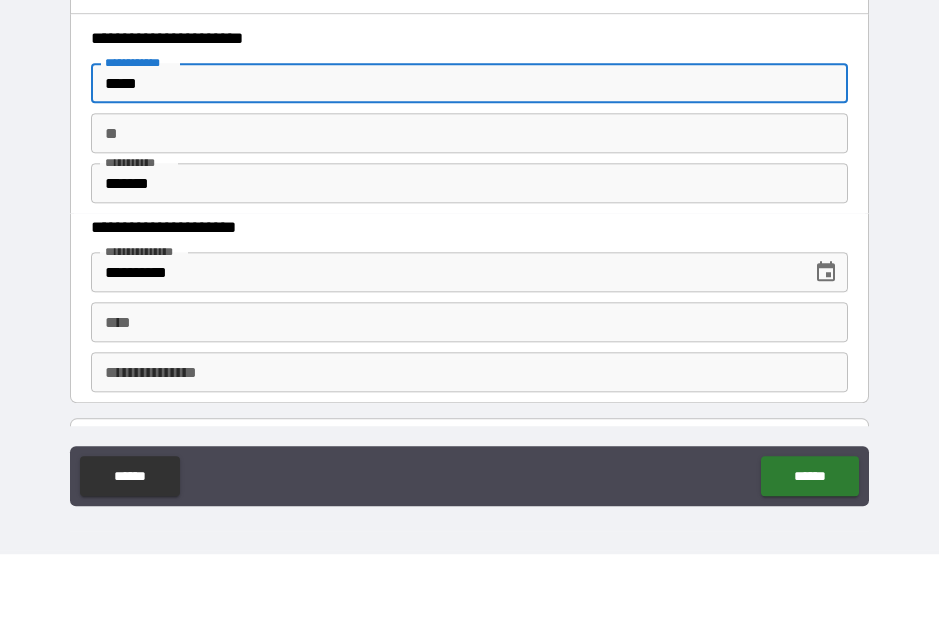type on "*****" 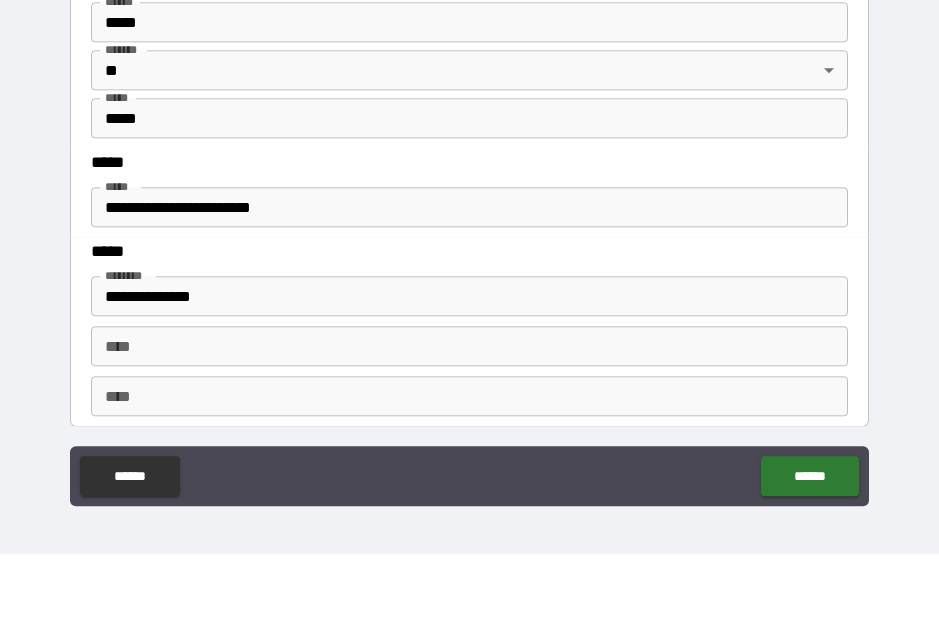 scroll, scrollTop: 2481, scrollLeft: 0, axis: vertical 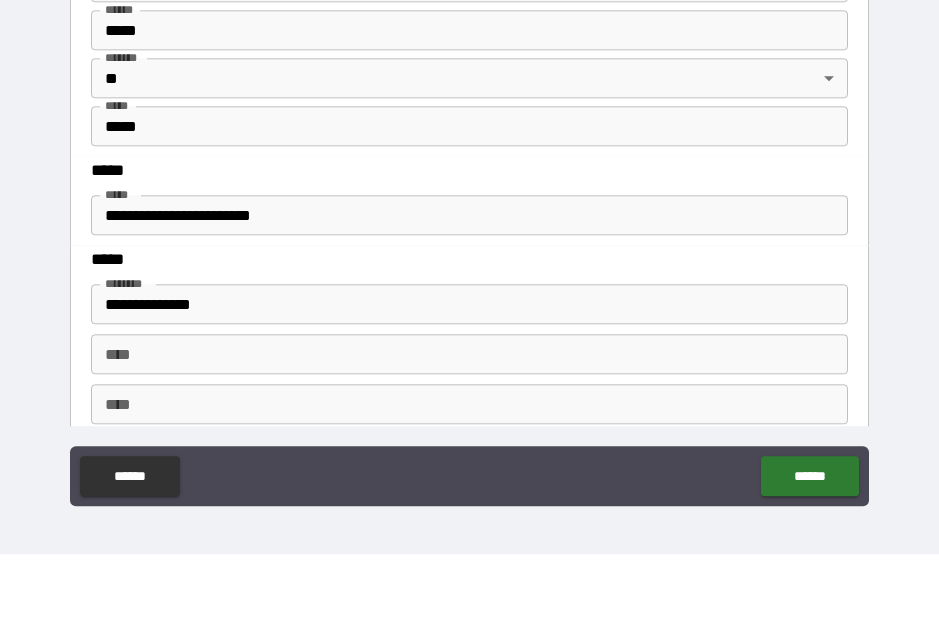 type on "*" 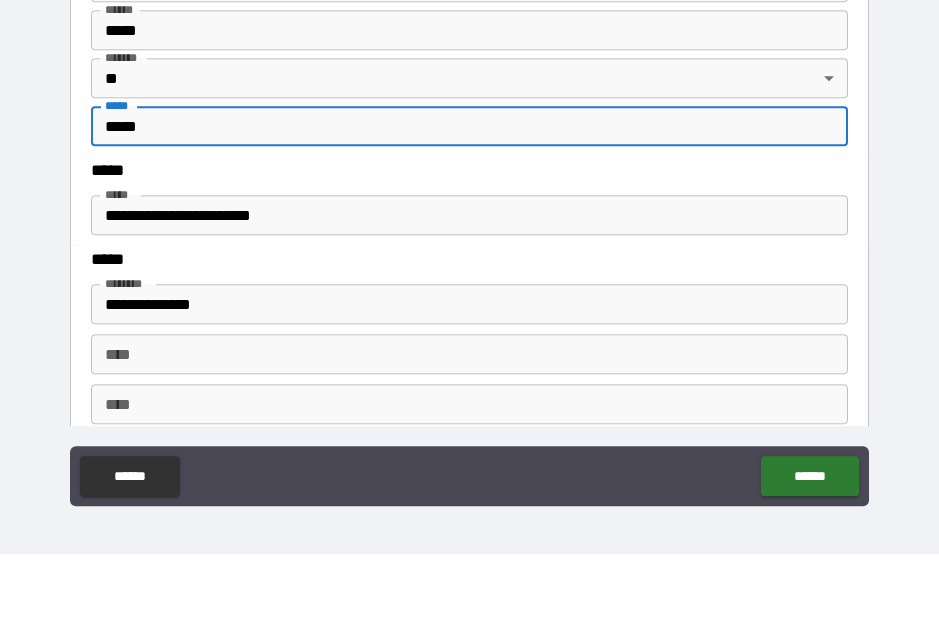 type on "*****" 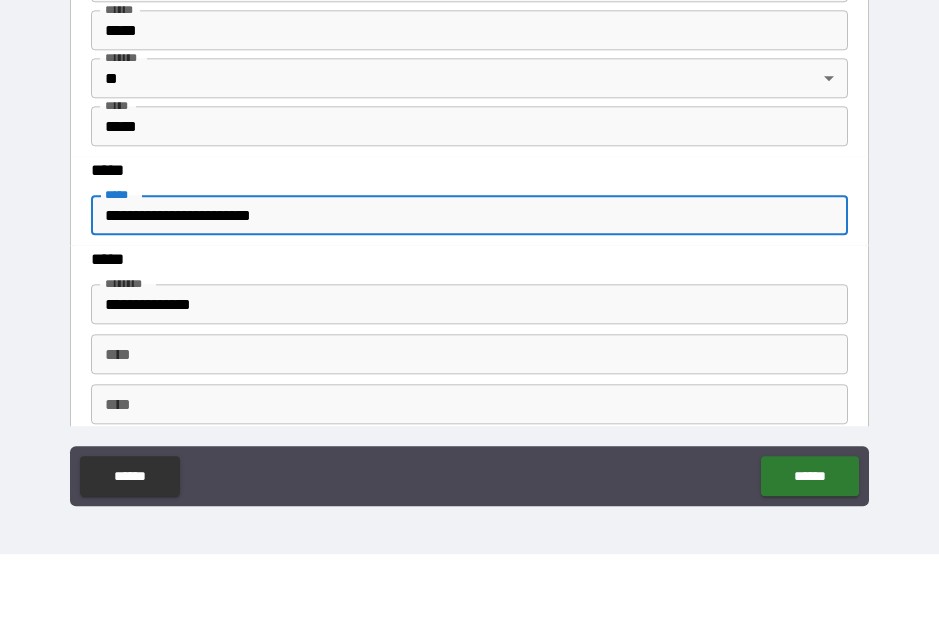 click on "**********" at bounding box center (469, 304) 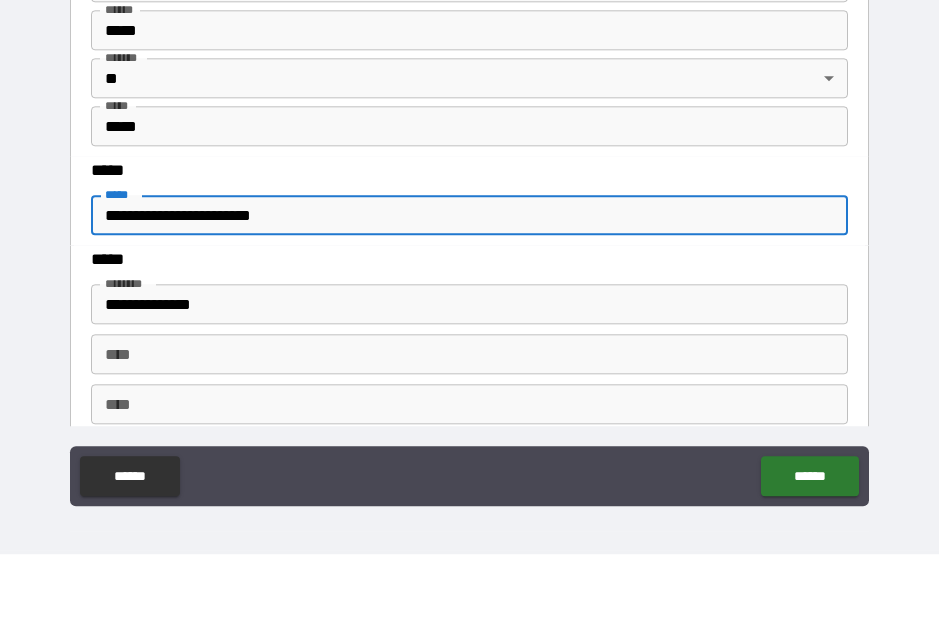 click on "**********" at bounding box center [469, 304] 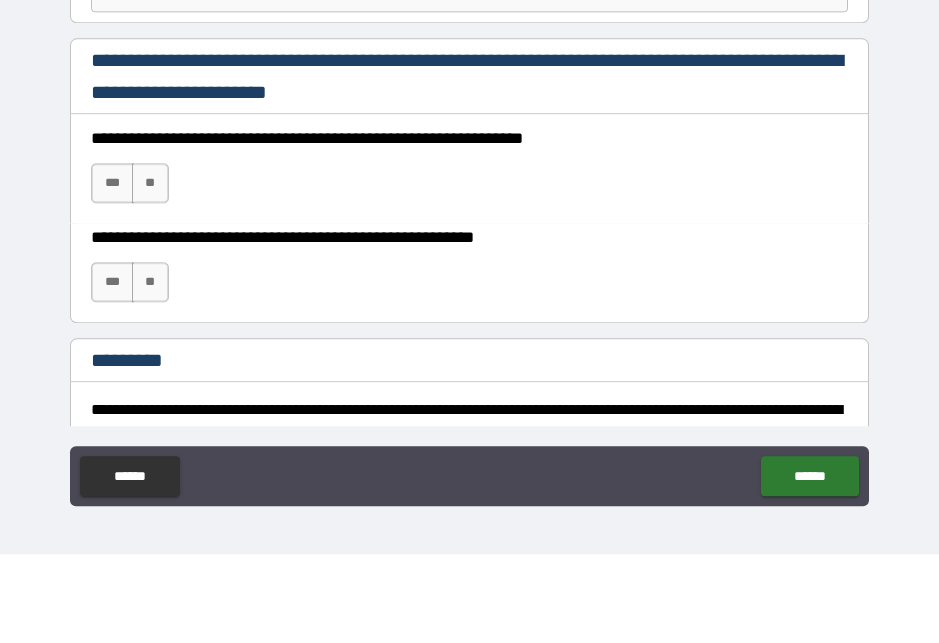 scroll, scrollTop: 2894, scrollLeft: 0, axis: vertical 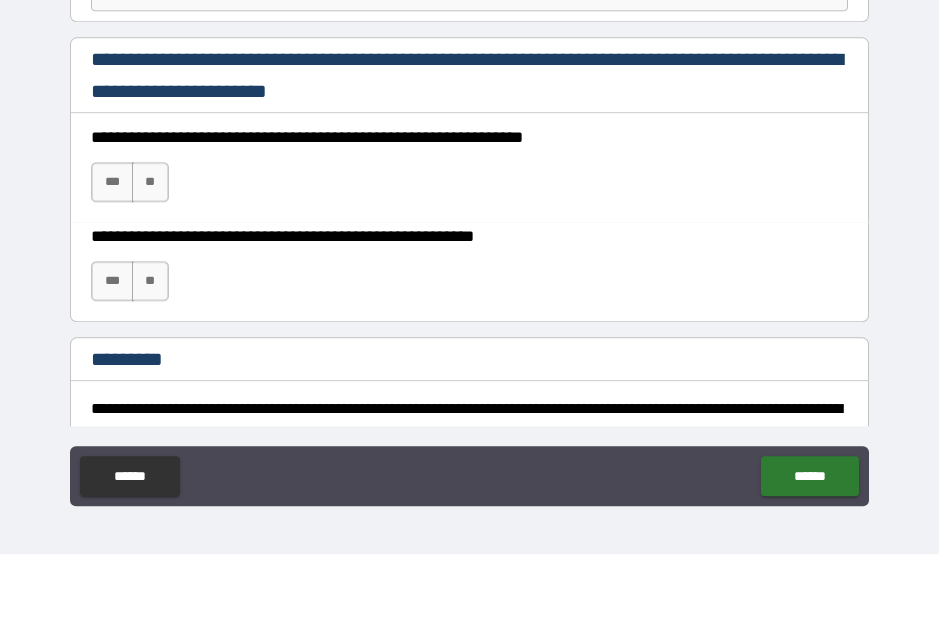 type on "**********" 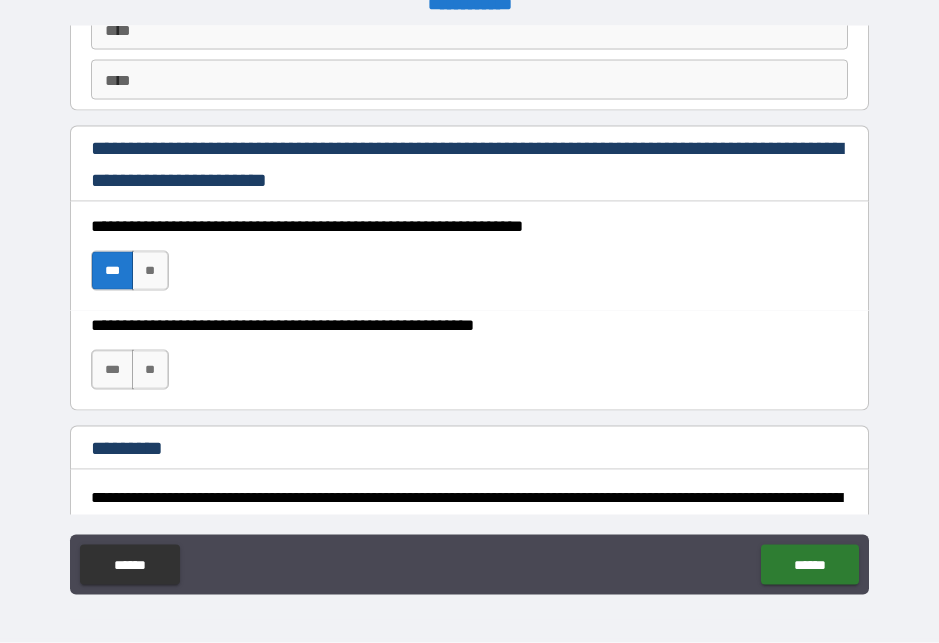 scroll, scrollTop: 26, scrollLeft: 0, axis: vertical 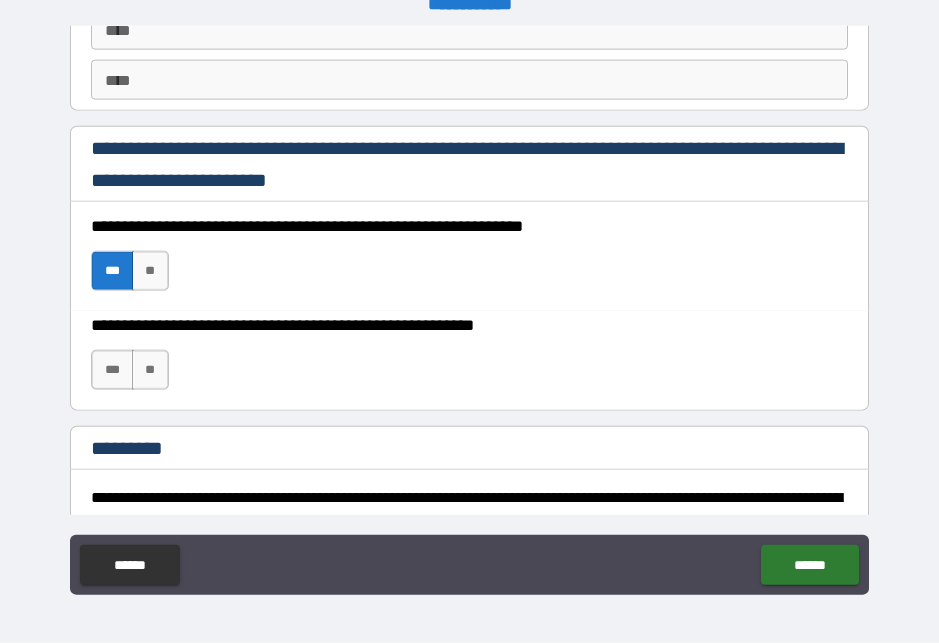 click on "***" at bounding box center (112, 370) 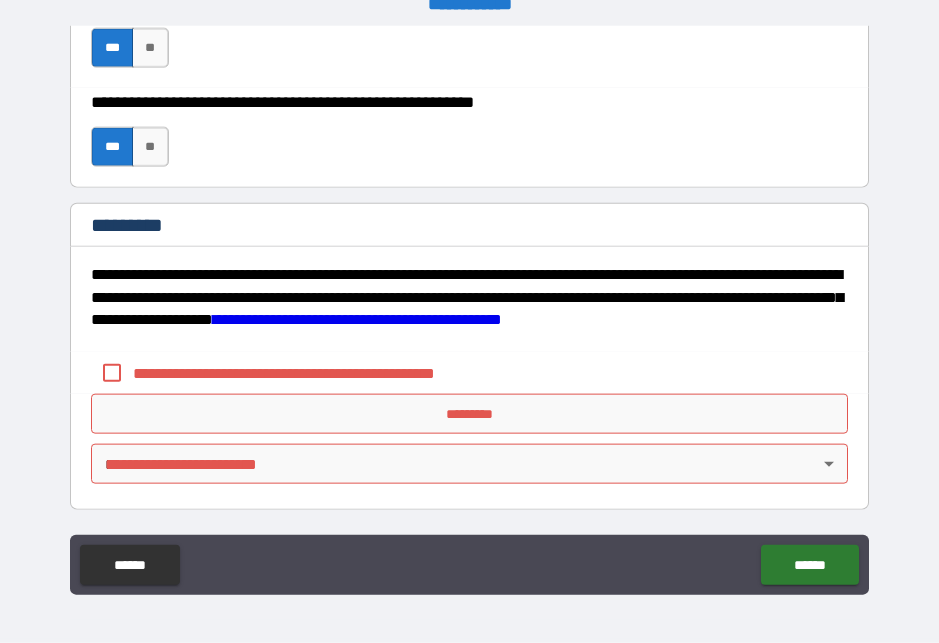 scroll, scrollTop: 3117, scrollLeft: 0, axis: vertical 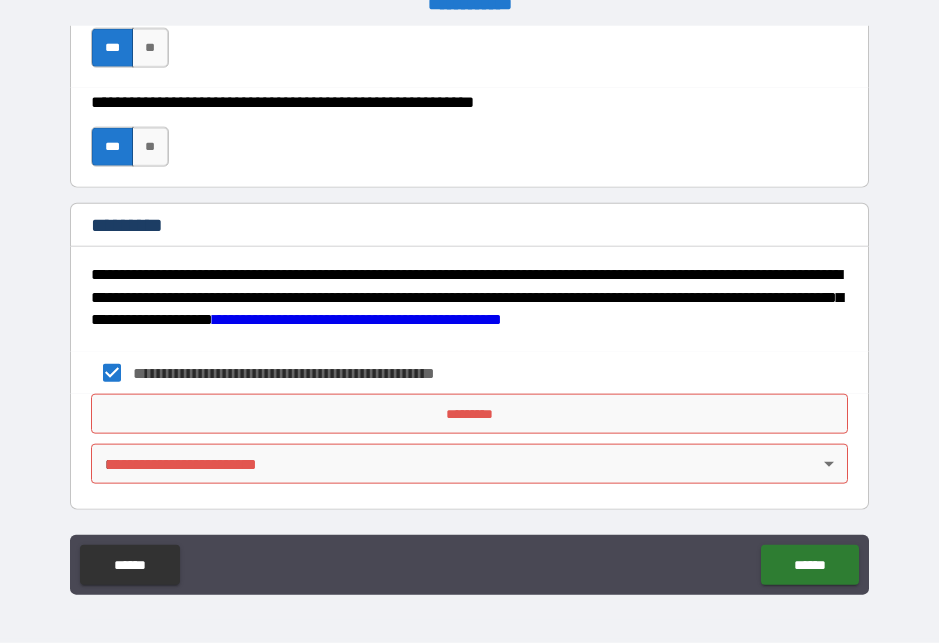 click on "*********" at bounding box center (469, 414) 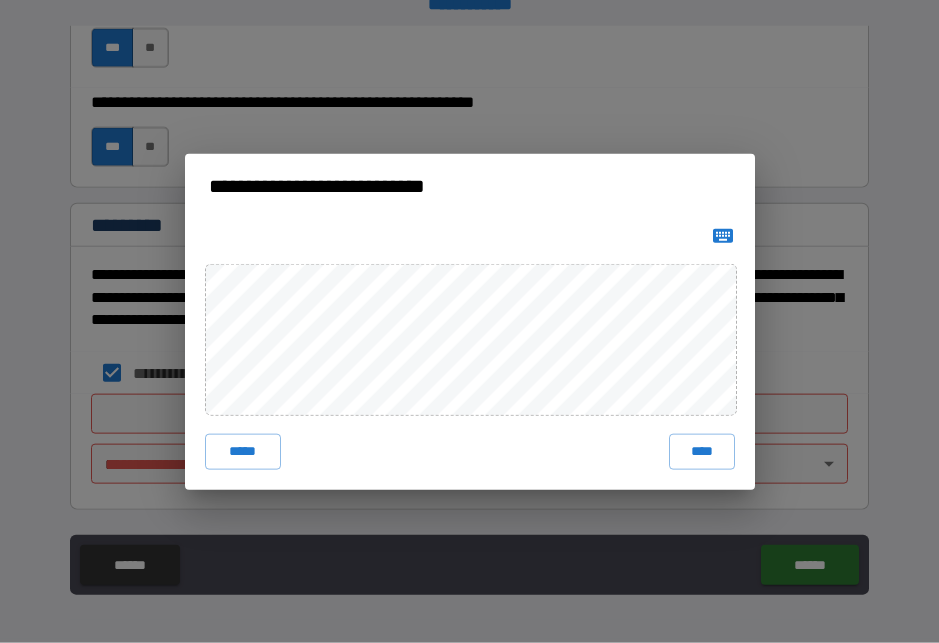 click on "****" at bounding box center [702, 452] 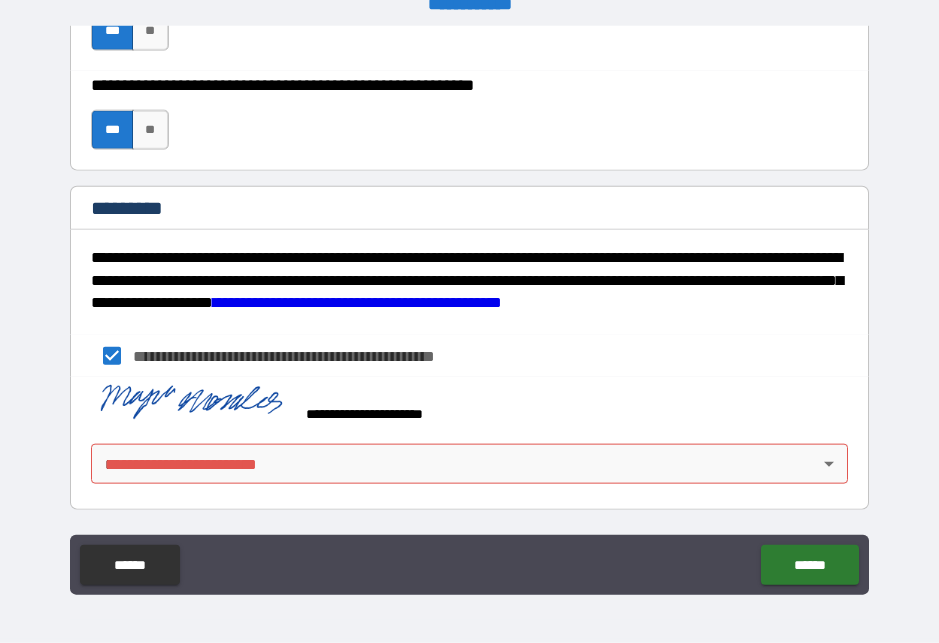 scroll, scrollTop: 3134, scrollLeft: 0, axis: vertical 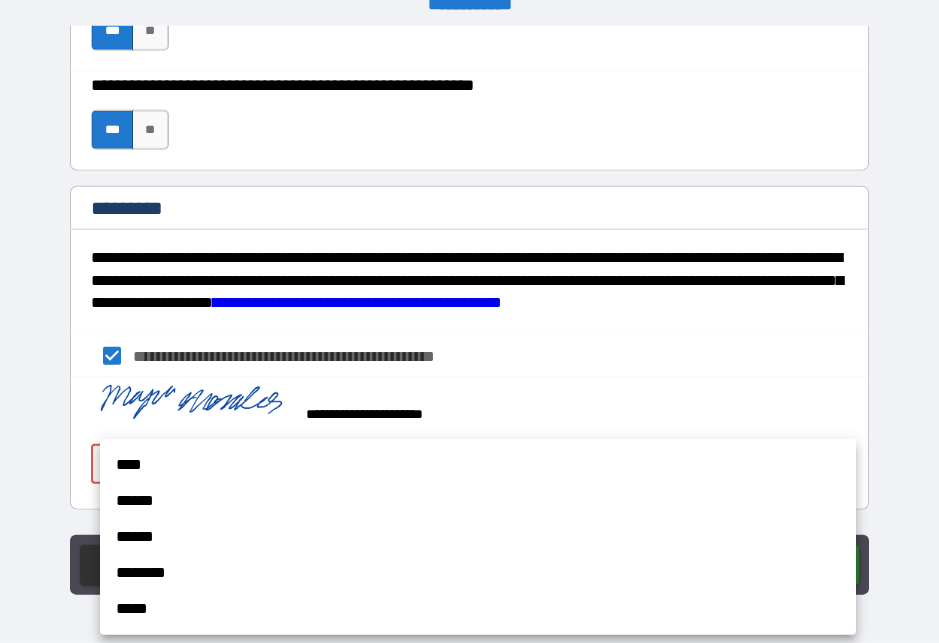 click on "****" at bounding box center [478, 465] 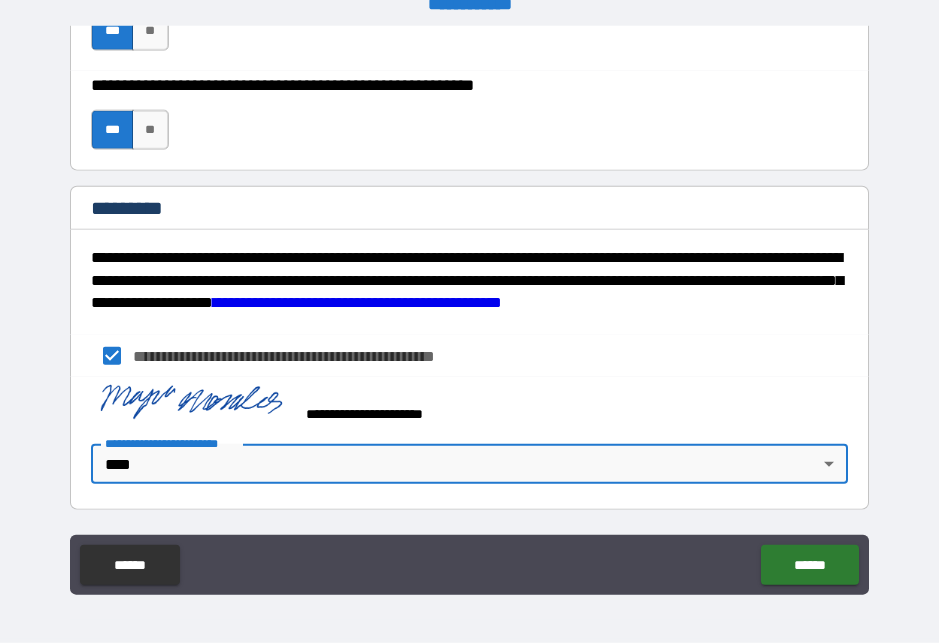 click on "******" at bounding box center (809, 565) 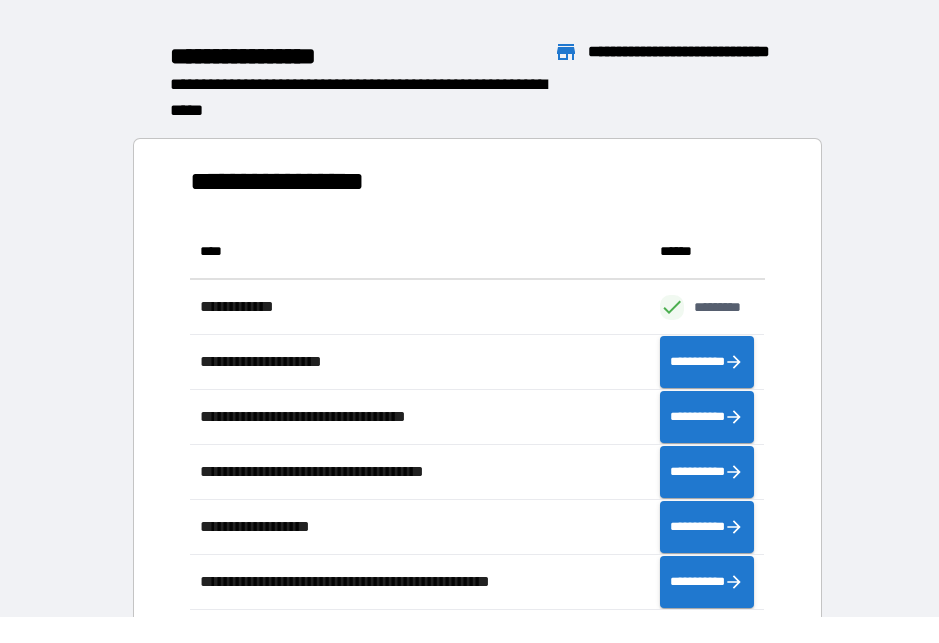 scroll, scrollTop: 1, scrollLeft: 1, axis: both 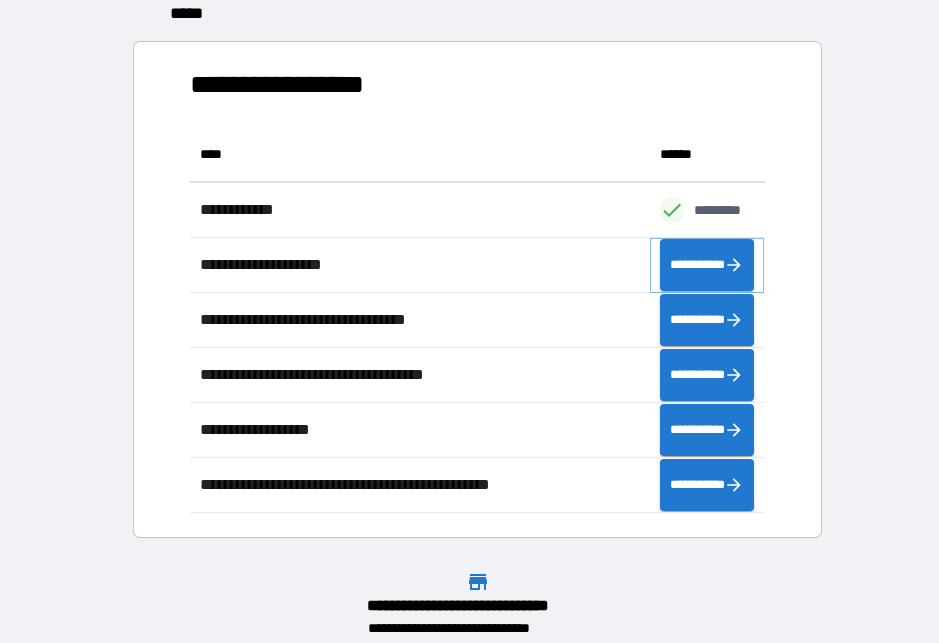 click 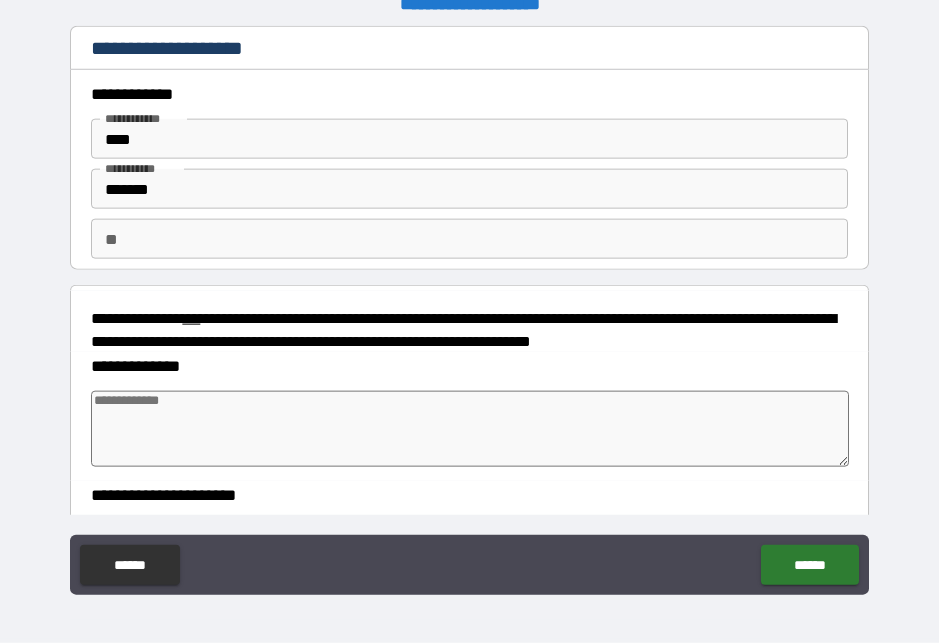 type on "*" 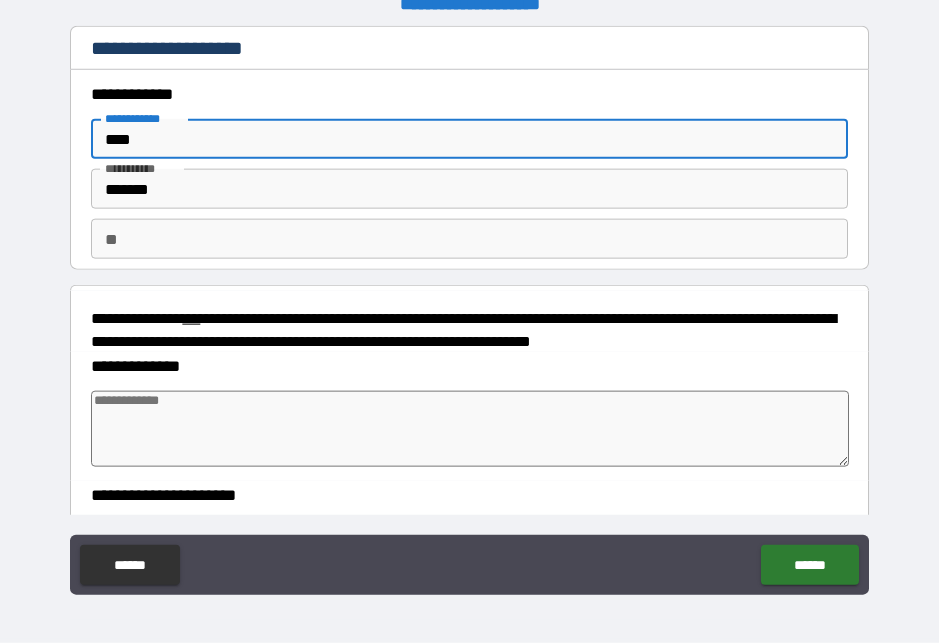 scroll, scrollTop: 26, scrollLeft: 0, axis: vertical 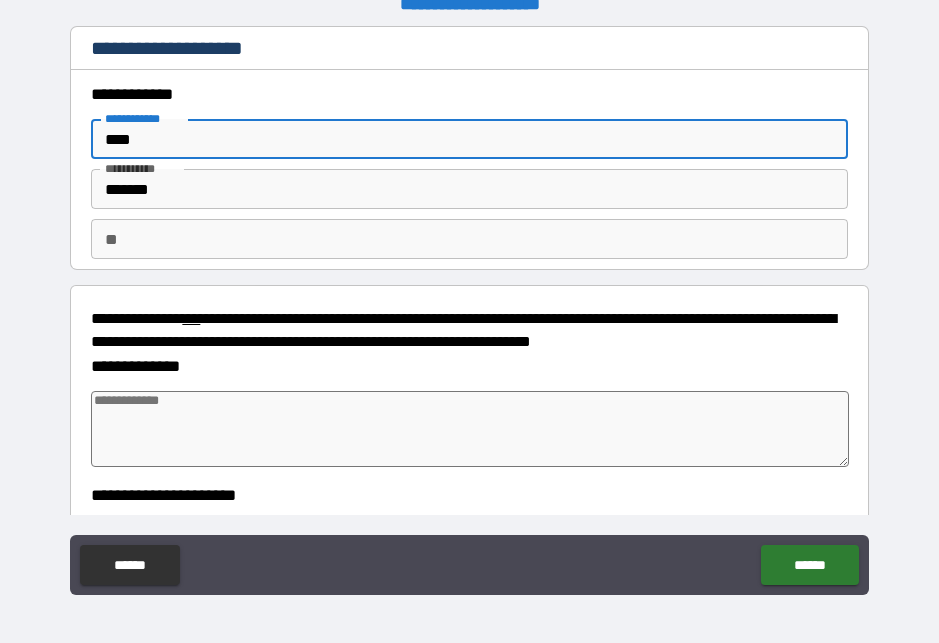 type on "***" 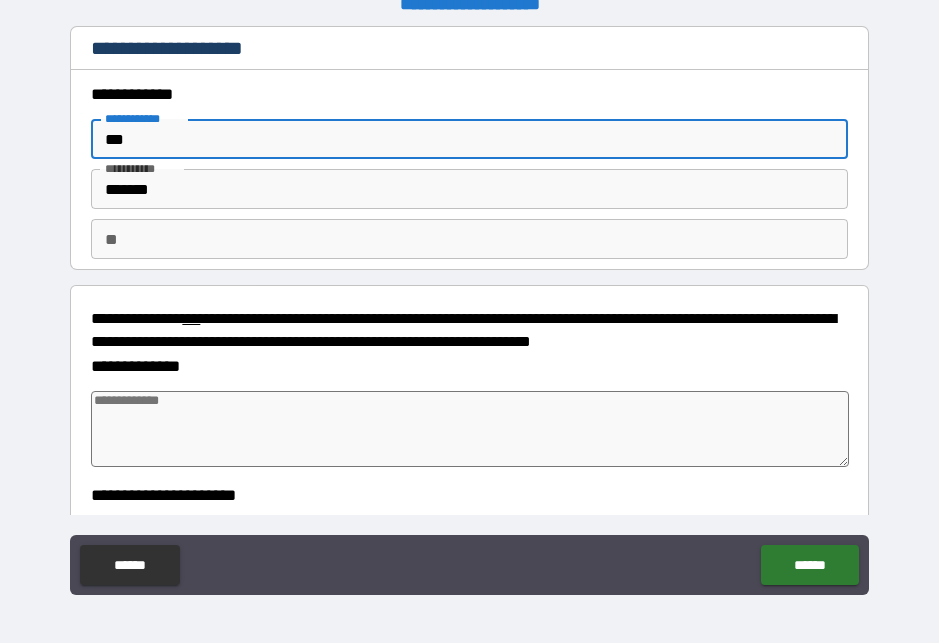 type on "*" 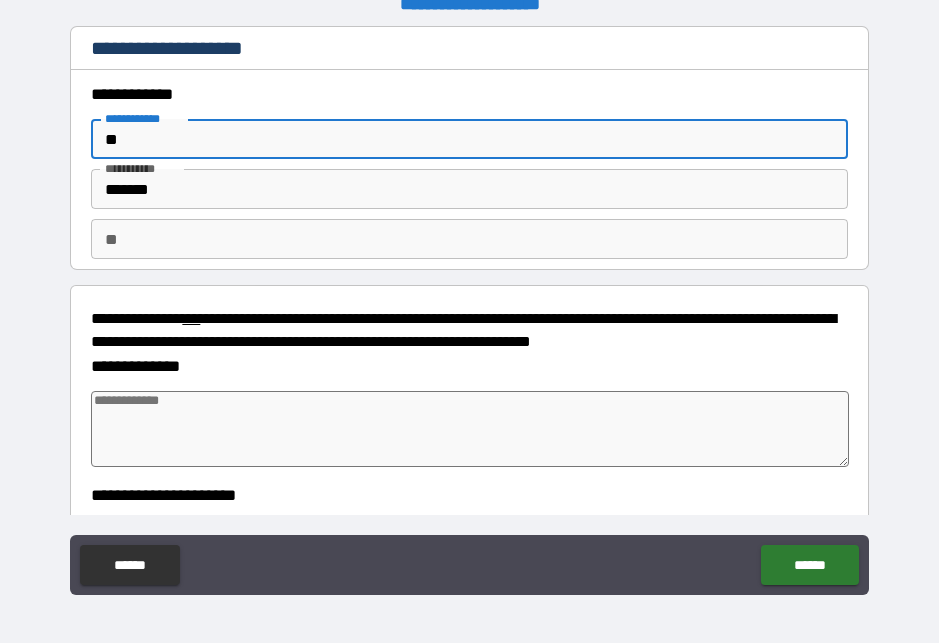 type on "*" 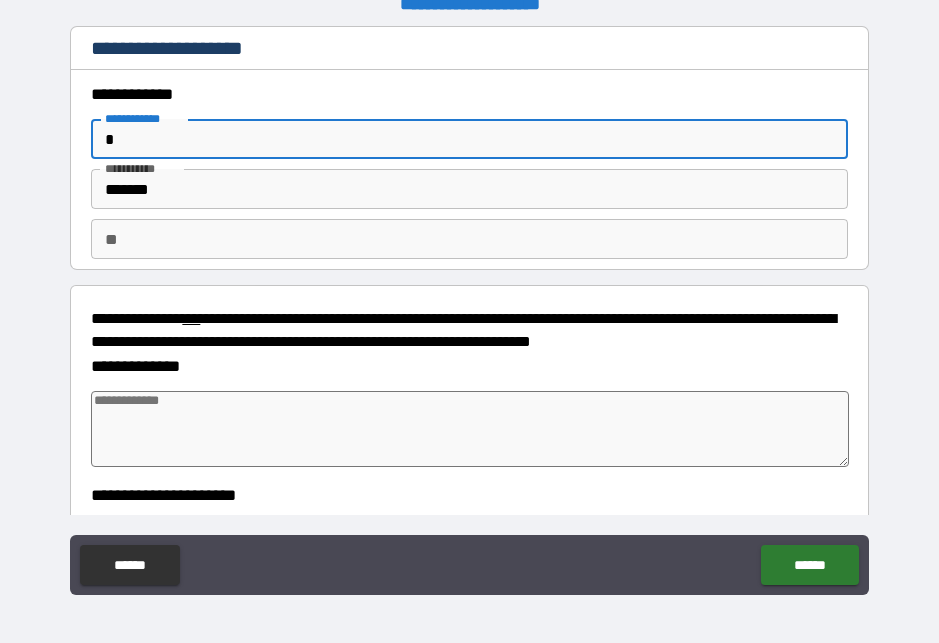 type on "*" 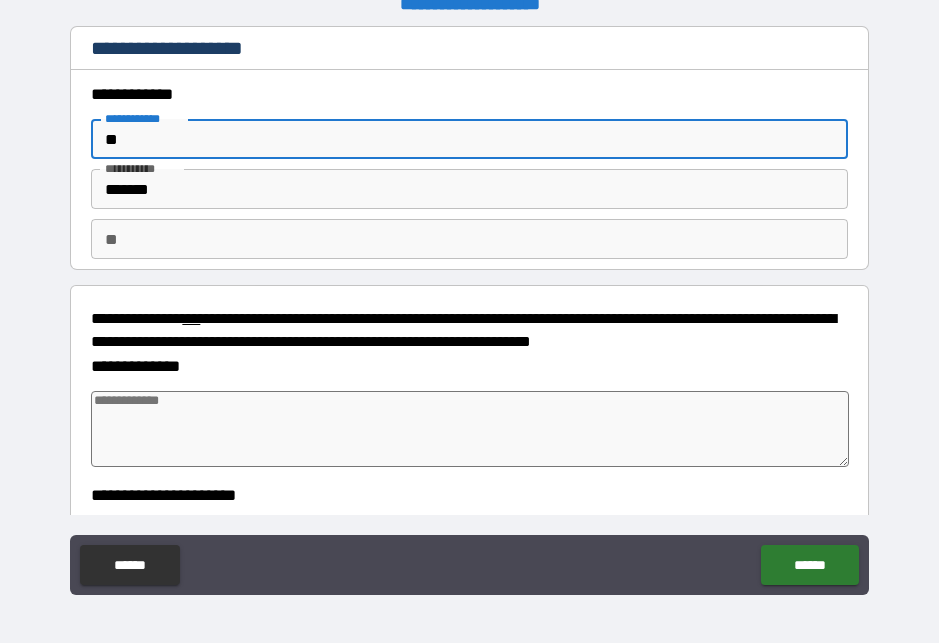 type on "*" 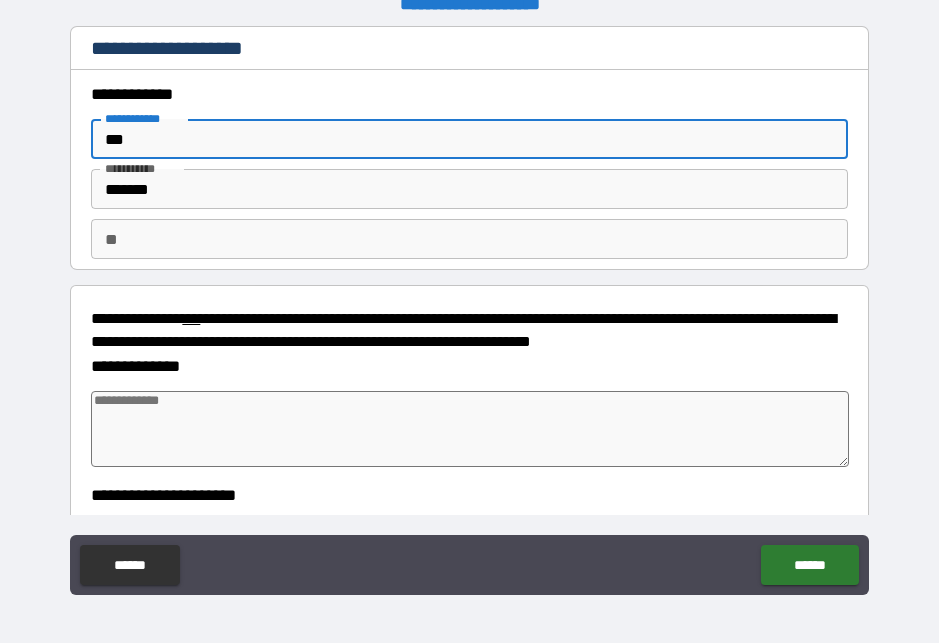 type on "*" 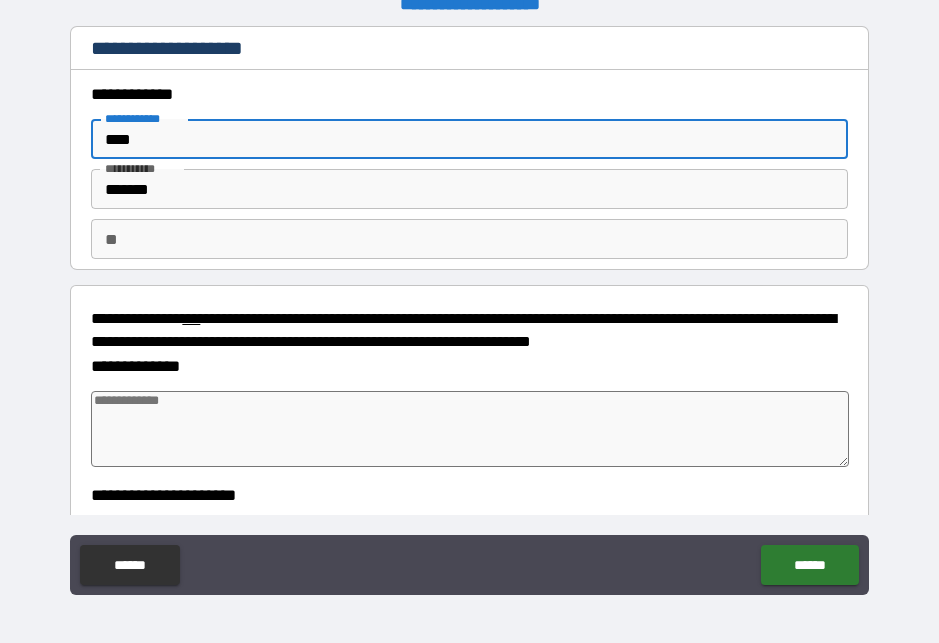type on "*" 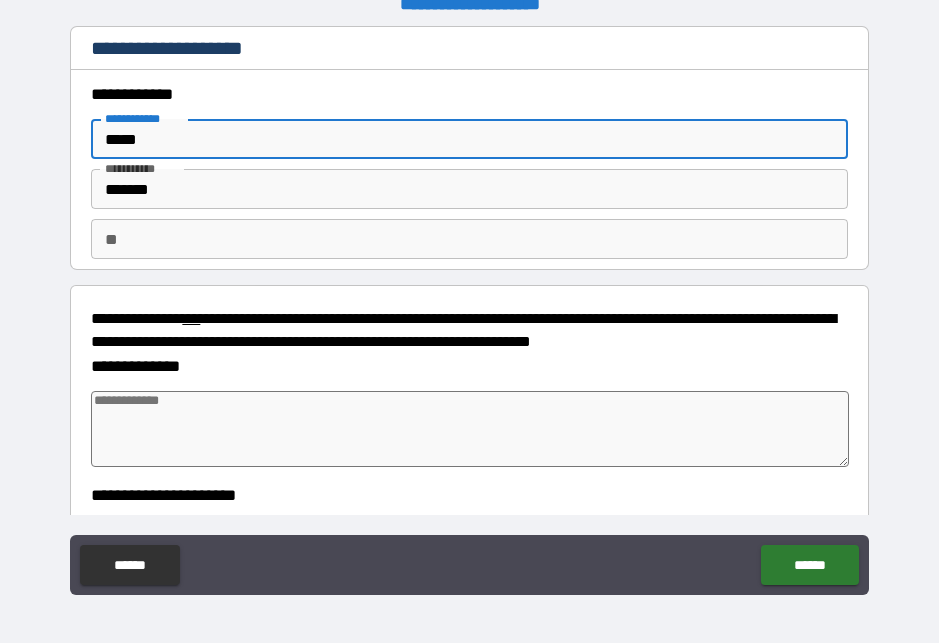 type on "*" 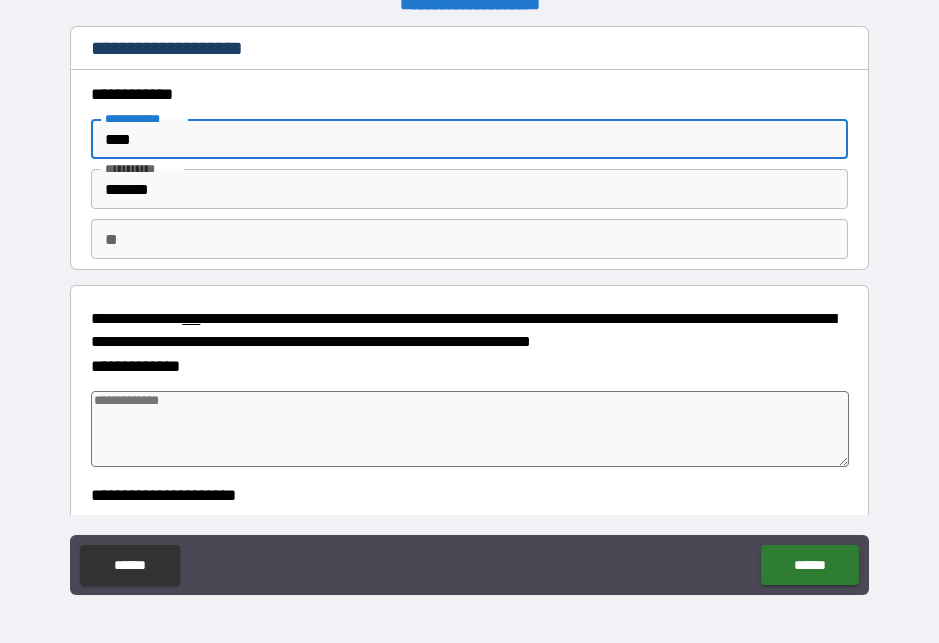 type on "*" 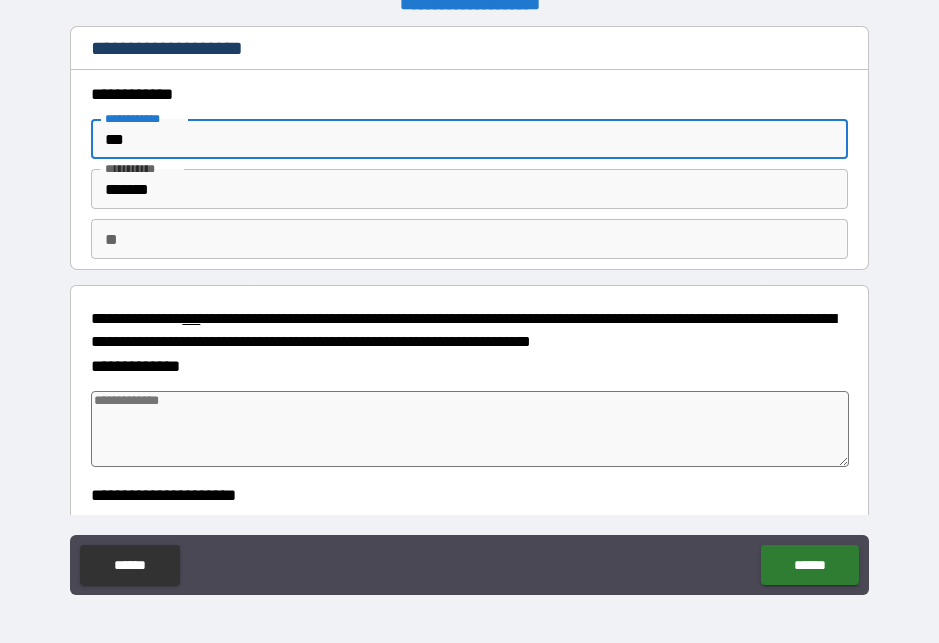 type on "*" 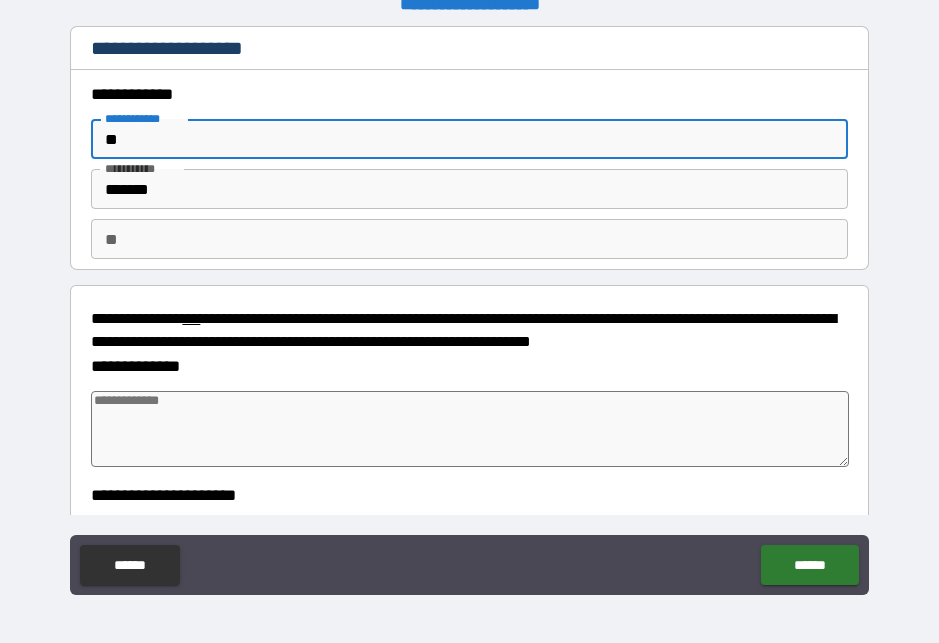 type on "*" 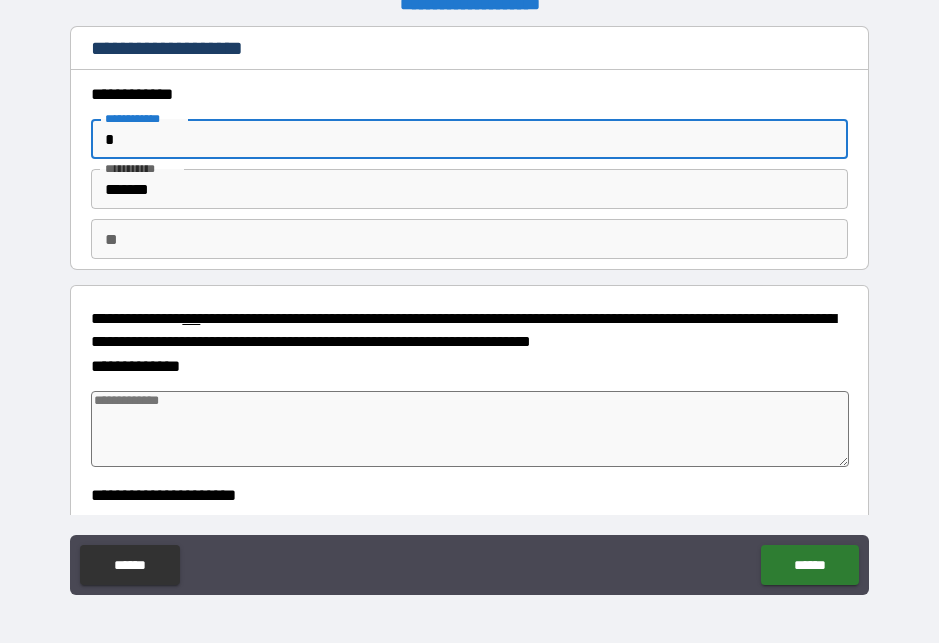 type on "*" 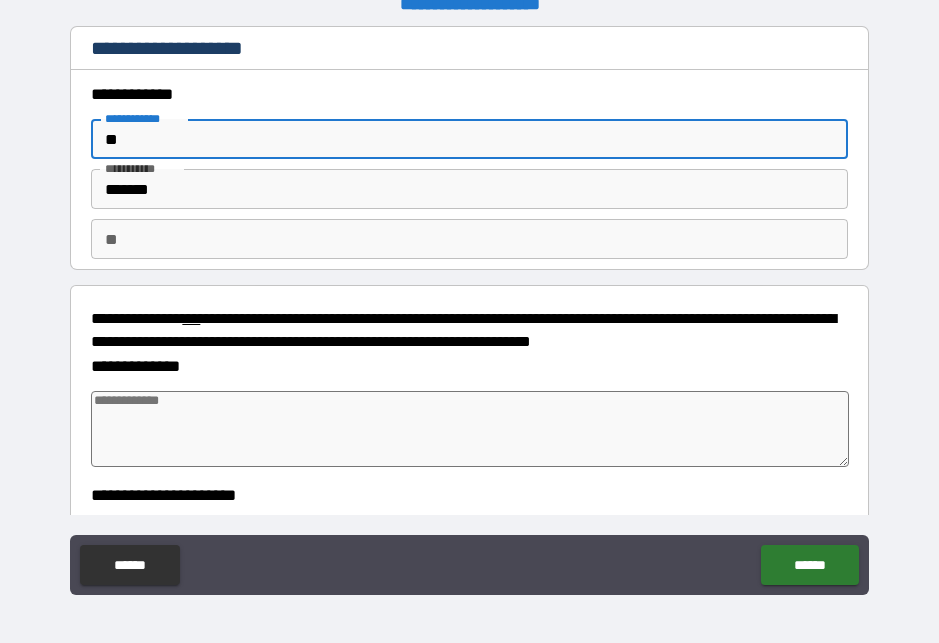 type on "*" 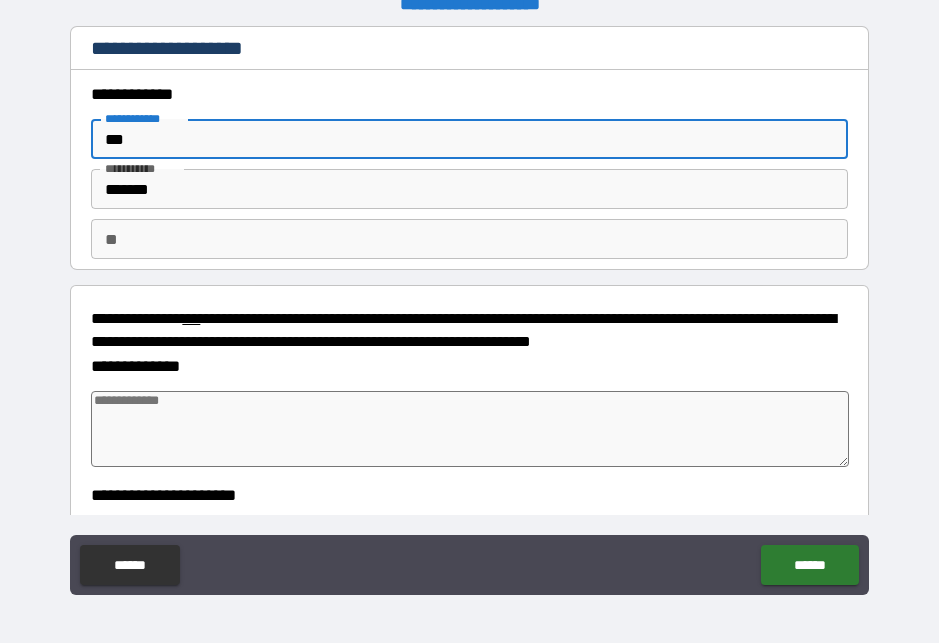 type on "*" 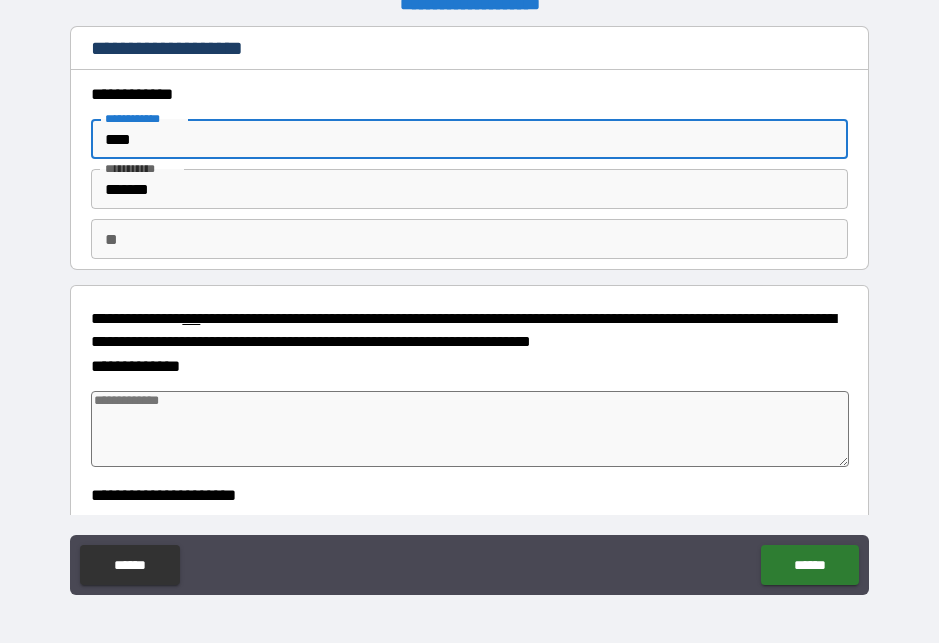 type on "*" 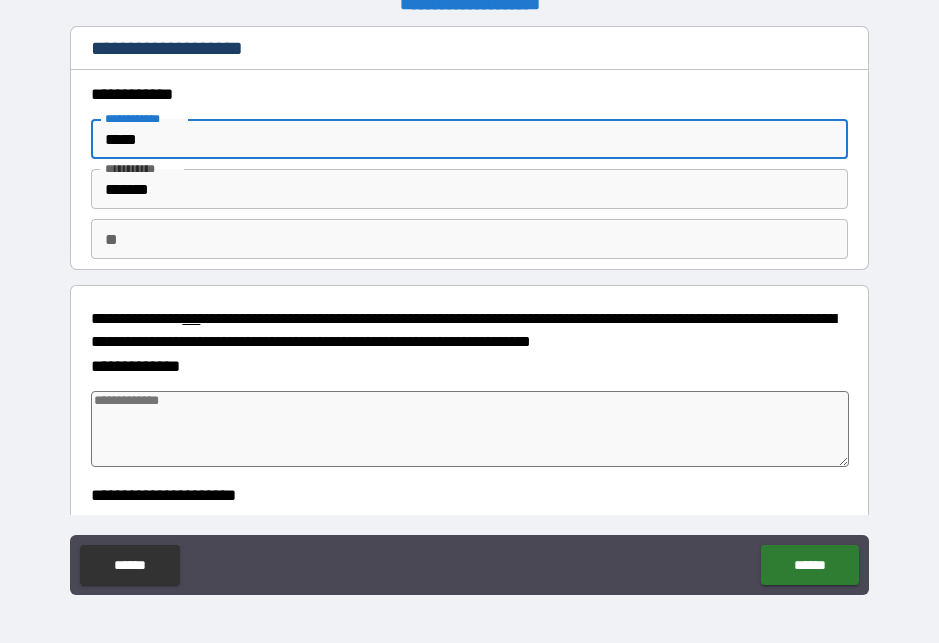 type on "*" 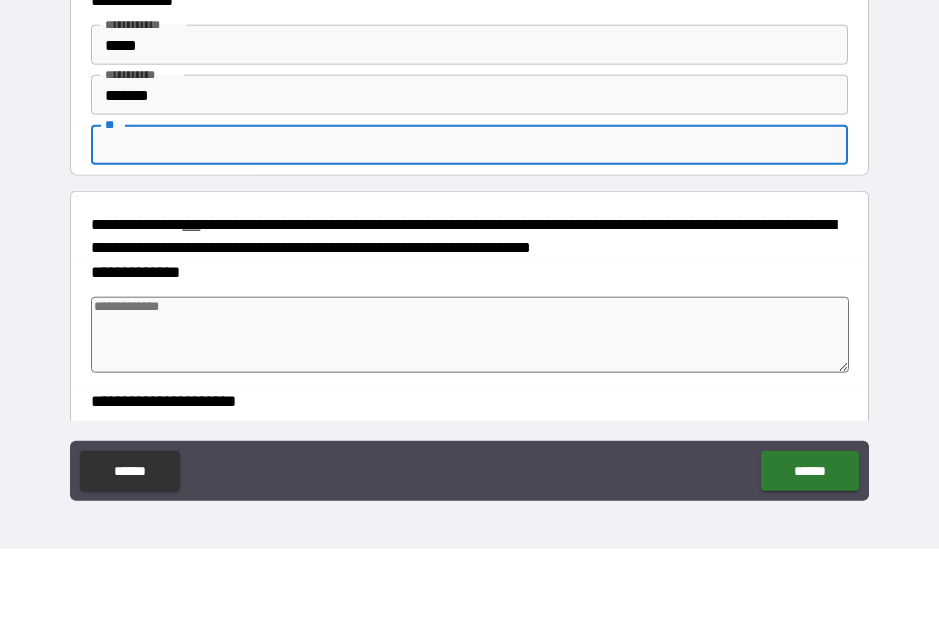 type on "*" 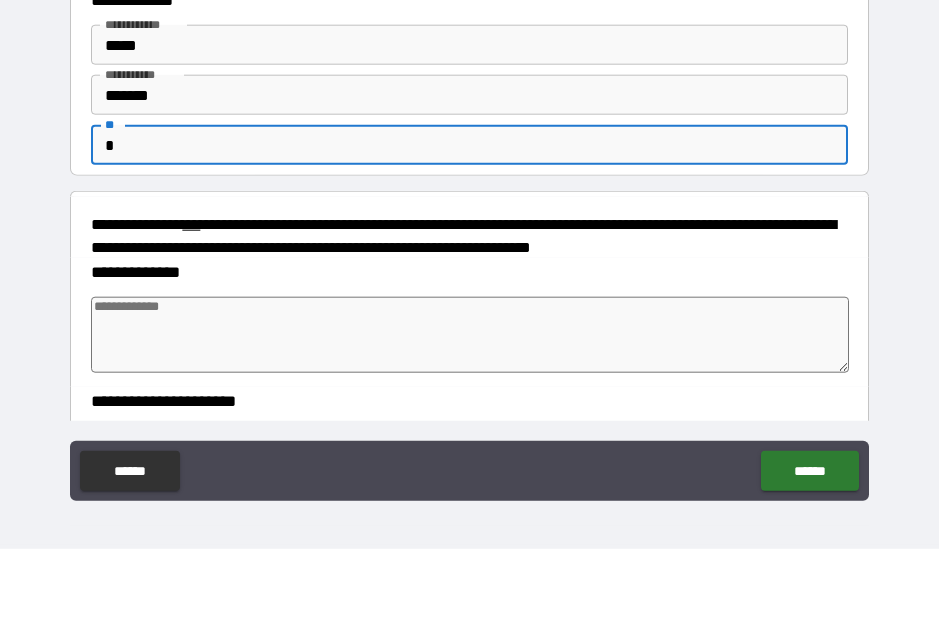 type on "*" 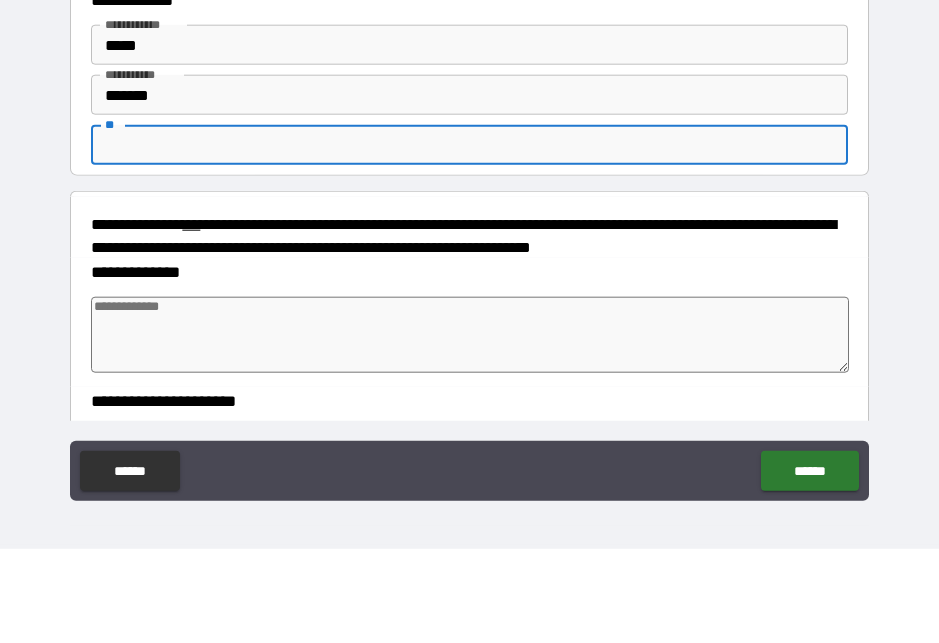 type on "*" 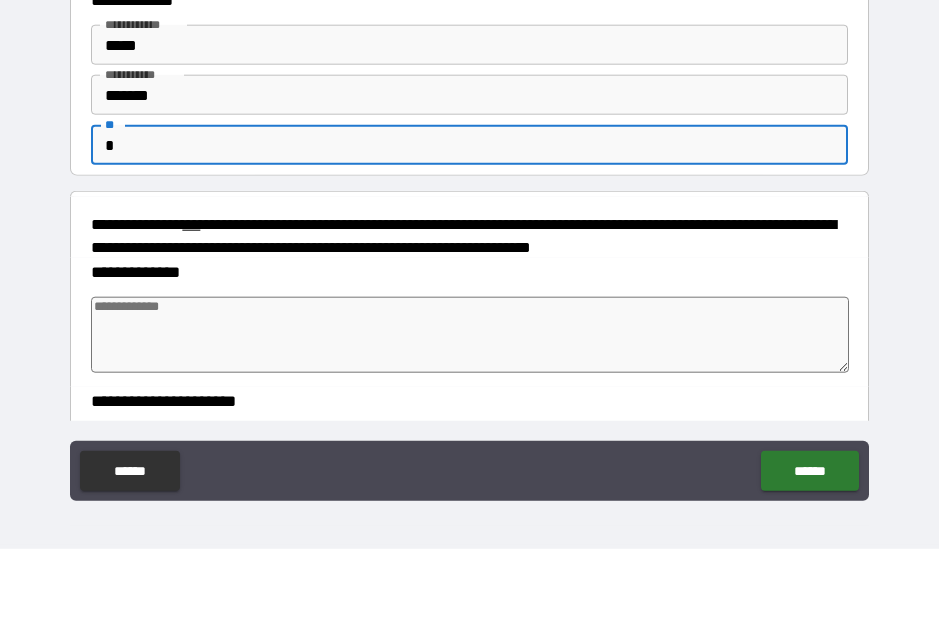 type on "*" 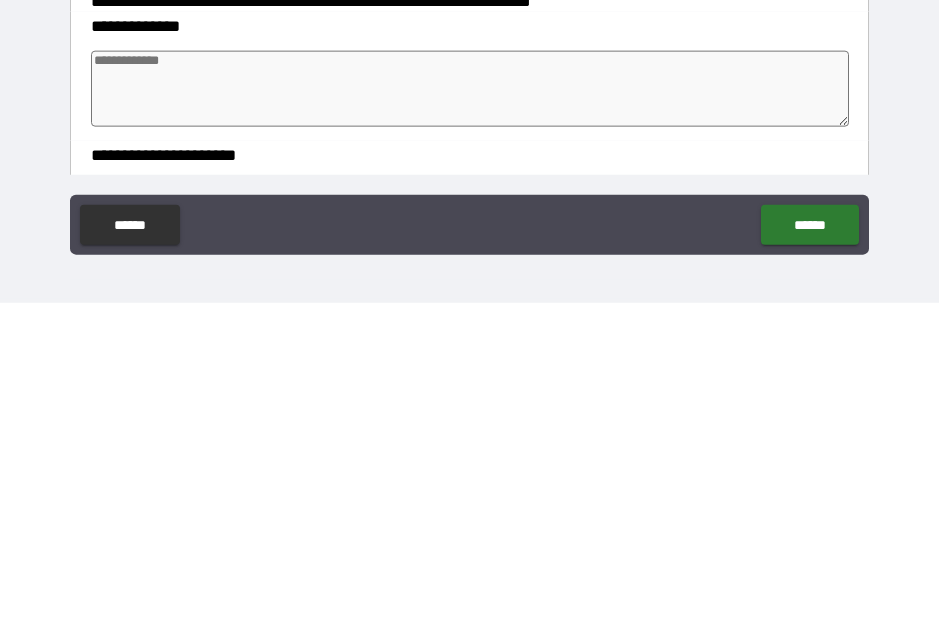 type on "*" 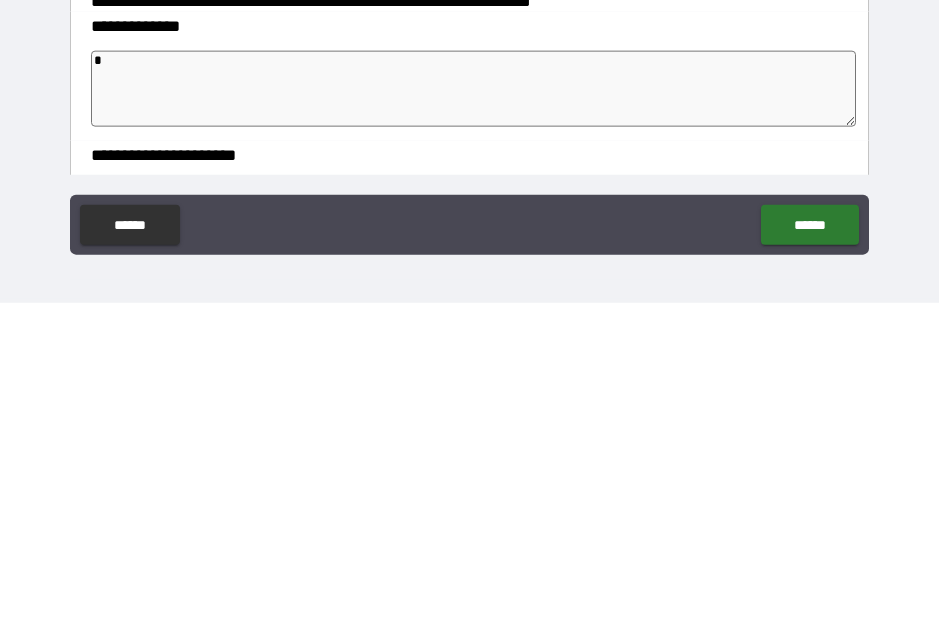 type on "*" 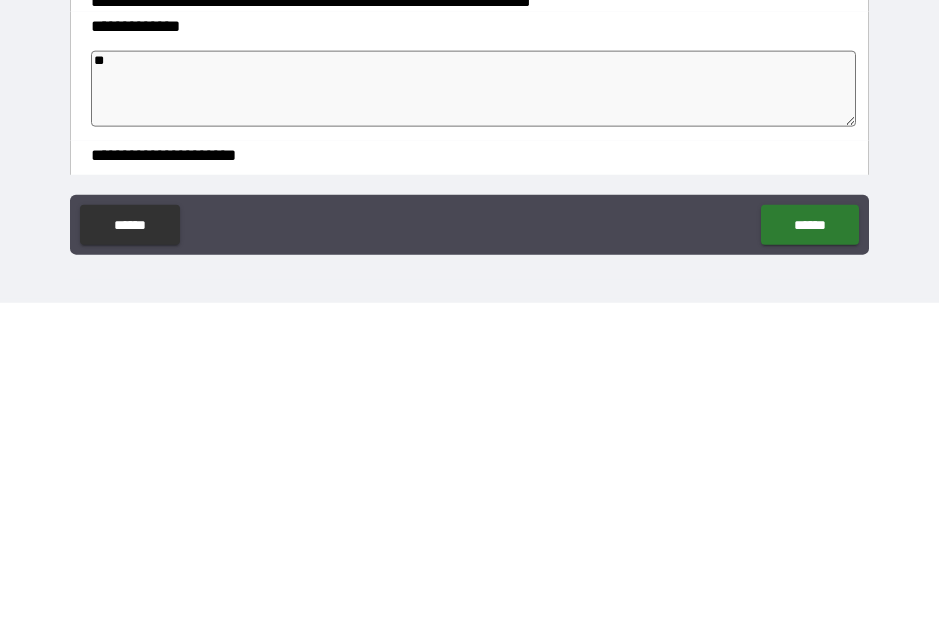 type on "*" 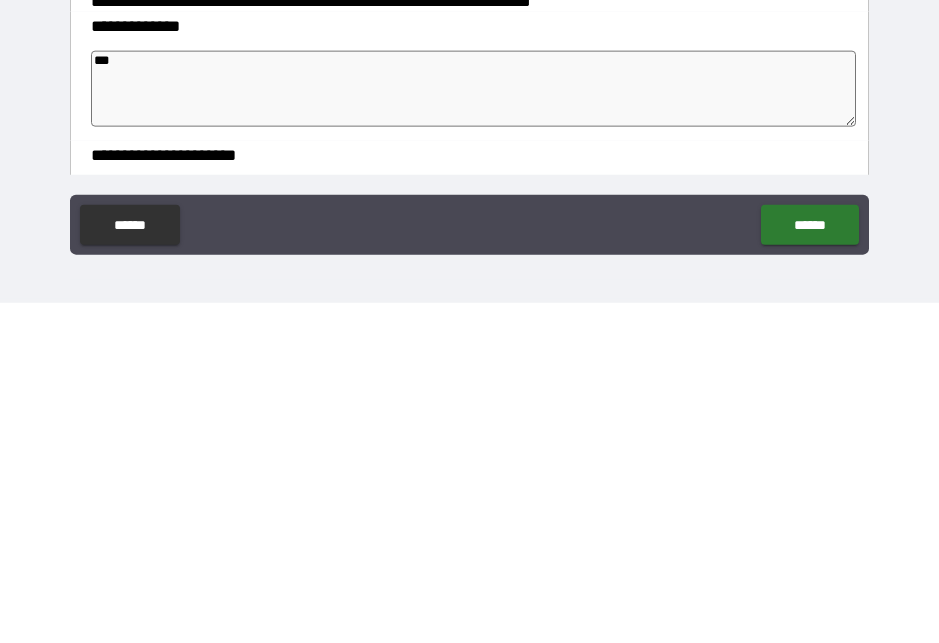 type on "*" 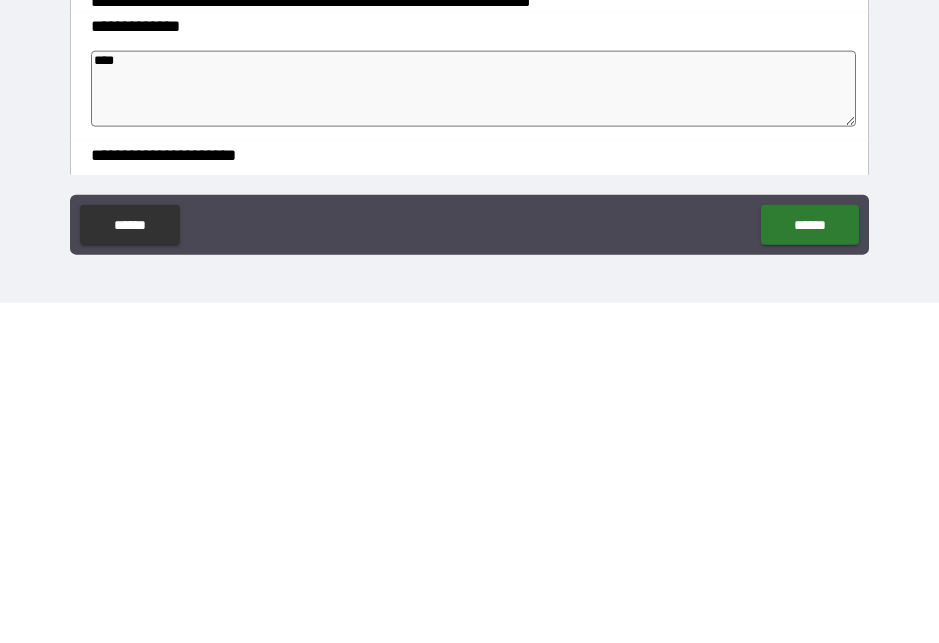 type on "*" 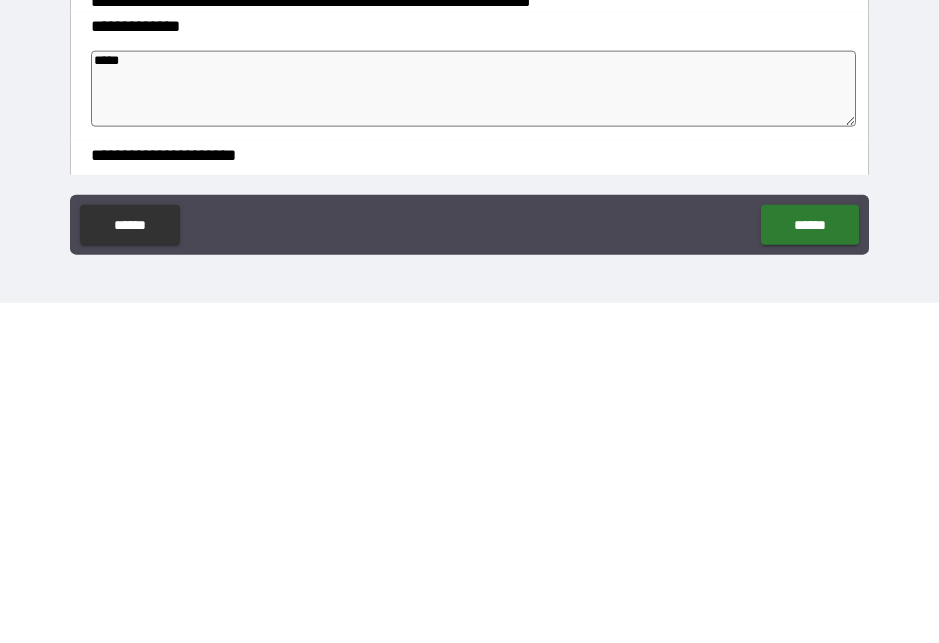 type on "*" 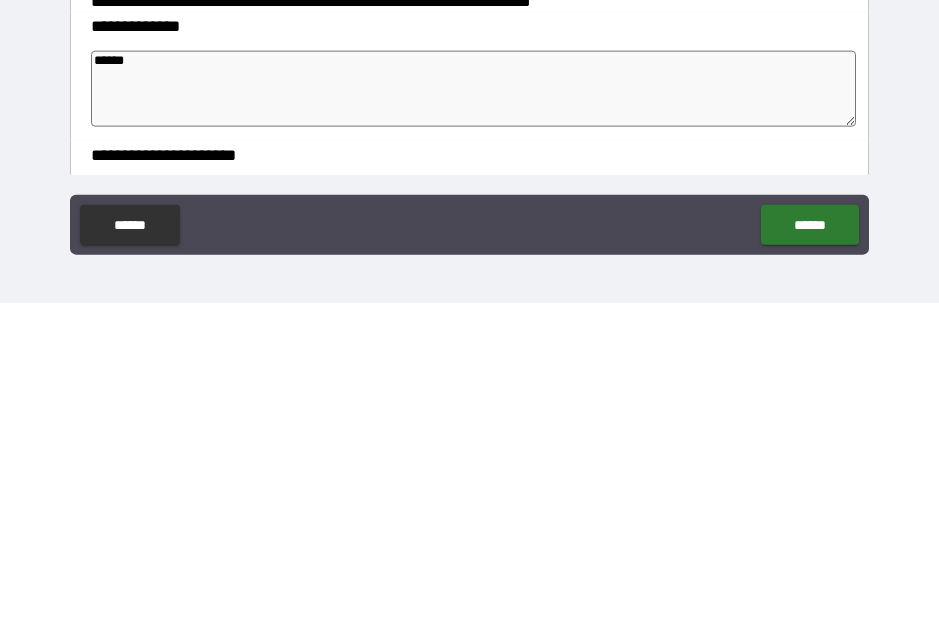 type on "*" 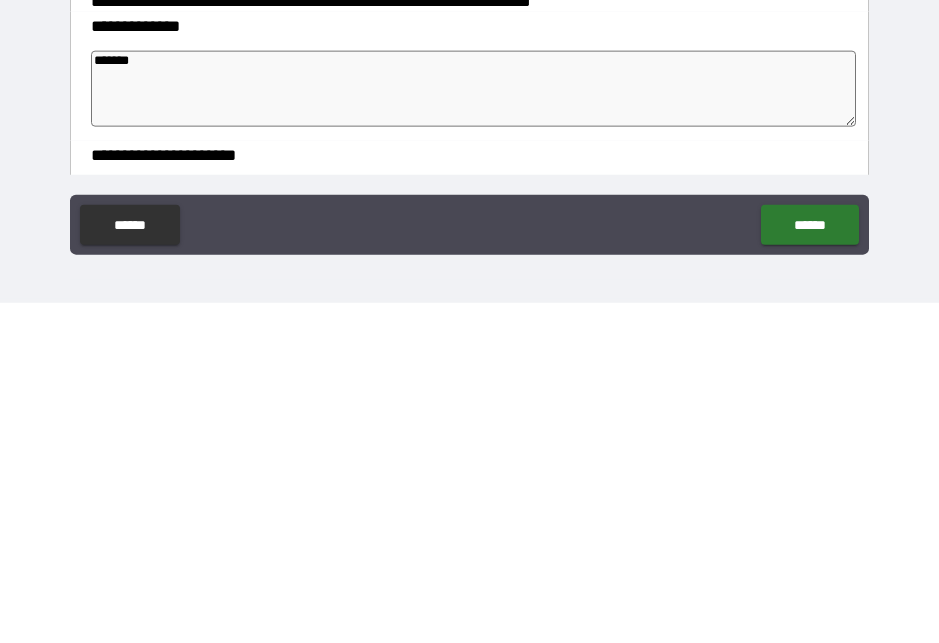 type on "*" 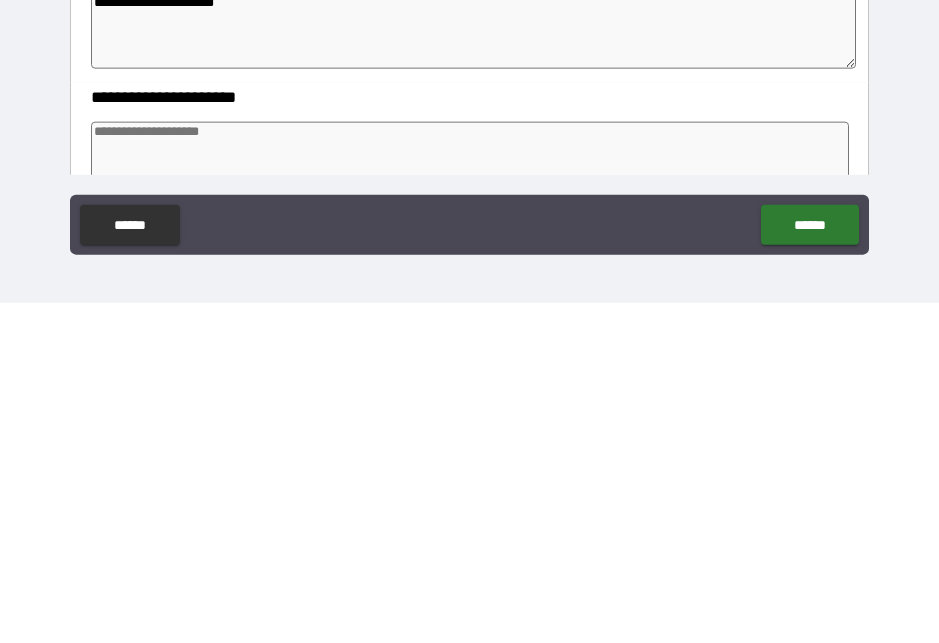 scroll, scrollTop: 69, scrollLeft: 0, axis: vertical 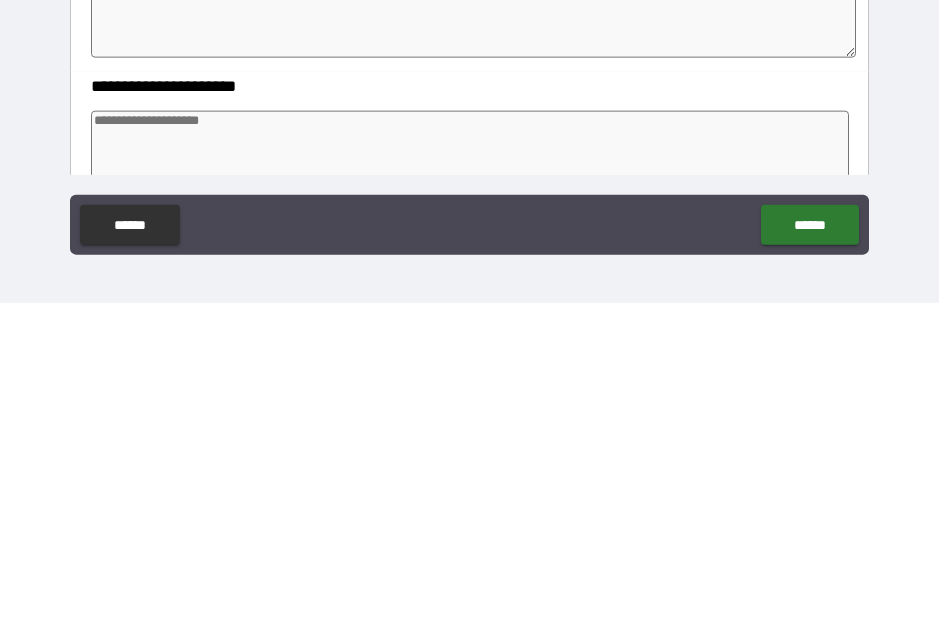 click at bounding box center [469, 489] 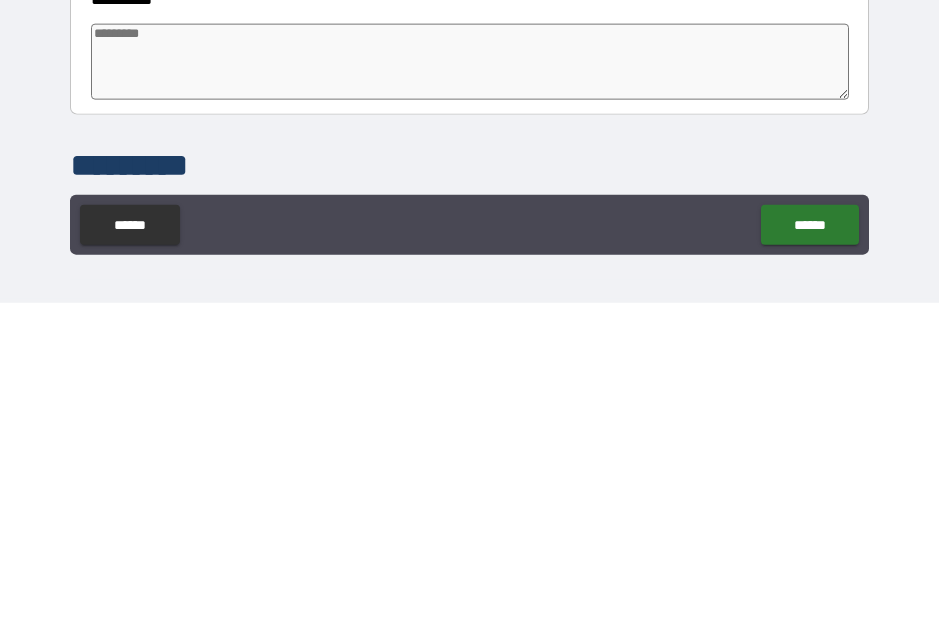 scroll, scrollTop: 435, scrollLeft: 0, axis: vertical 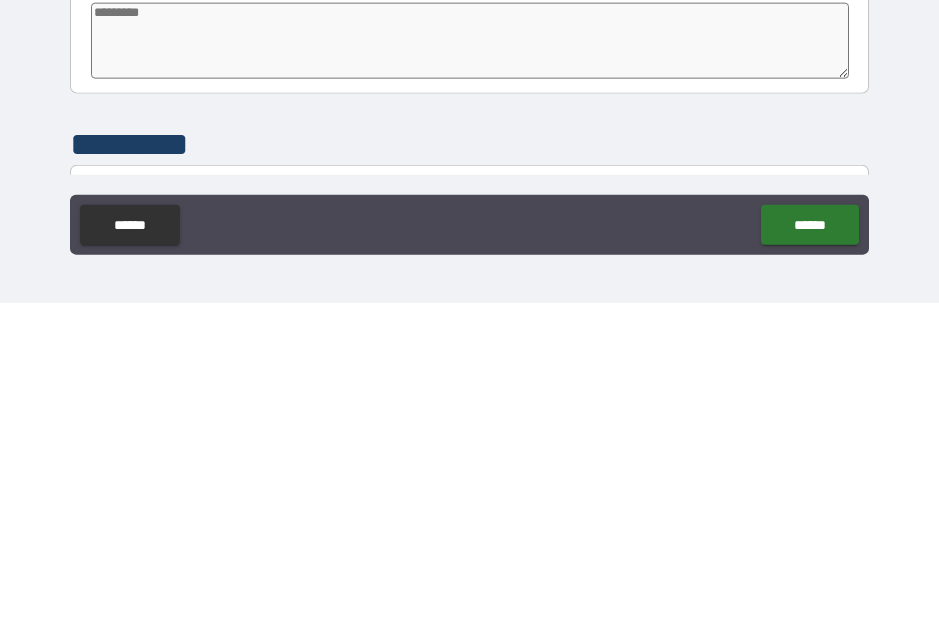 click at bounding box center [469, 381] 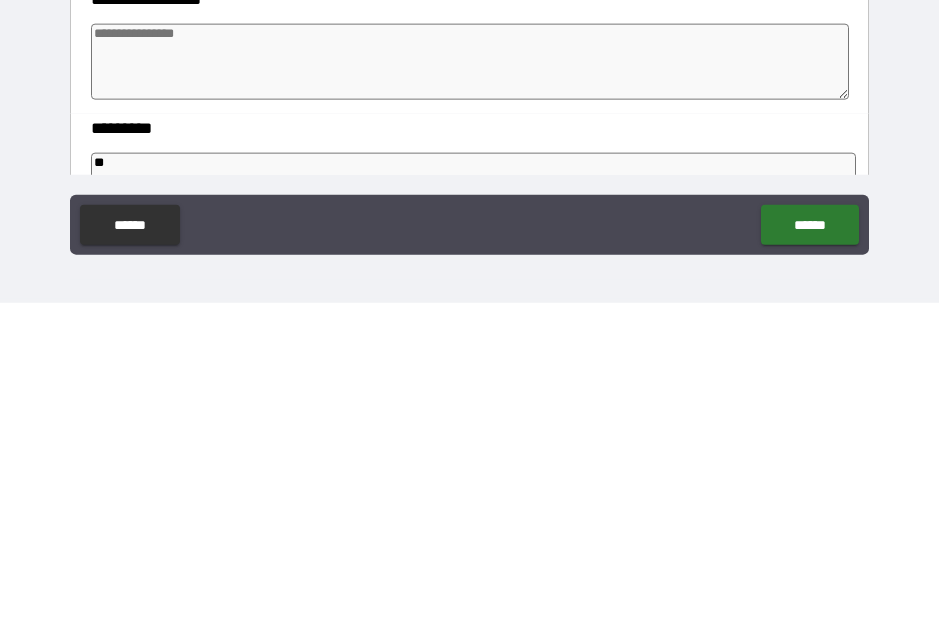scroll, scrollTop: 272, scrollLeft: 0, axis: vertical 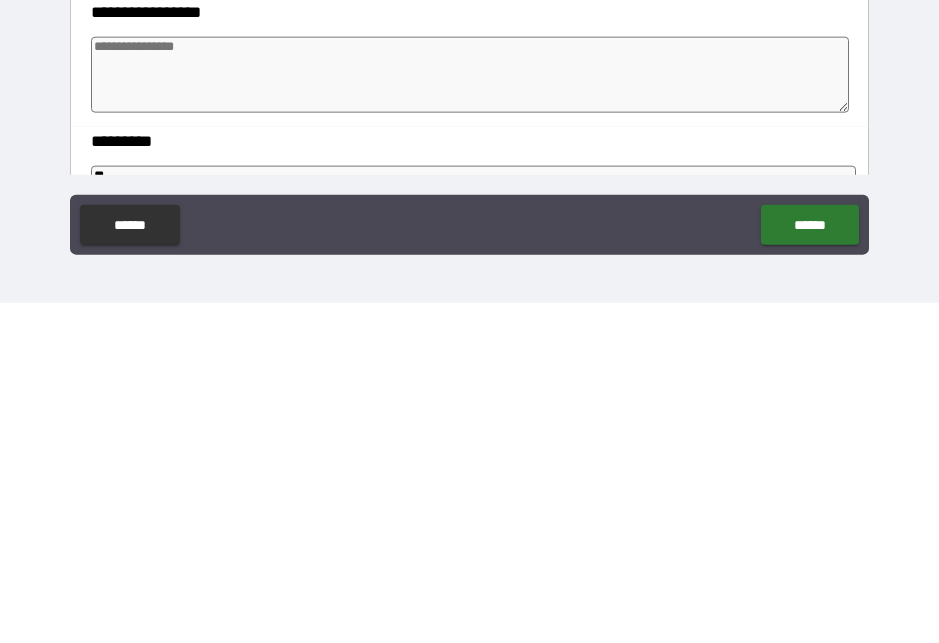 click at bounding box center [469, 415] 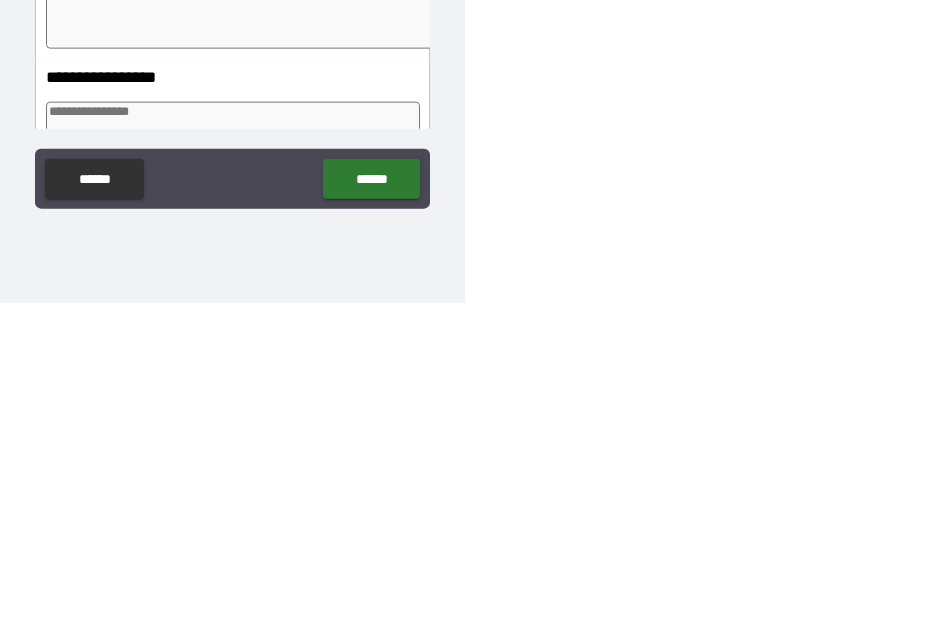 scroll, scrollTop: 26, scrollLeft: 0, axis: vertical 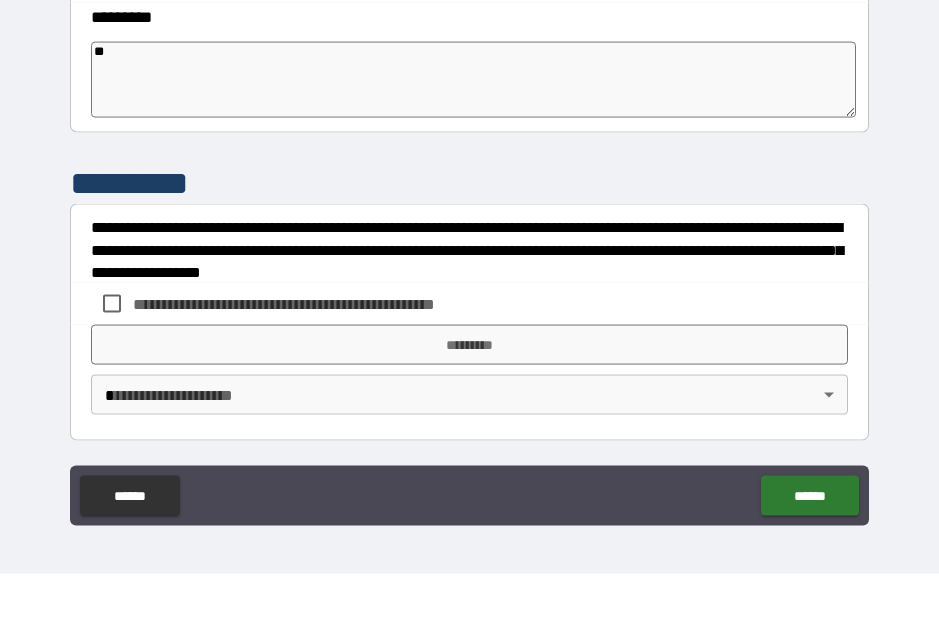 click on "**********" at bounding box center [469, 311] 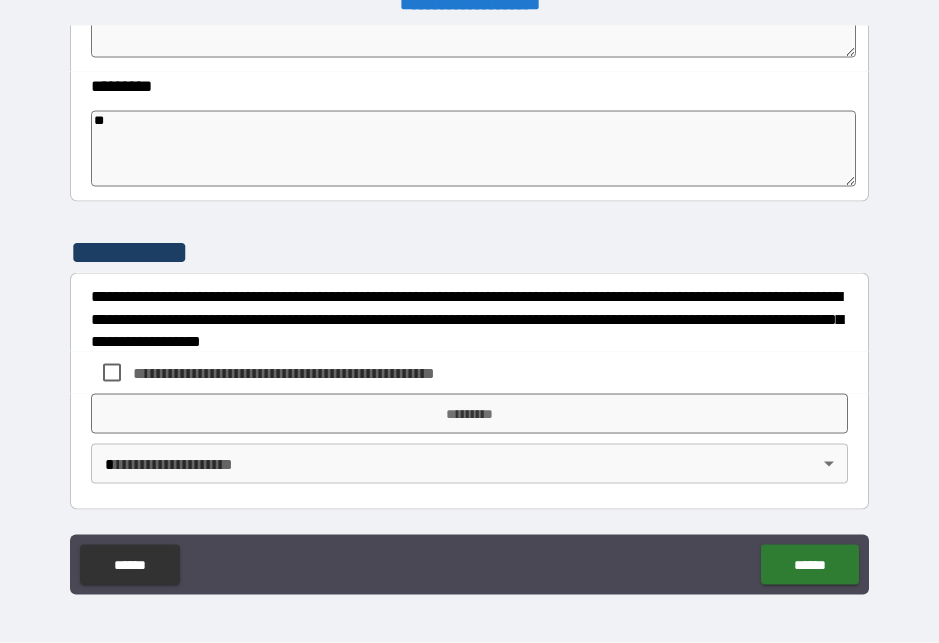 scroll, scrollTop: 26, scrollLeft: 0, axis: vertical 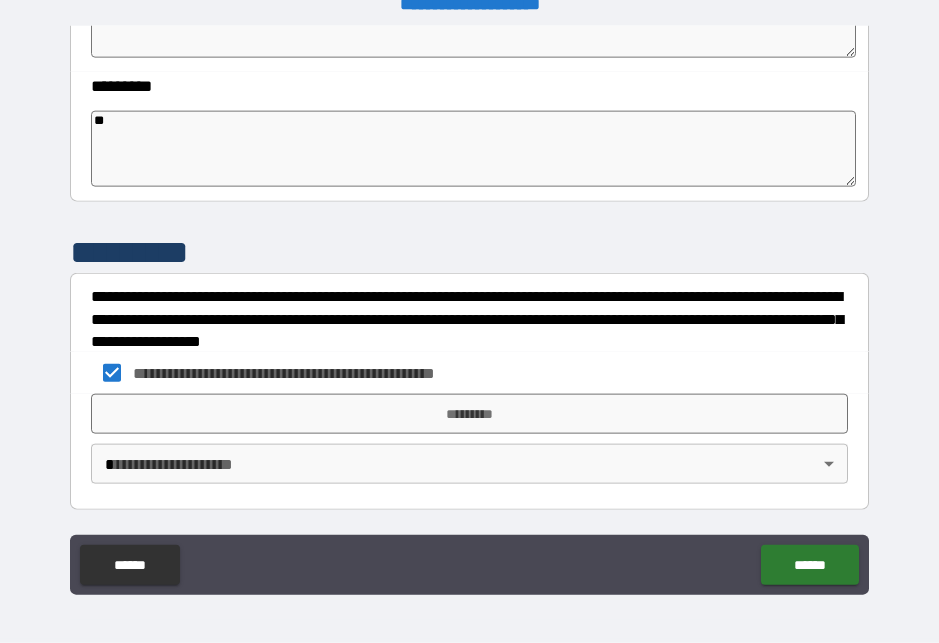 click on "*********" at bounding box center (469, 414) 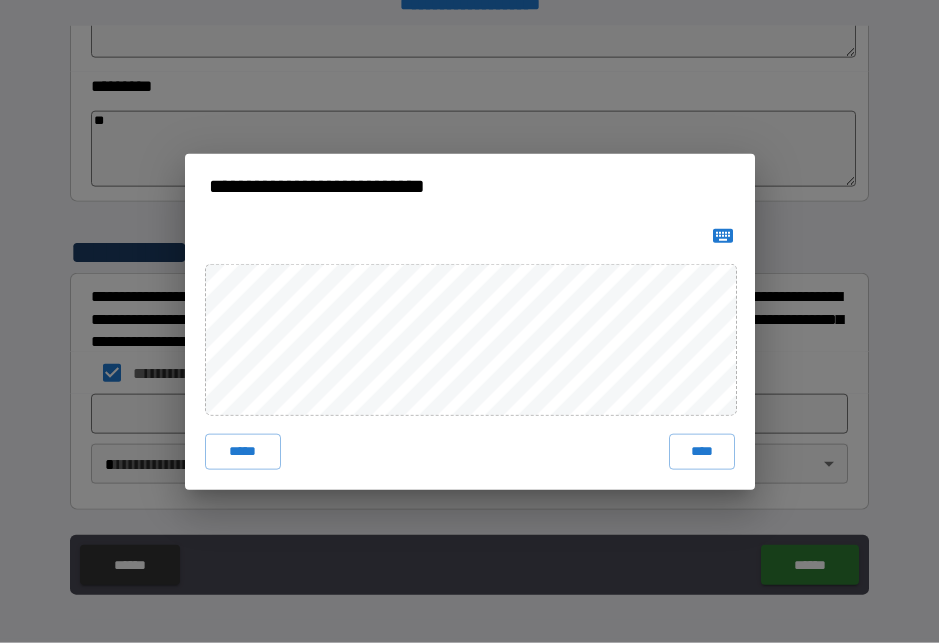 click at bounding box center [723, 236] 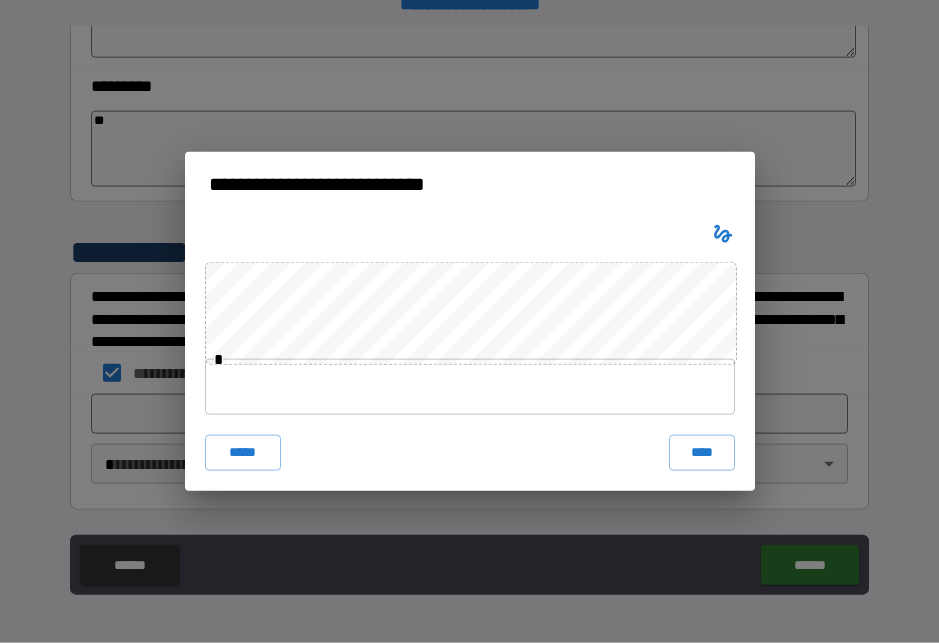 click 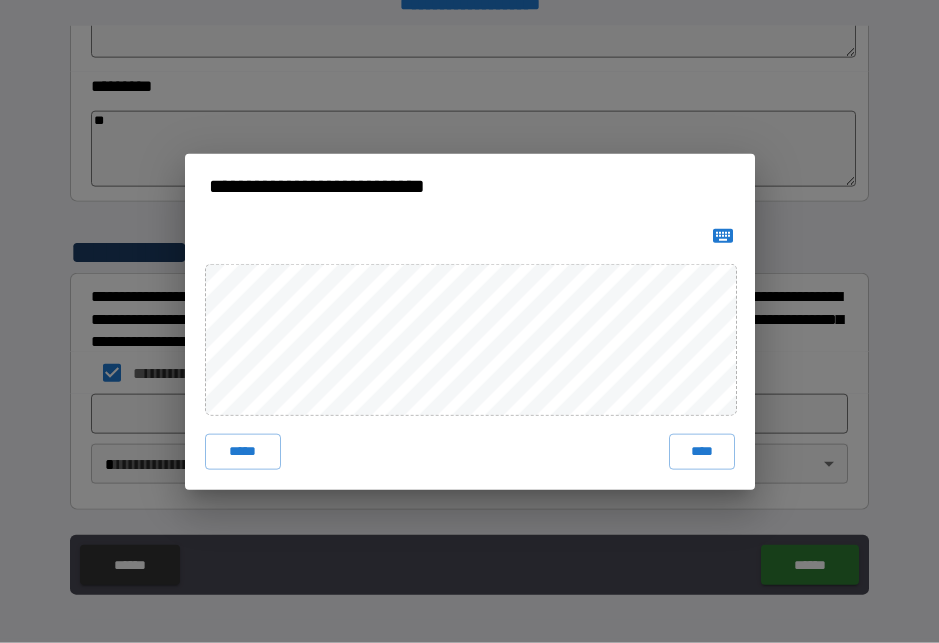 click on "****" at bounding box center [702, 452] 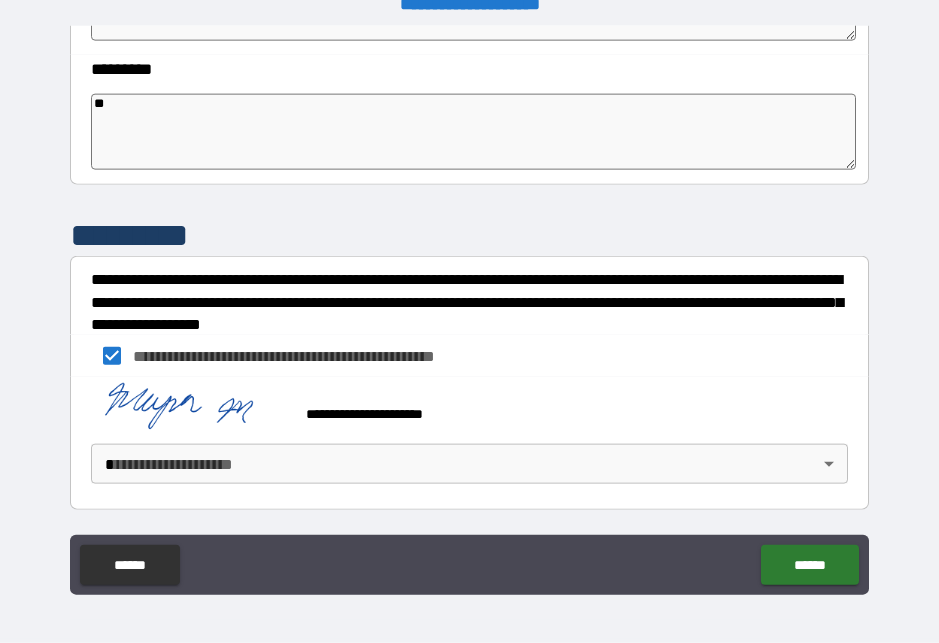 scroll, scrollTop: 684, scrollLeft: 0, axis: vertical 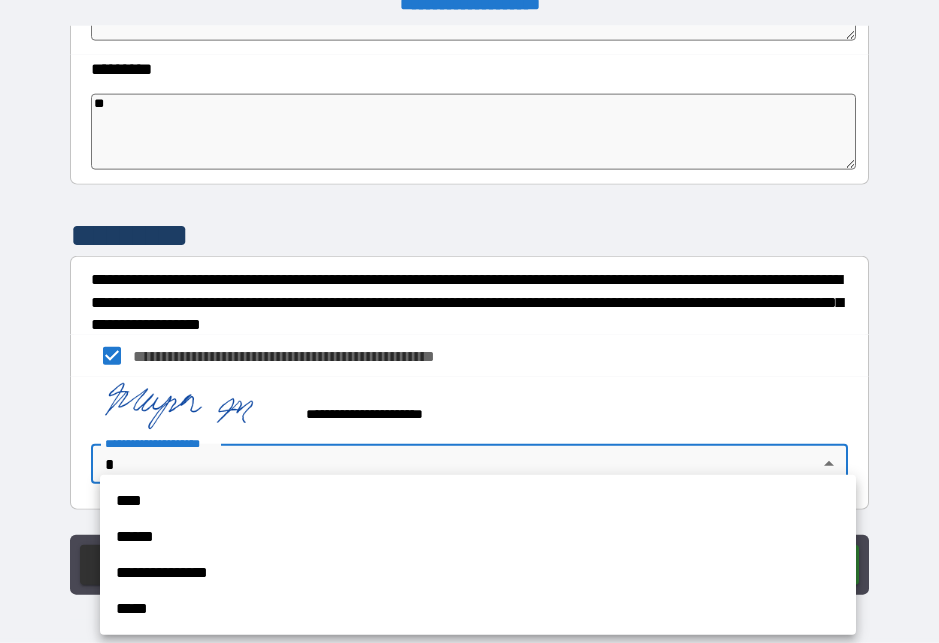 click on "****" at bounding box center (478, 501) 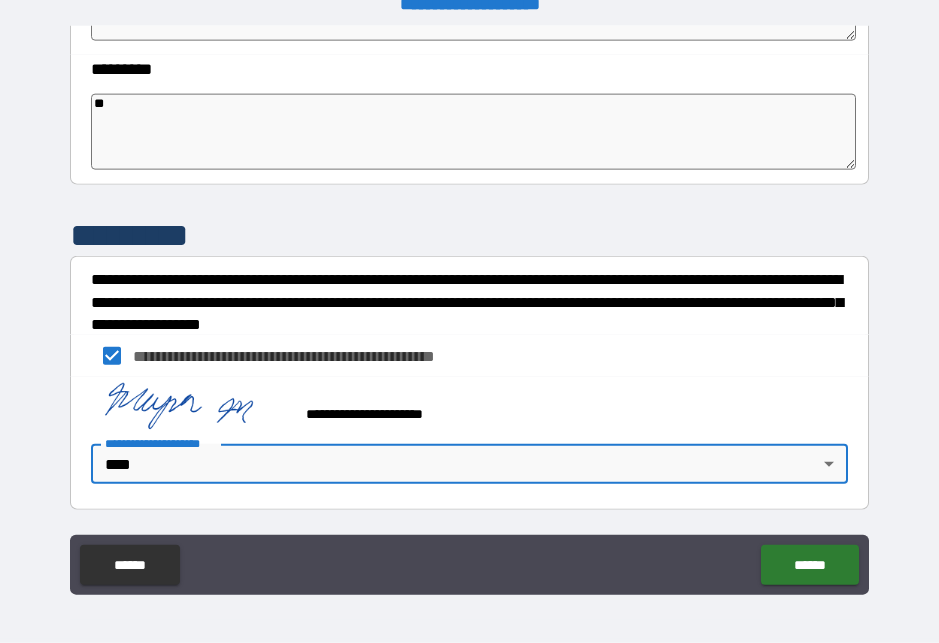 click on "******" at bounding box center [809, 565] 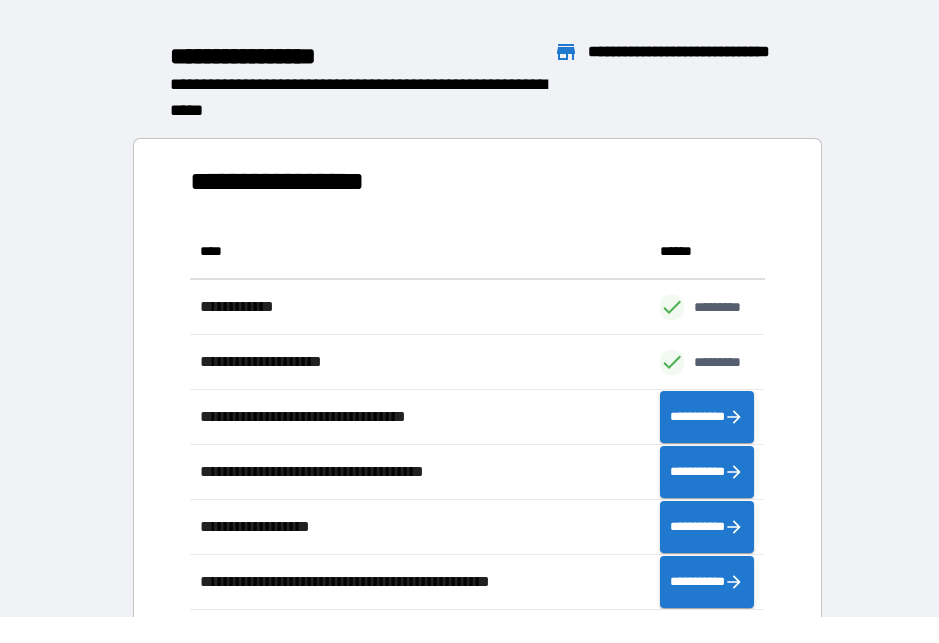scroll, scrollTop: 1, scrollLeft: 1, axis: both 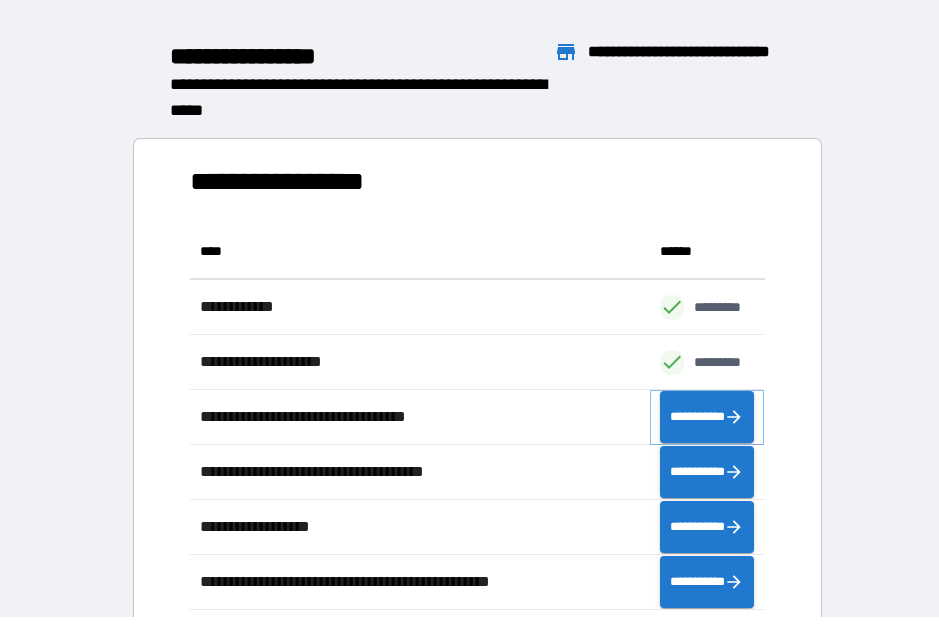 click on "**********" at bounding box center [707, 417] 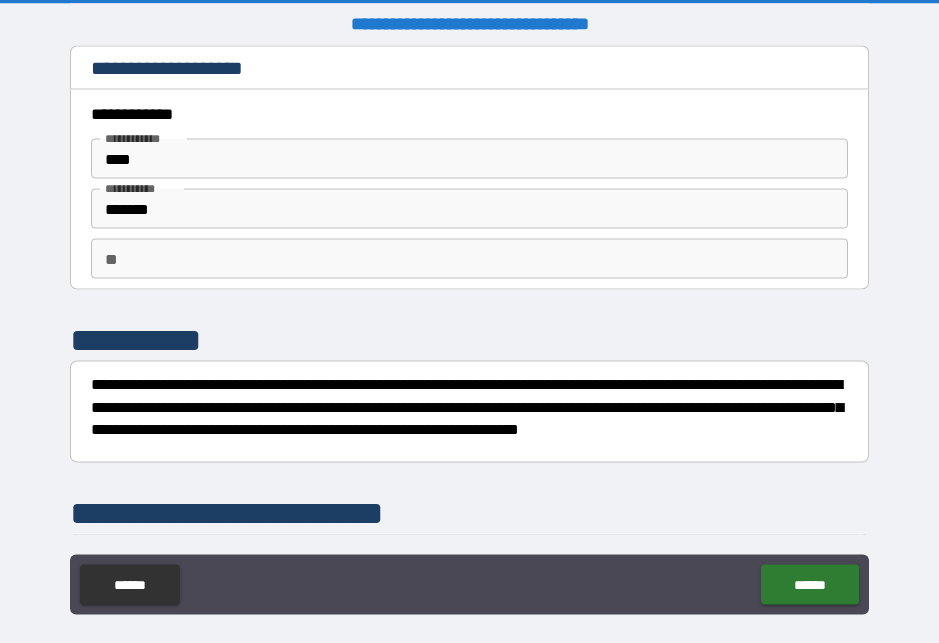 click on "****" at bounding box center (469, 159) 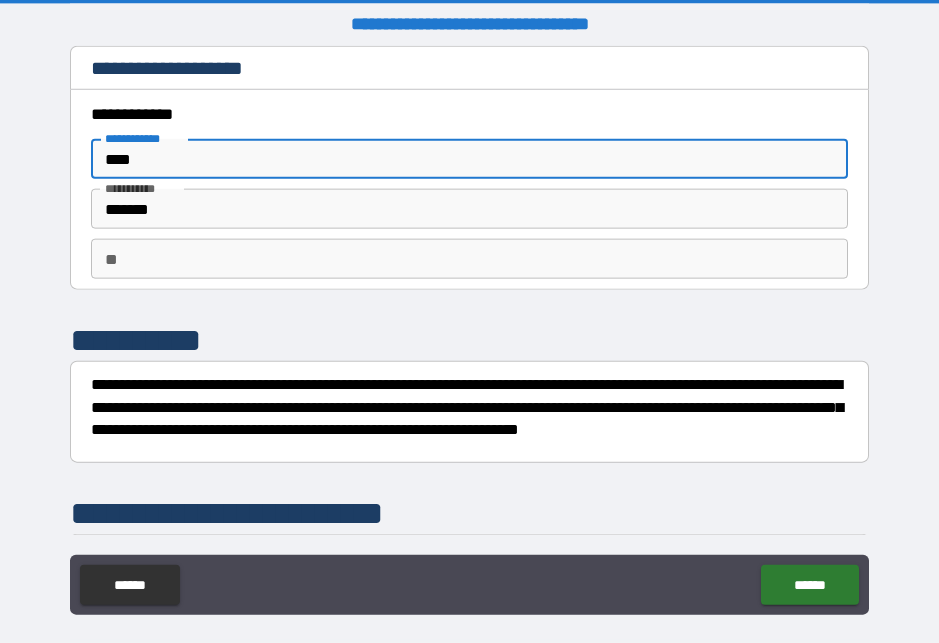 scroll, scrollTop: 6, scrollLeft: 0, axis: vertical 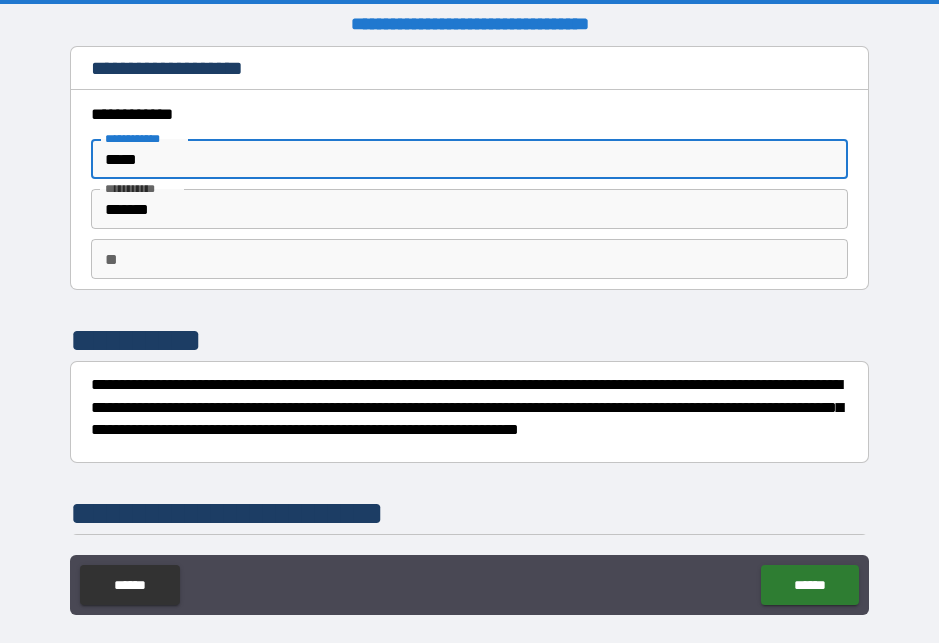 click on "**" at bounding box center (469, 259) 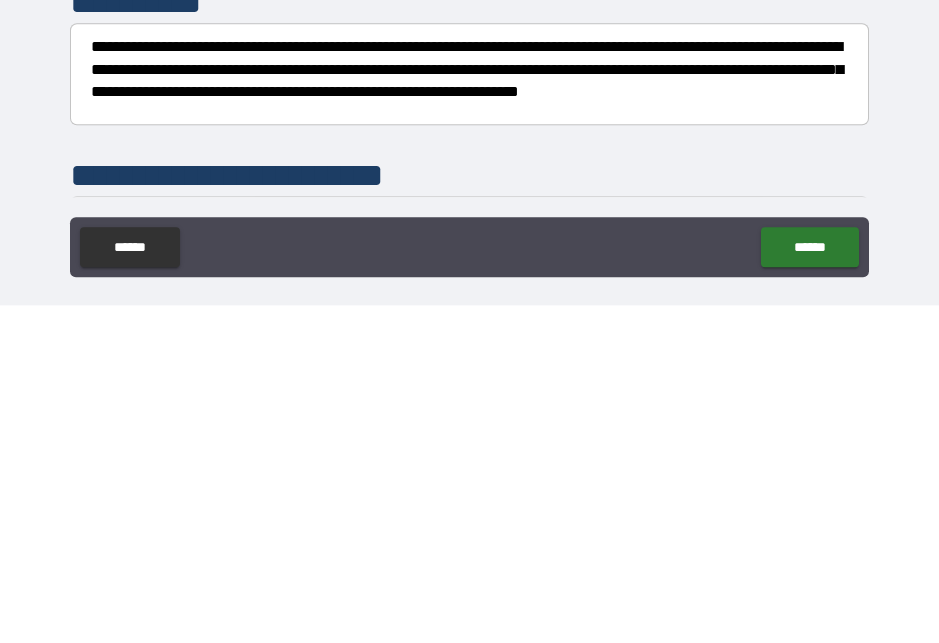 scroll, scrollTop: 27, scrollLeft: 0, axis: vertical 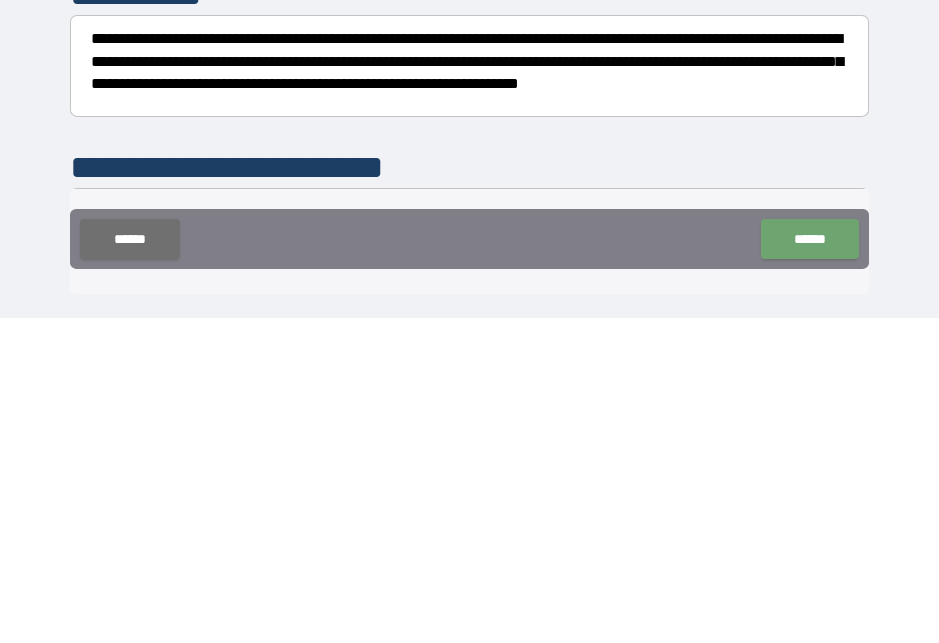 click on "******" at bounding box center (809, 564) 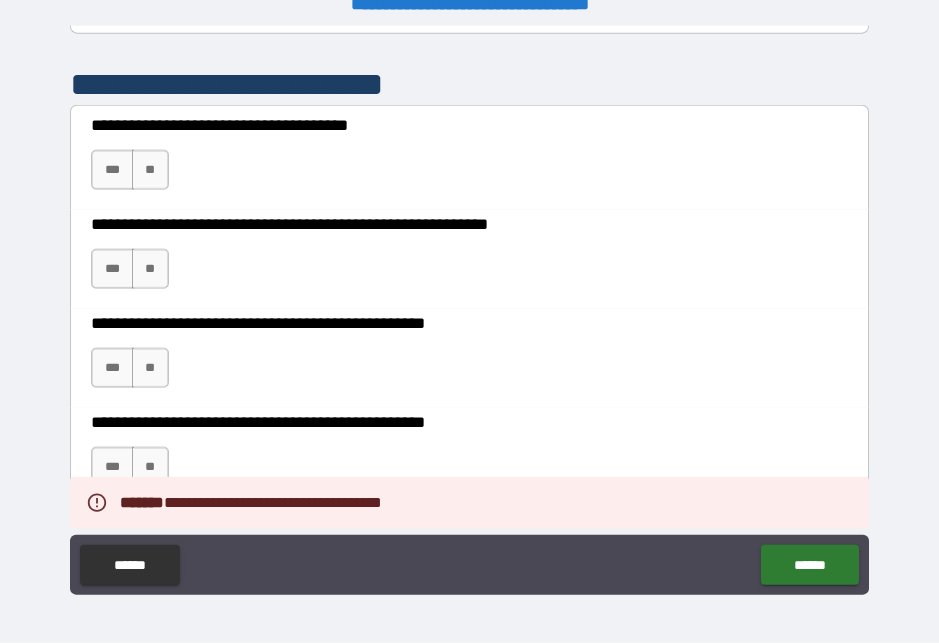 scroll, scrollTop: 410, scrollLeft: 0, axis: vertical 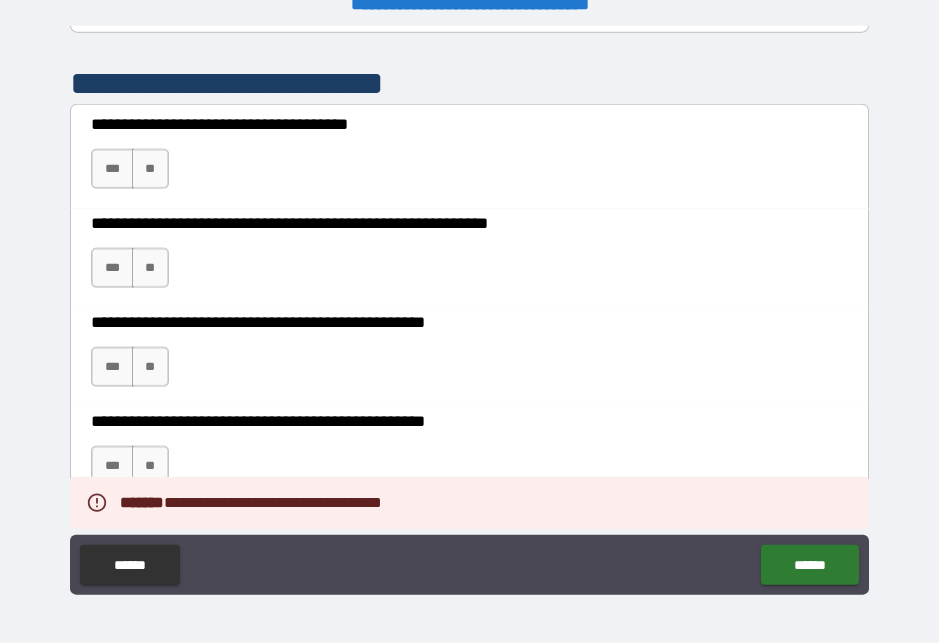 click on "***" at bounding box center (112, 169) 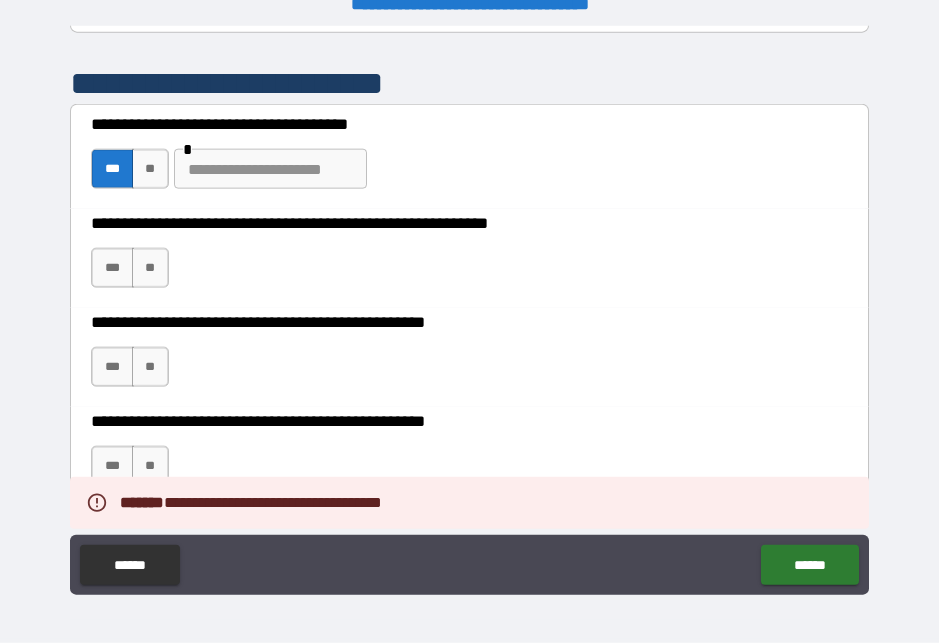 click on "**" at bounding box center [150, 268] 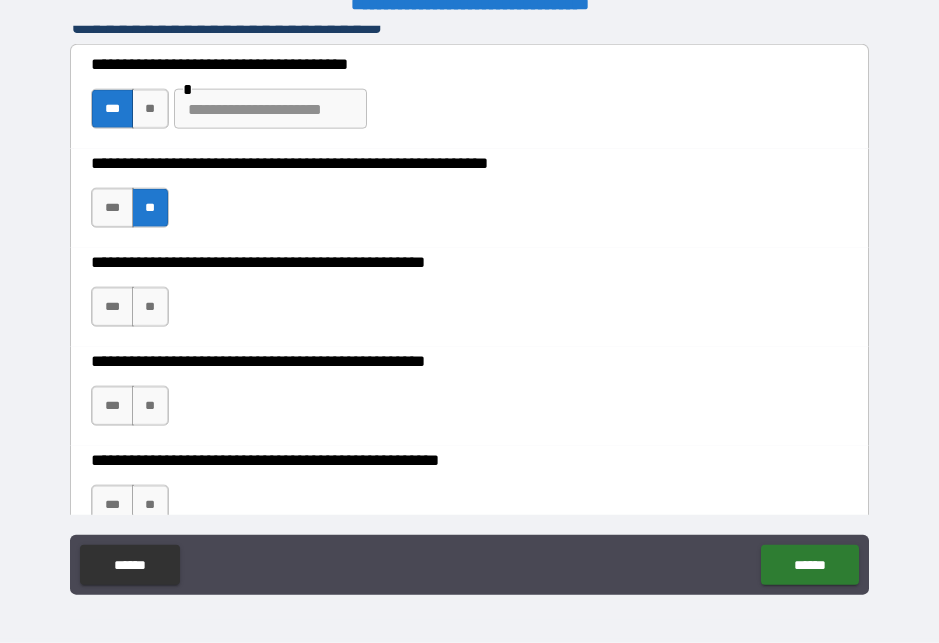 scroll, scrollTop: 471, scrollLeft: 0, axis: vertical 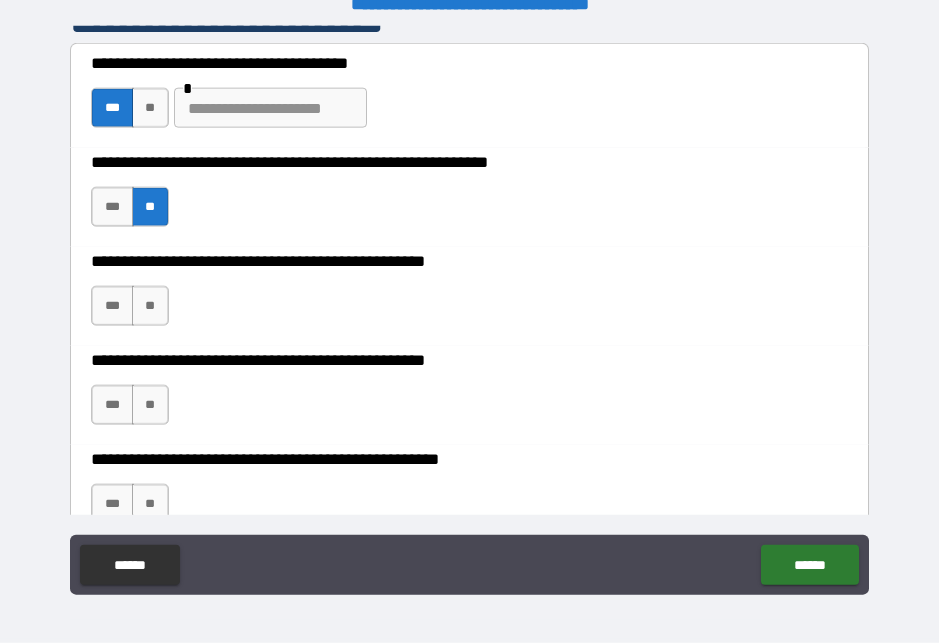 click on "**" at bounding box center [150, 306] 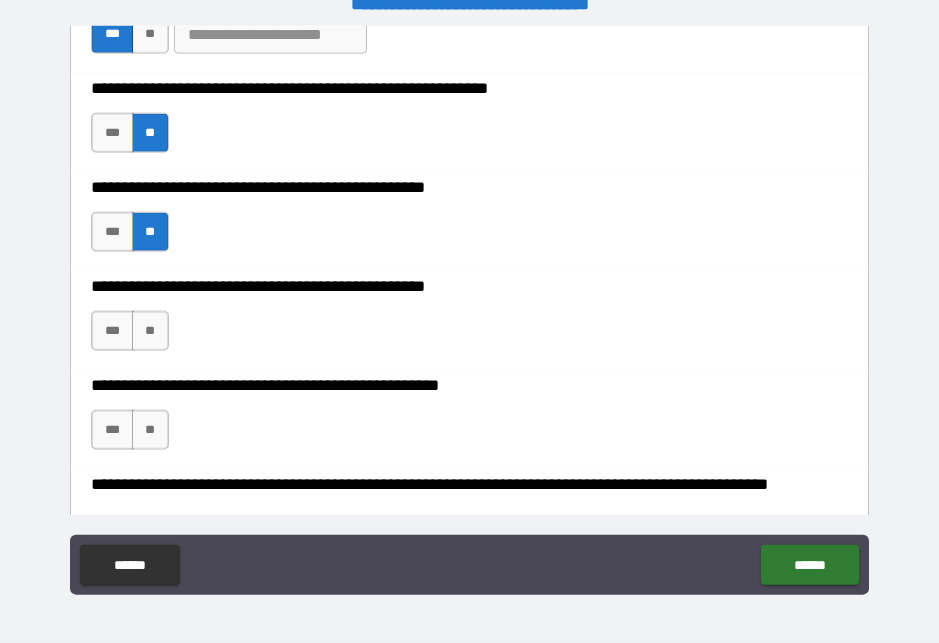 scroll, scrollTop: 548, scrollLeft: 0, axis: vertical 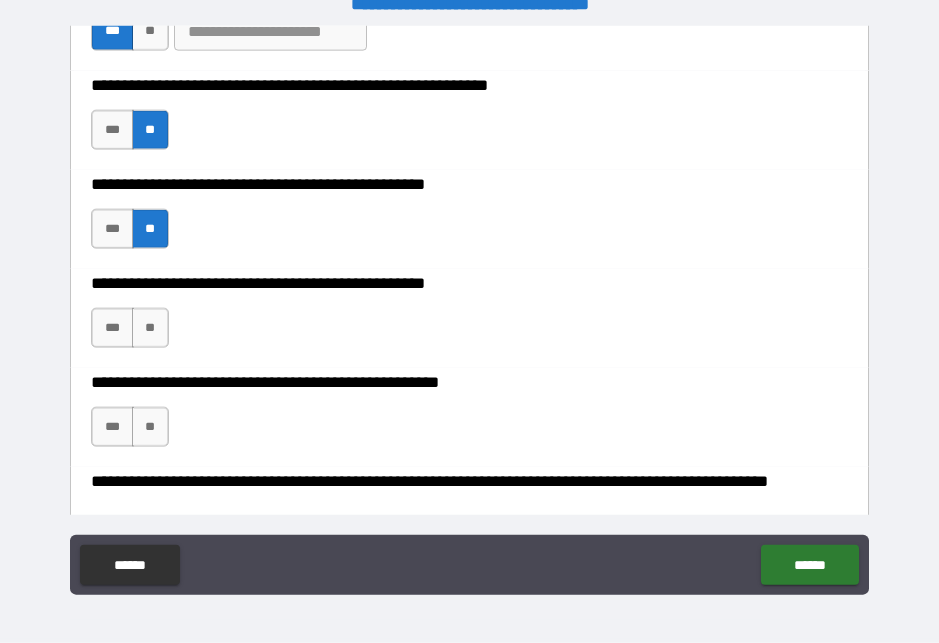 click on "**" at bounding box center (150, 328) 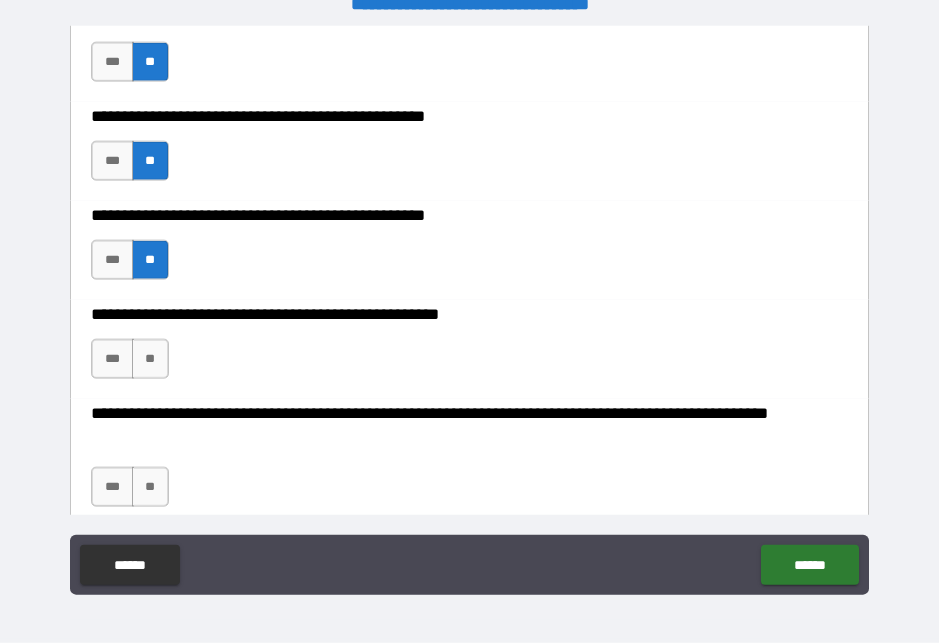 scroll, scrollTop: 620, scrollLeft: 0, axis: vertical 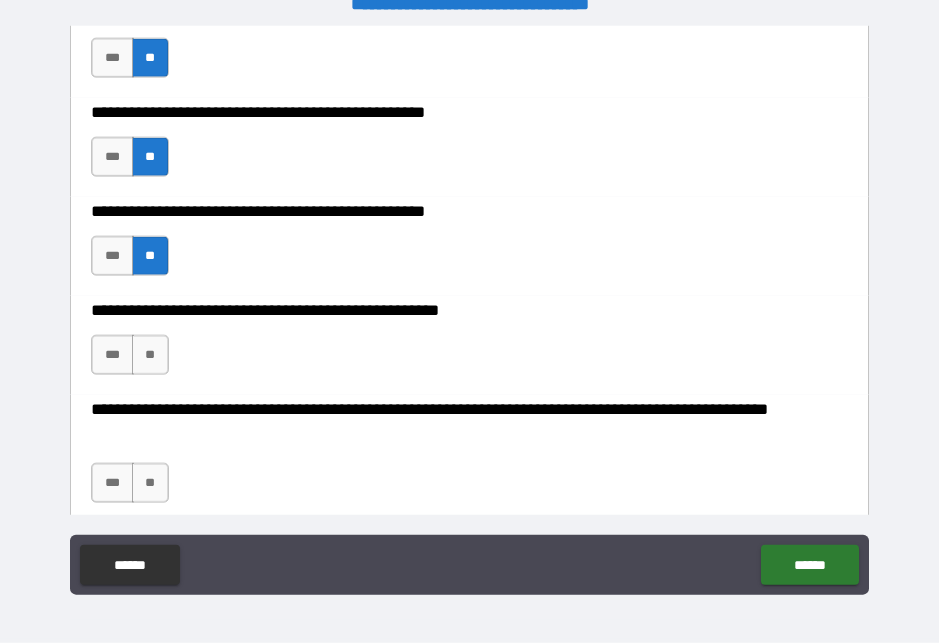 click on "**" at bounding box center [150, 355] 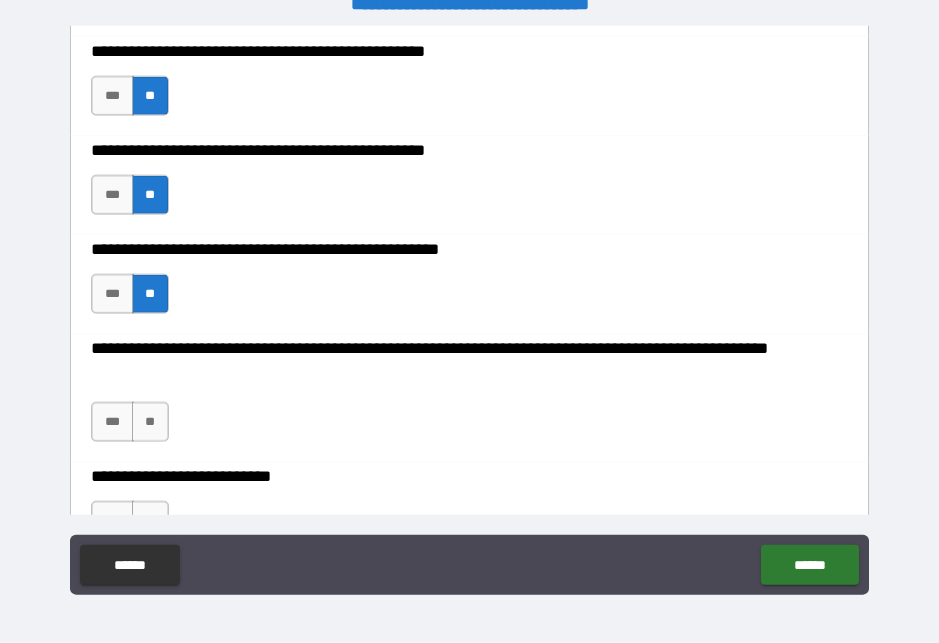 scroll, scrollTop: 685, scrollLeft: 0, axis: vertical 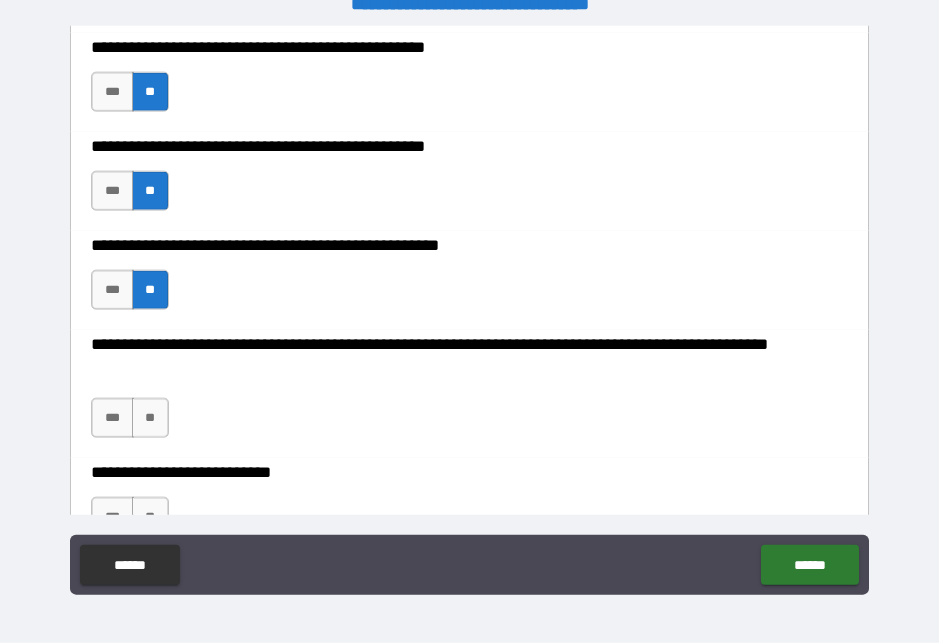 click on "**" at bounding box center (150, 418) 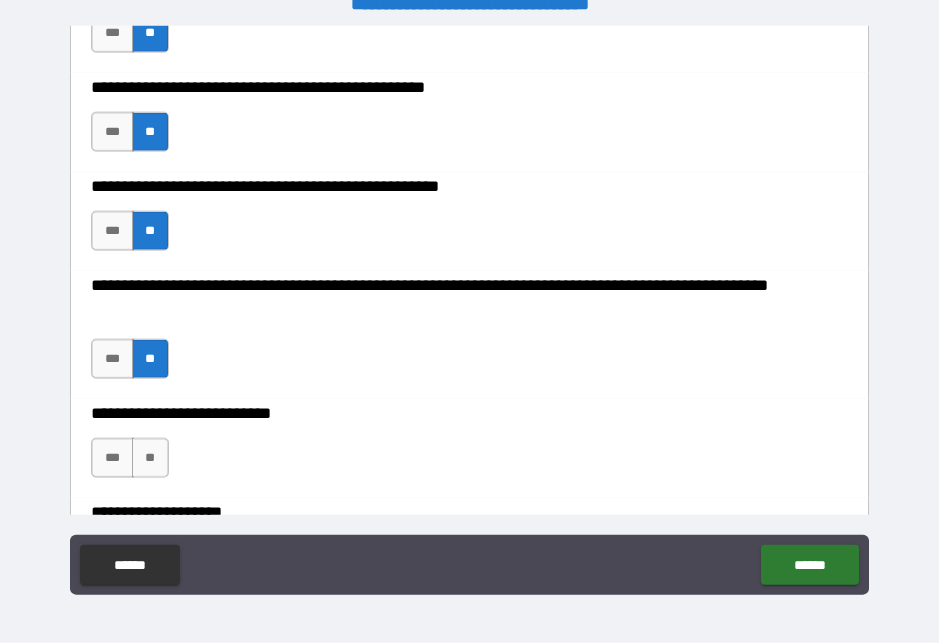 scroll, scrollTop: 762, scrollLeft: 0, axis: vertical 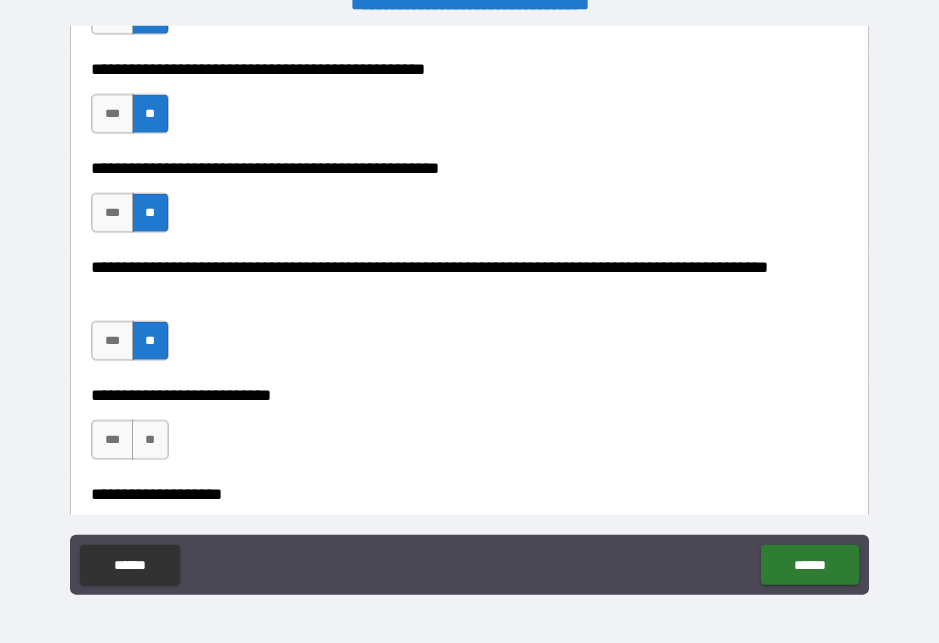 click on "**" at bounding box center (150, 440) 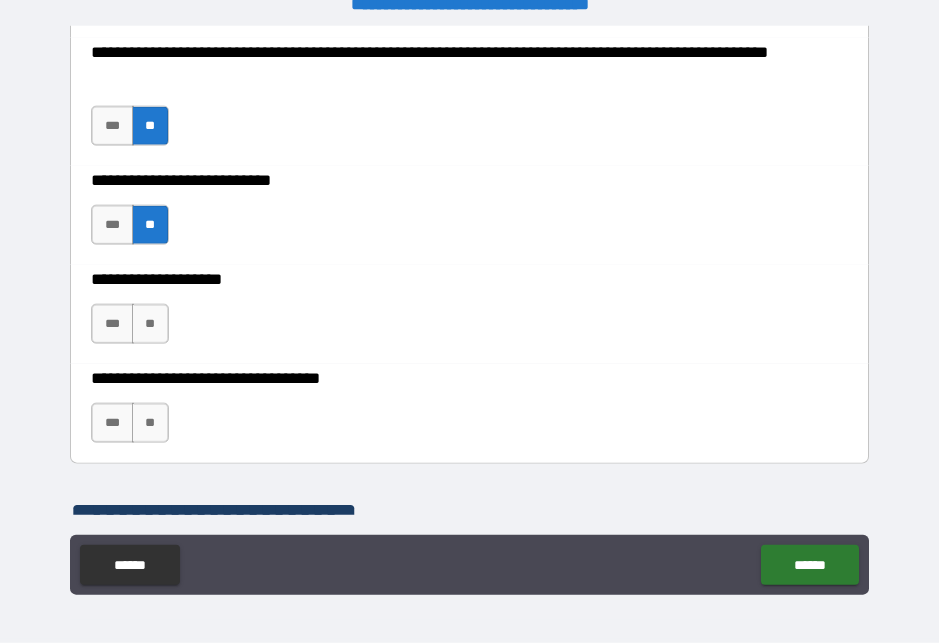 scroll, scrollTop: 979, scrollLeft: 0, axis: vertical 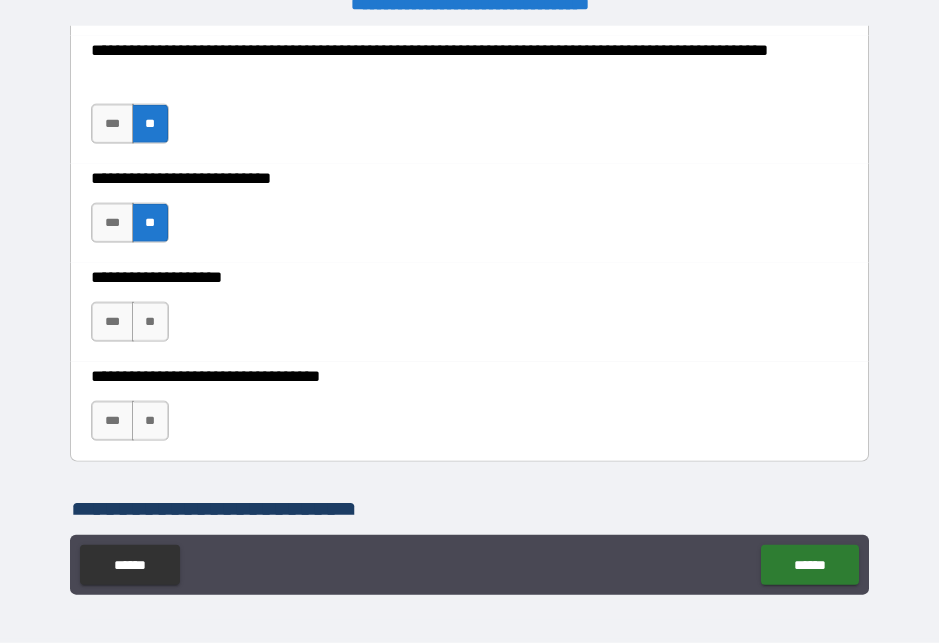 click on "**" at bounding box center (150, 322) 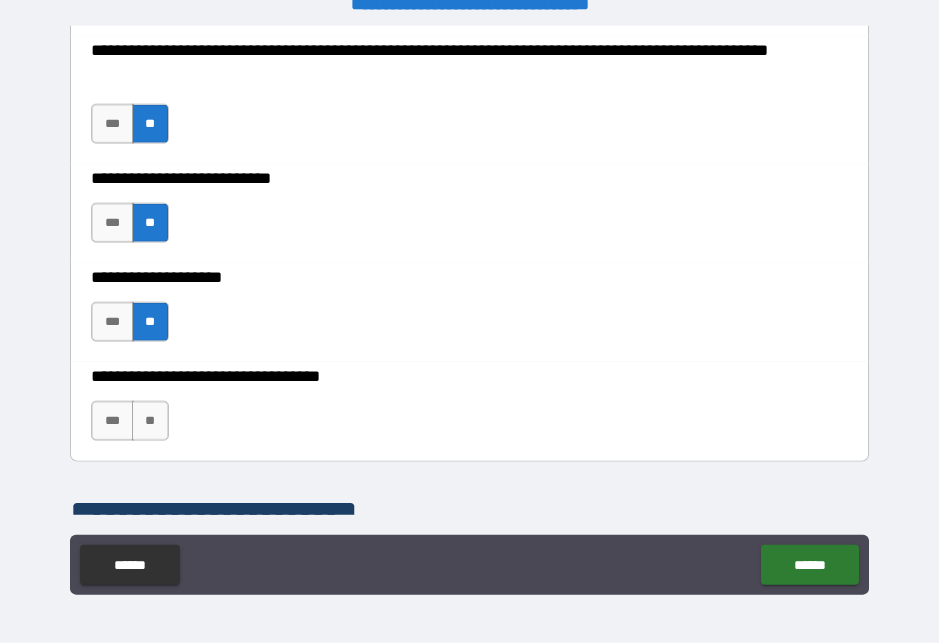 click on "***" at bounding box center (112, 421) 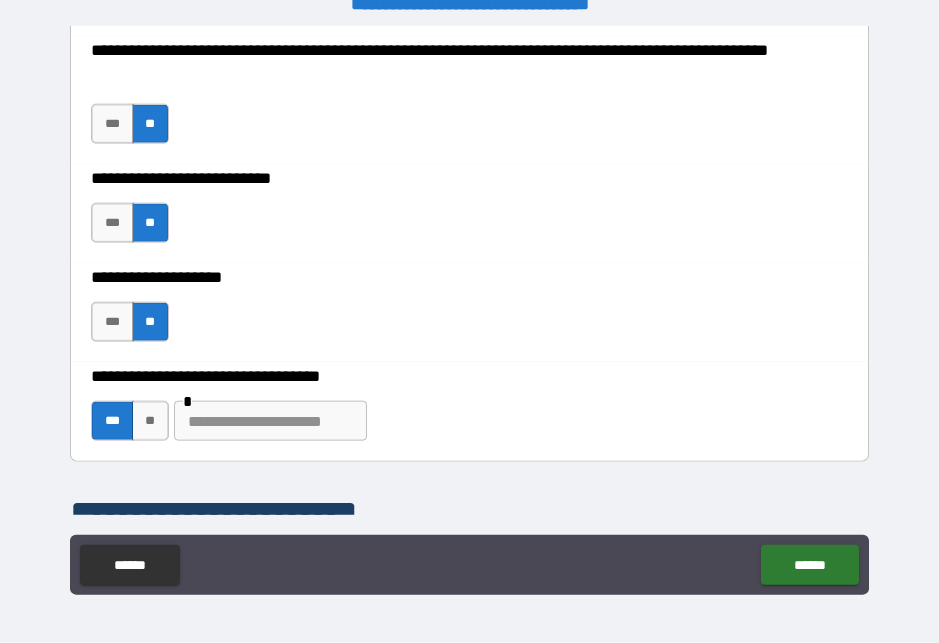 click on "**" at bounding box center (150, 421) 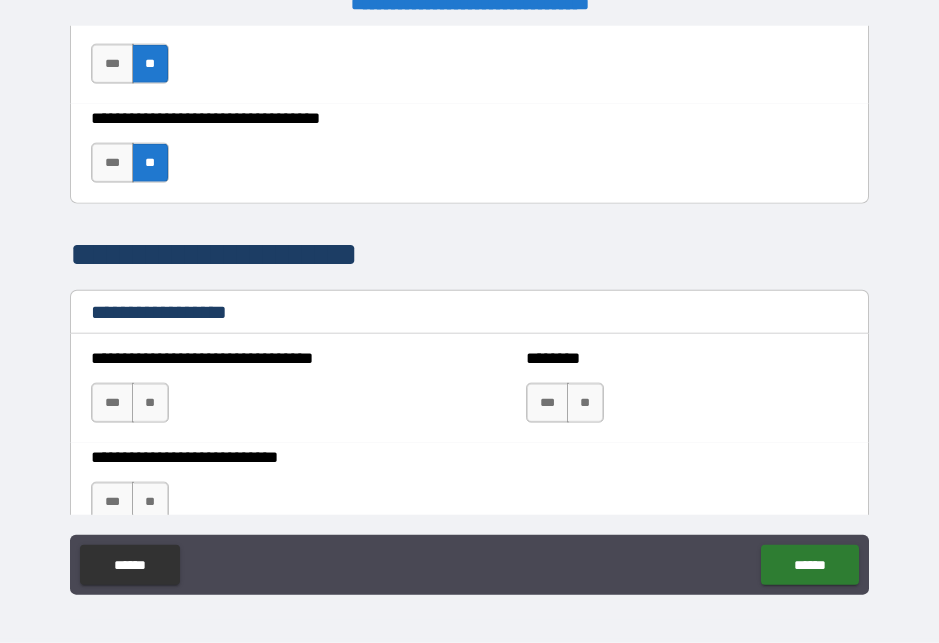 scroll, scrollTop: 1243, scrollLeft: 0, axis: vertical 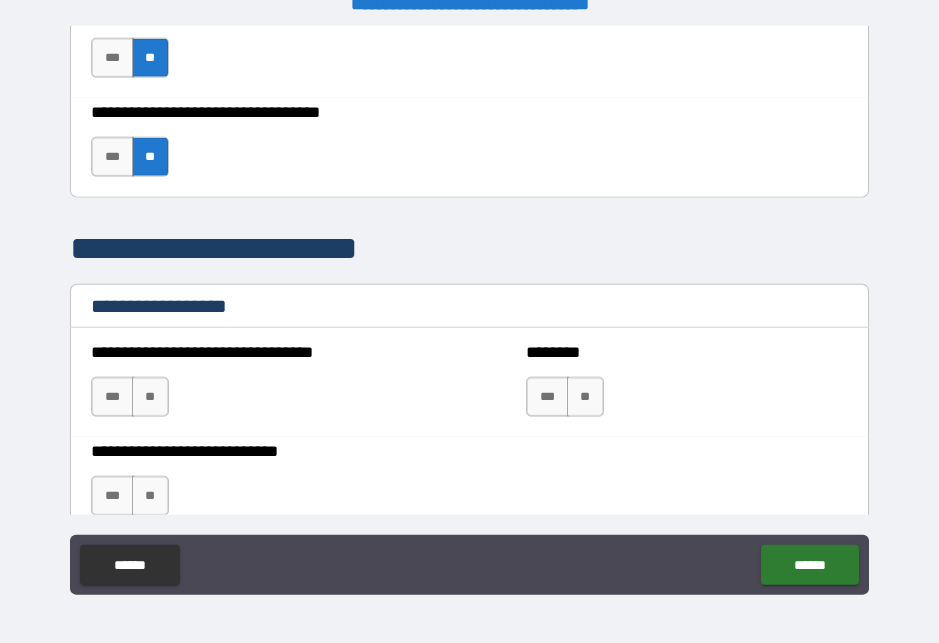 click on "**" at bounding box center (150, 397) 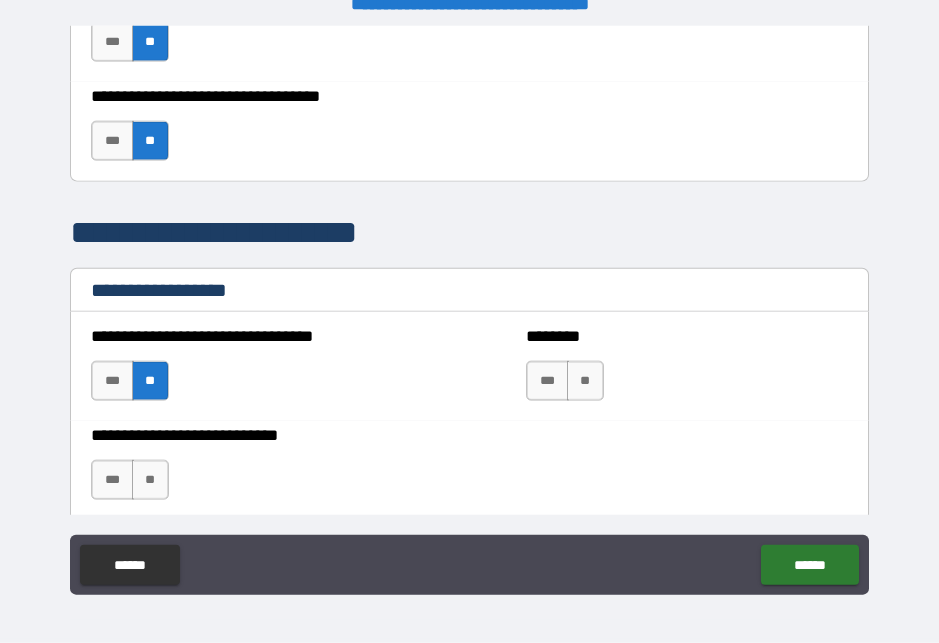 scroll, scrollTop: 1287, scrollLeft: 0, axis: vertical 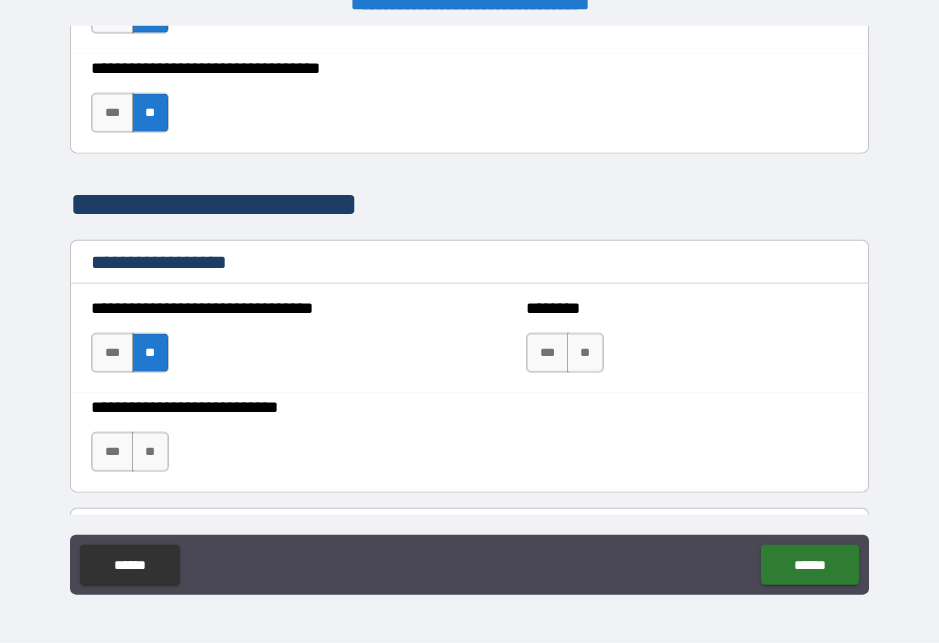 click on "***" at bounding box center [547, 353] 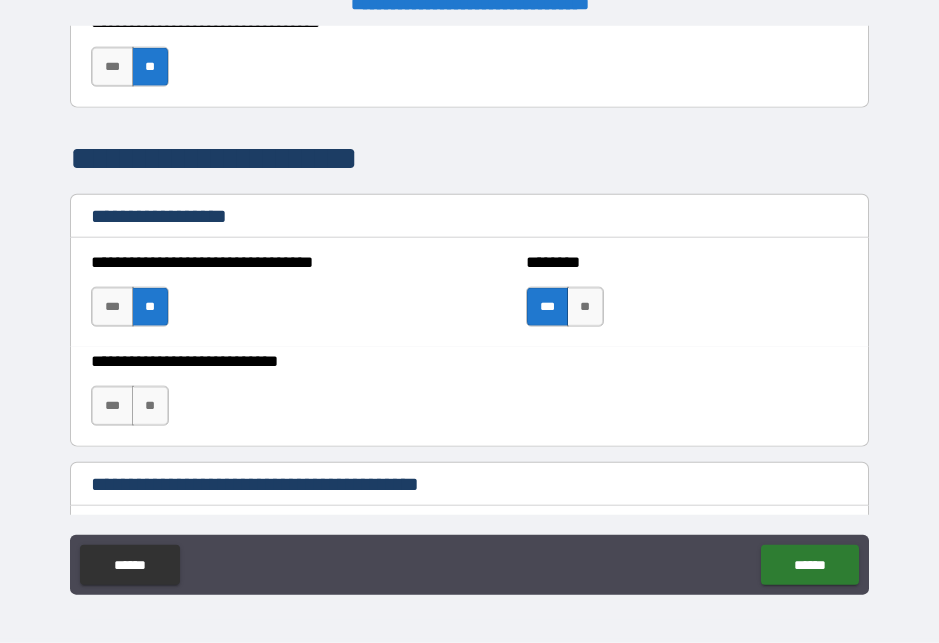scroll, scrollTop: 1336, scrollLeft: 0, axis: vertical 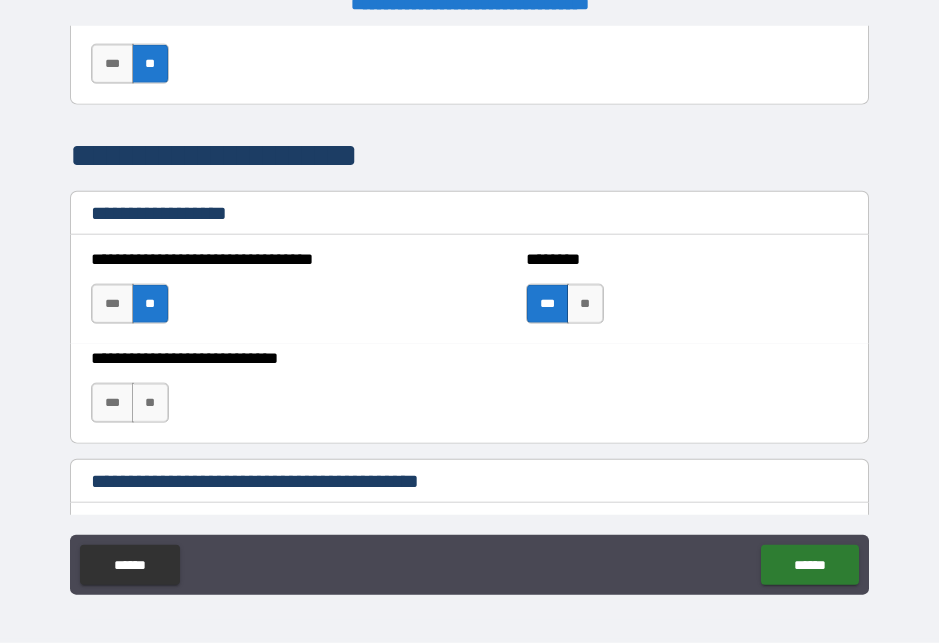 click on "**" at bounding box center [150, 403] 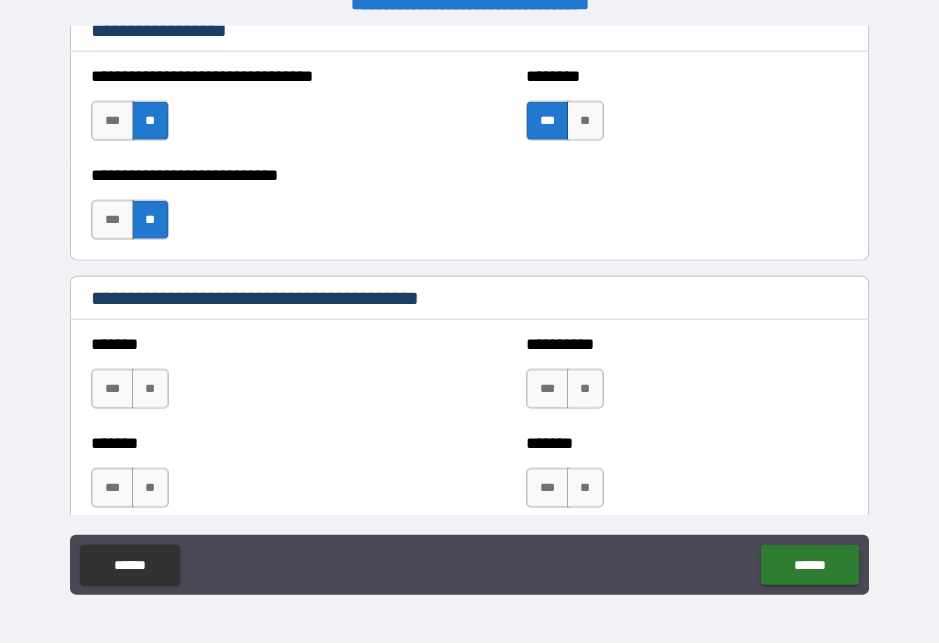 scroll, scrollTop: 1551, scrollLeft: 0, axis: vertical 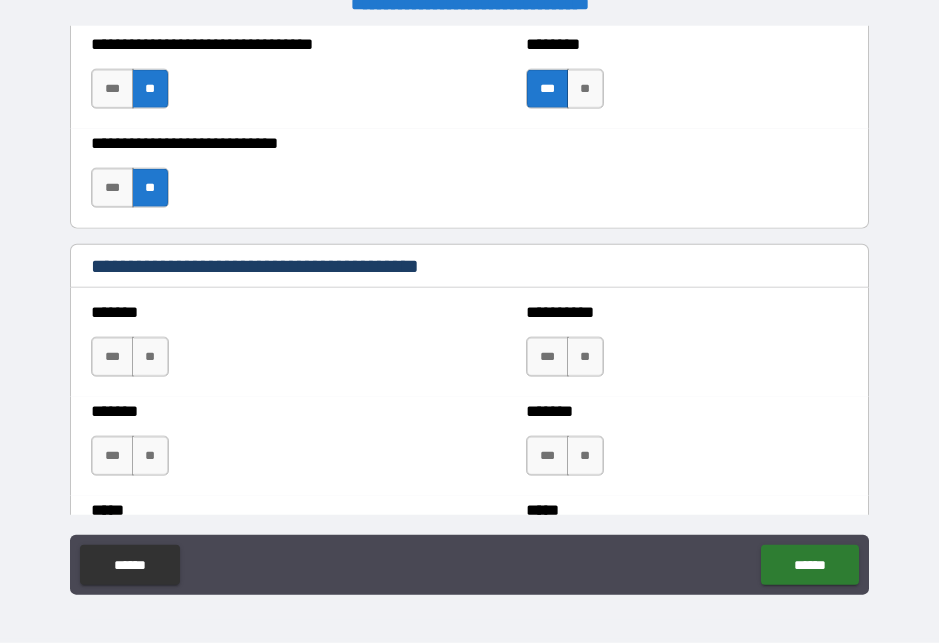 click on "**" at bounding box center [150, 357] 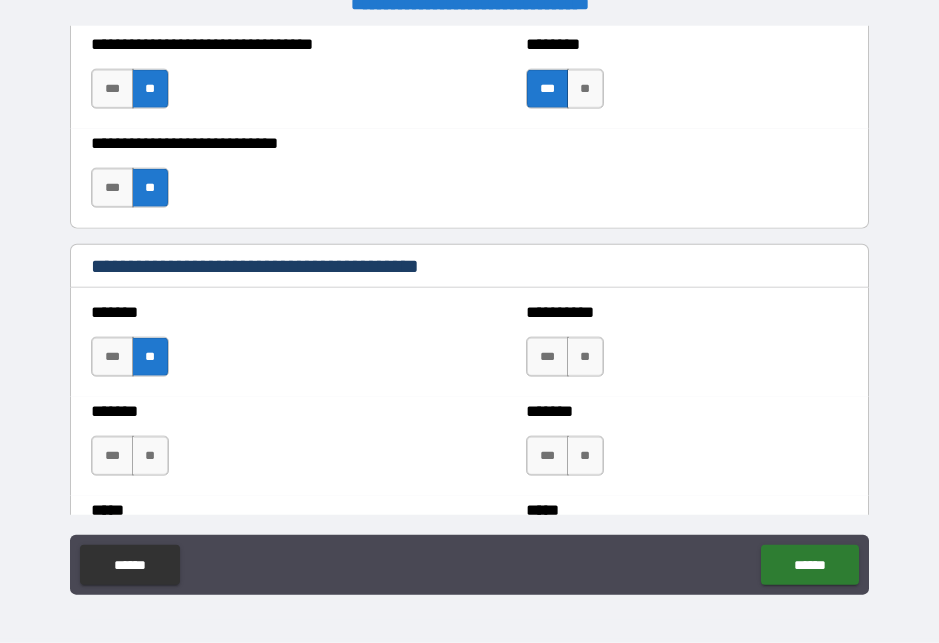click on "**" at bounding box center [585, 357] 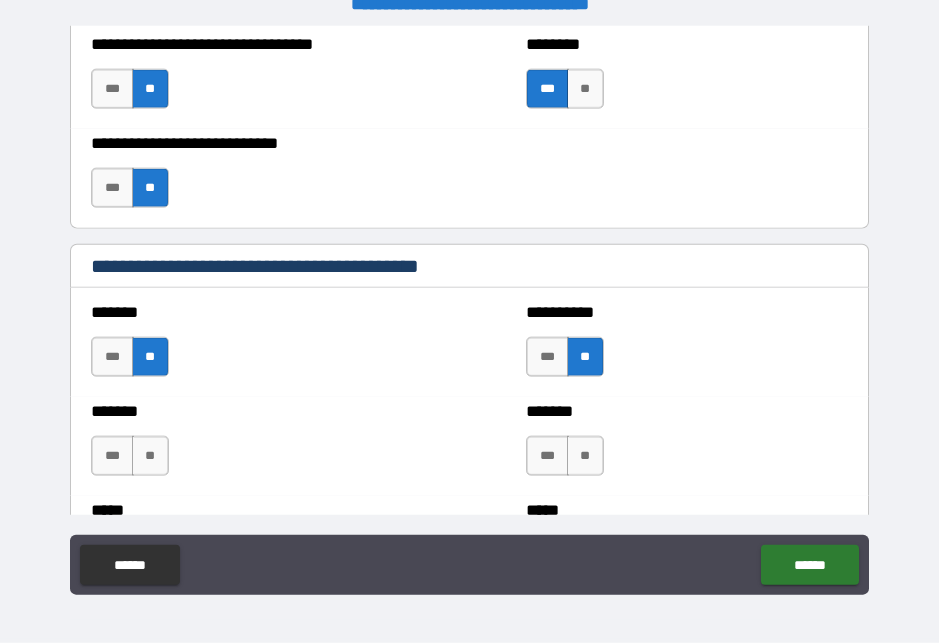 click on "**" at bounding box center [150, 456] 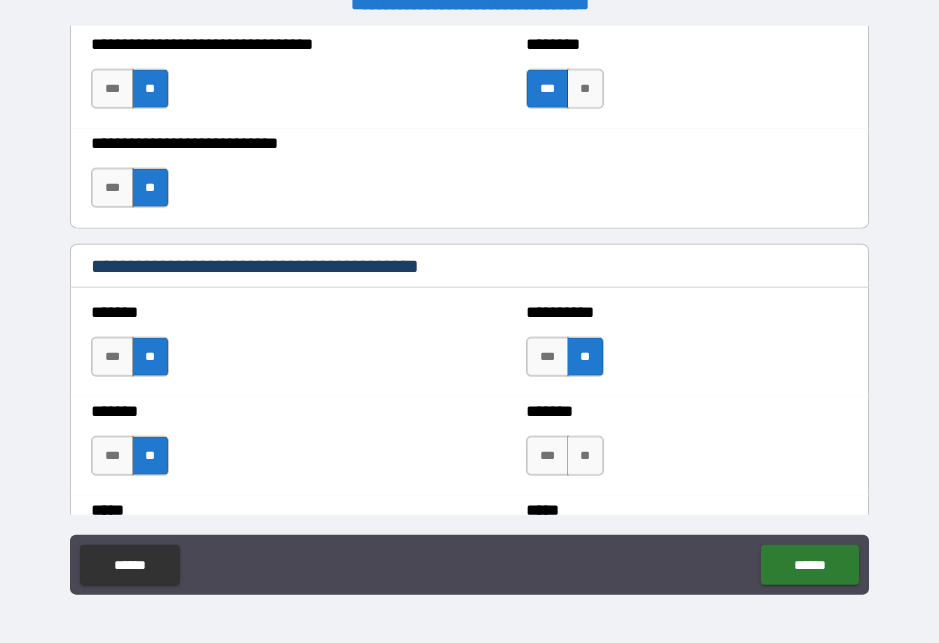 click on "**" at bounding box center [585, 456] 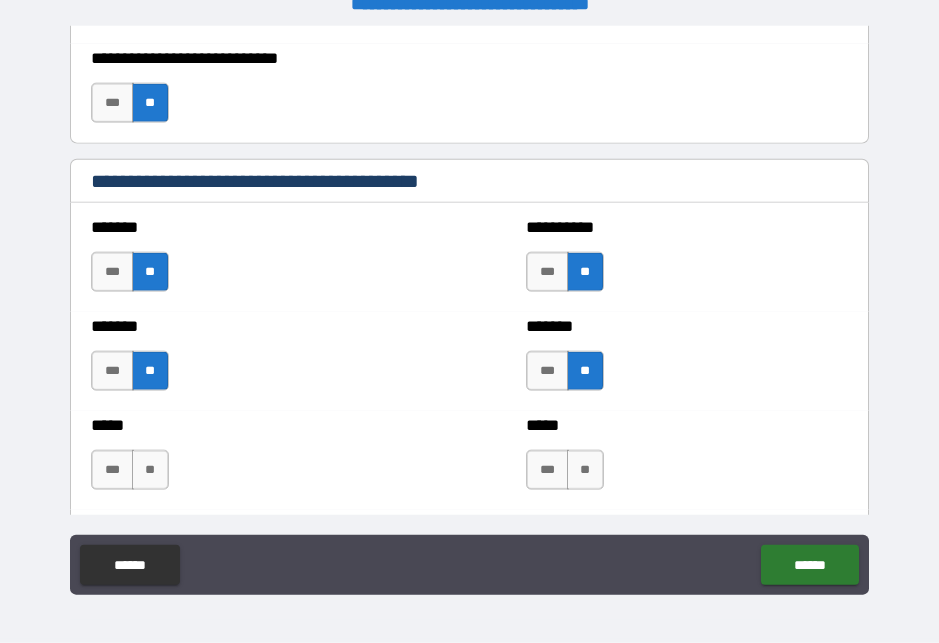 scroll, scrollTop: 1656, scrollLeft: 0, axis: vertical 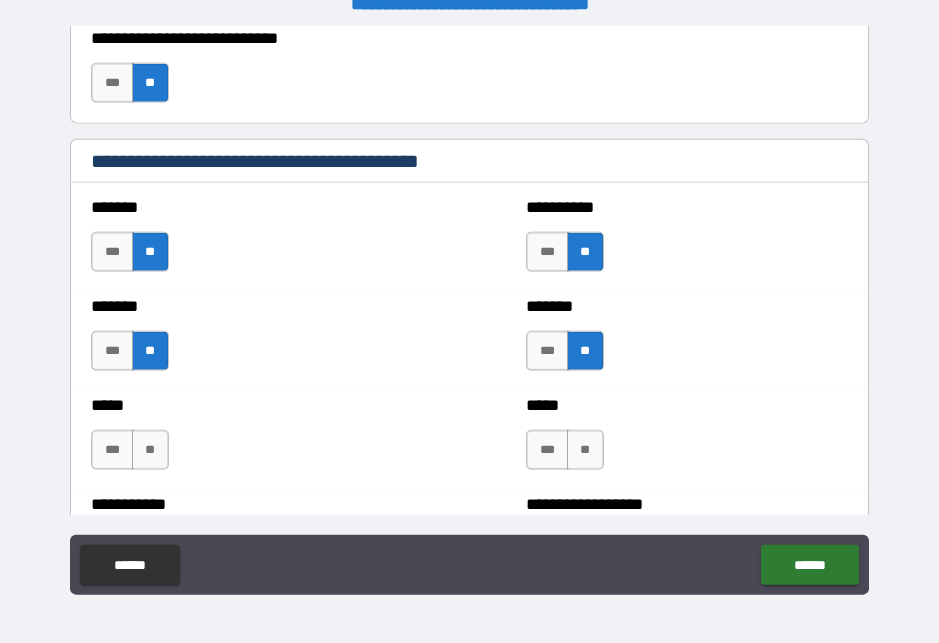 click on "**" at bounding box center (150, 450) 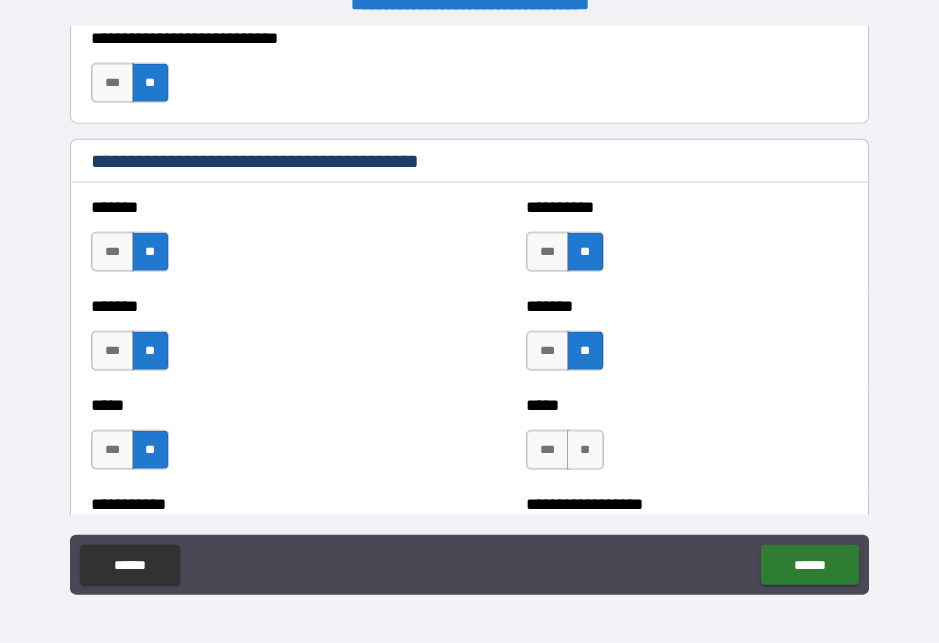 click on "**" at bounding box center (585, 450) 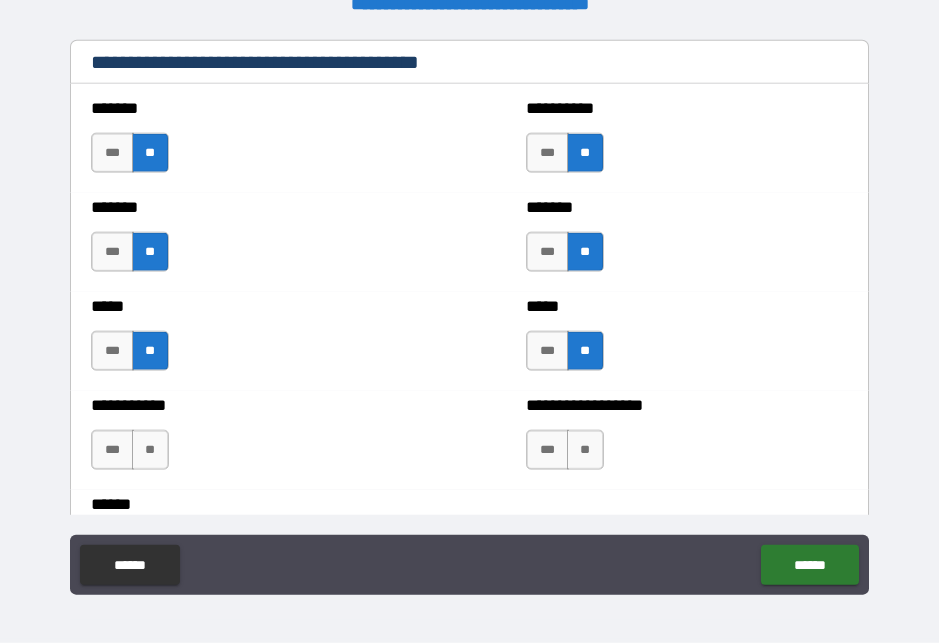 scroll, scrollTop: 1825, scrollLeft: 0, axis: vertical 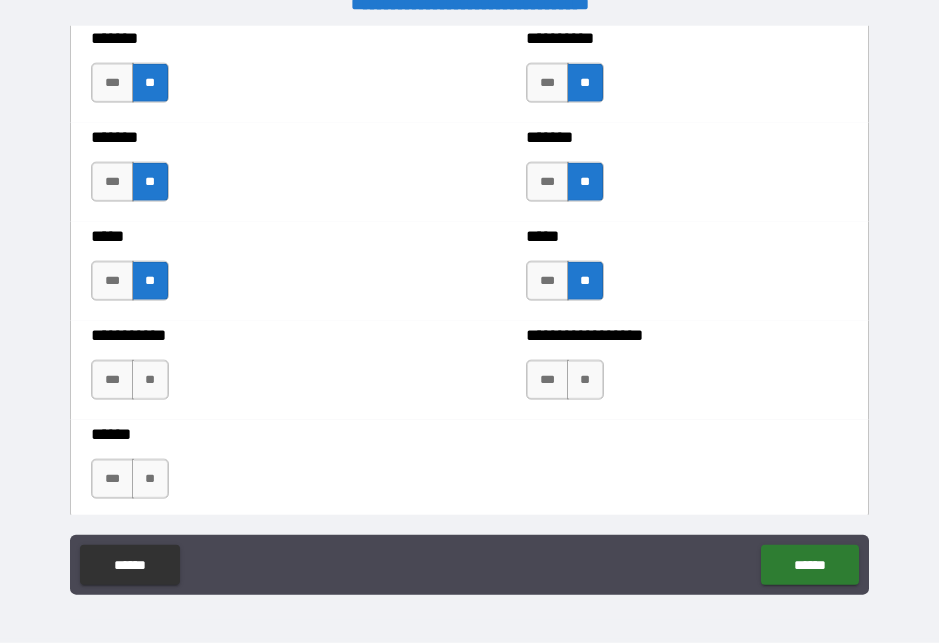 click on "**" at bounding box center [150, 380] 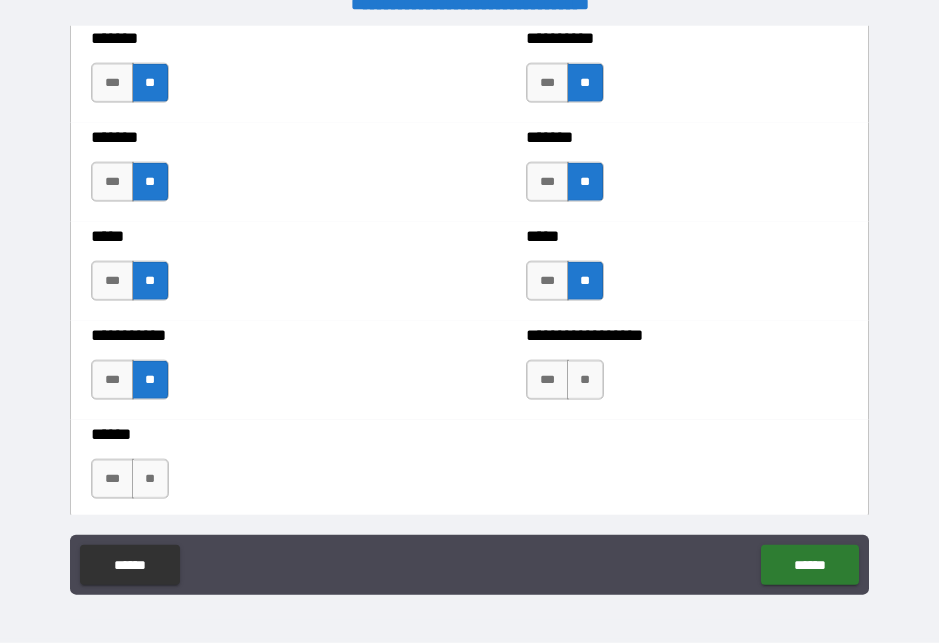 click on "**" at bounding box center (585, 380) 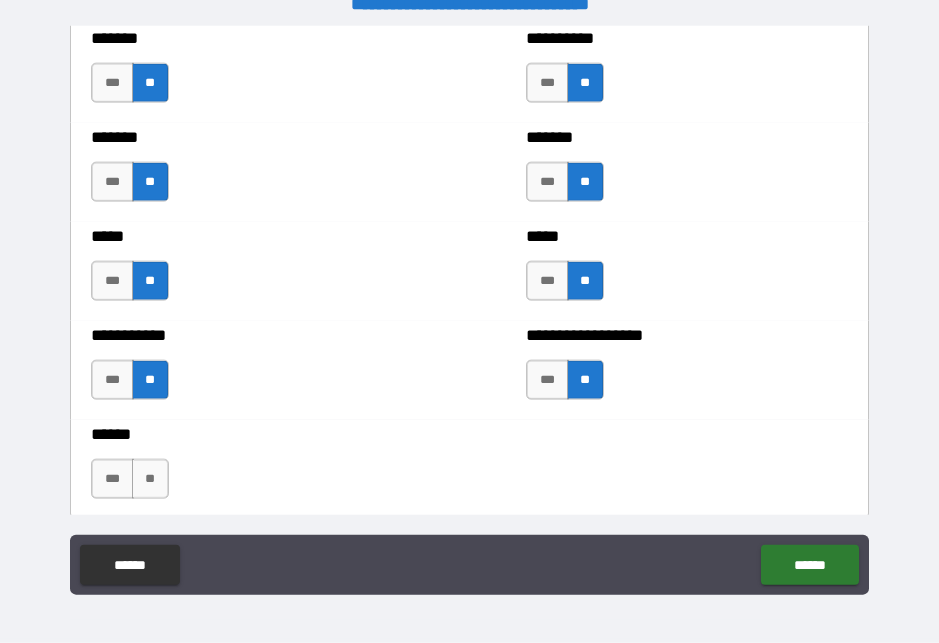 click on "**" at bounding box center (150, 479) 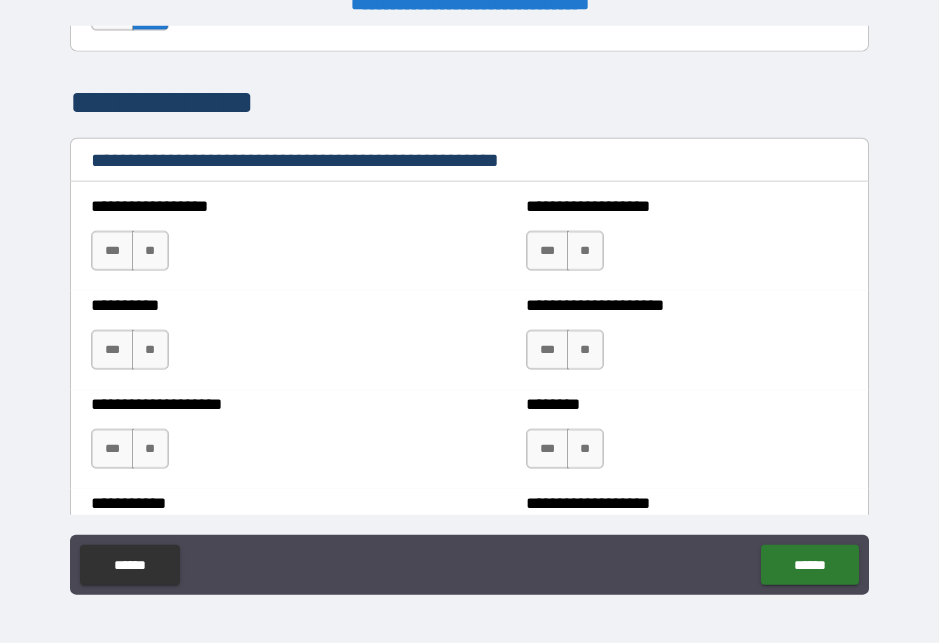 scroll, scrollTop: 2296, scrollLeft: 0, axis: vertical 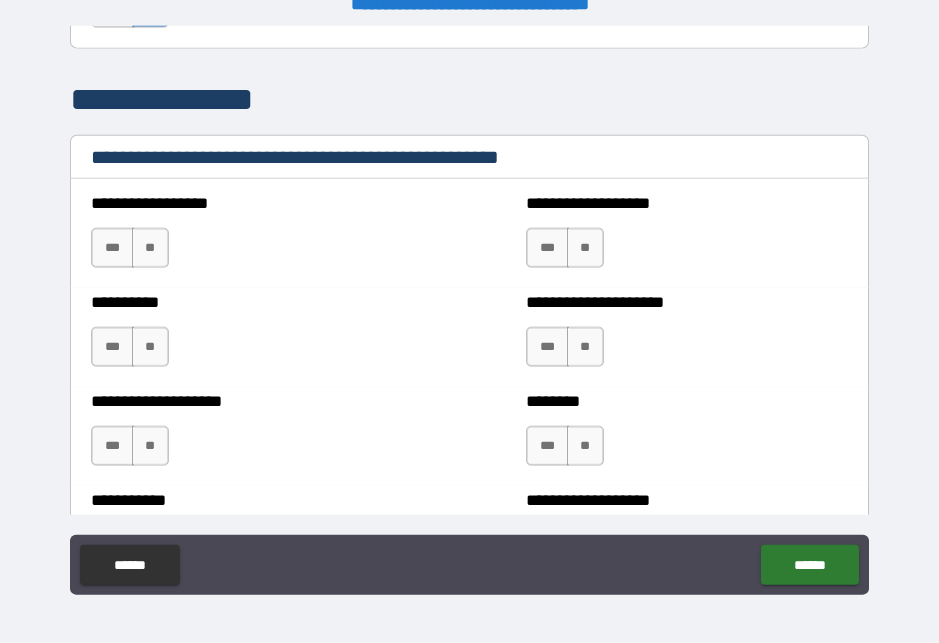 click on "**" at bounding box center [150, 248] 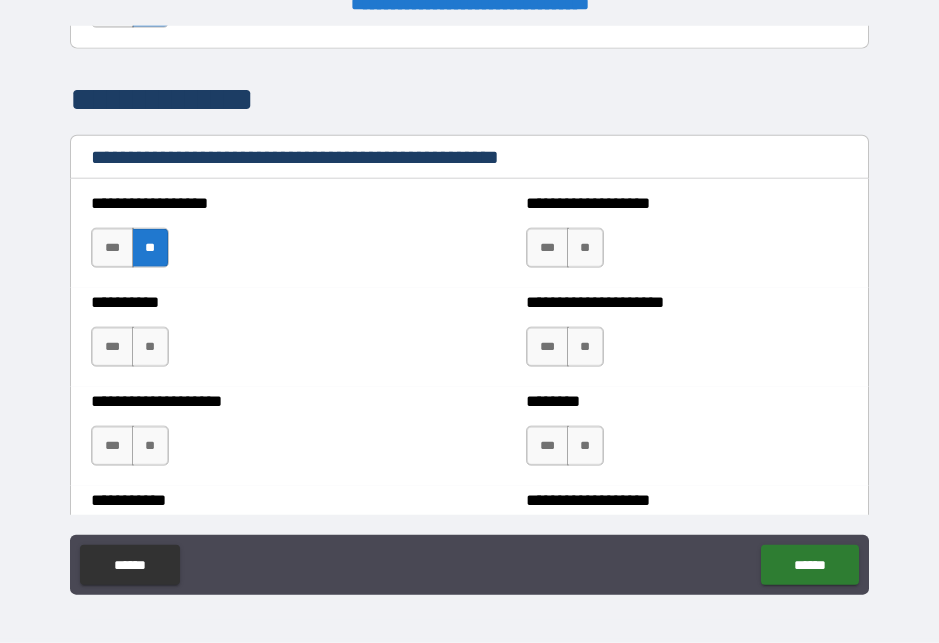 click on "**********" at bounding box center [686, 238] 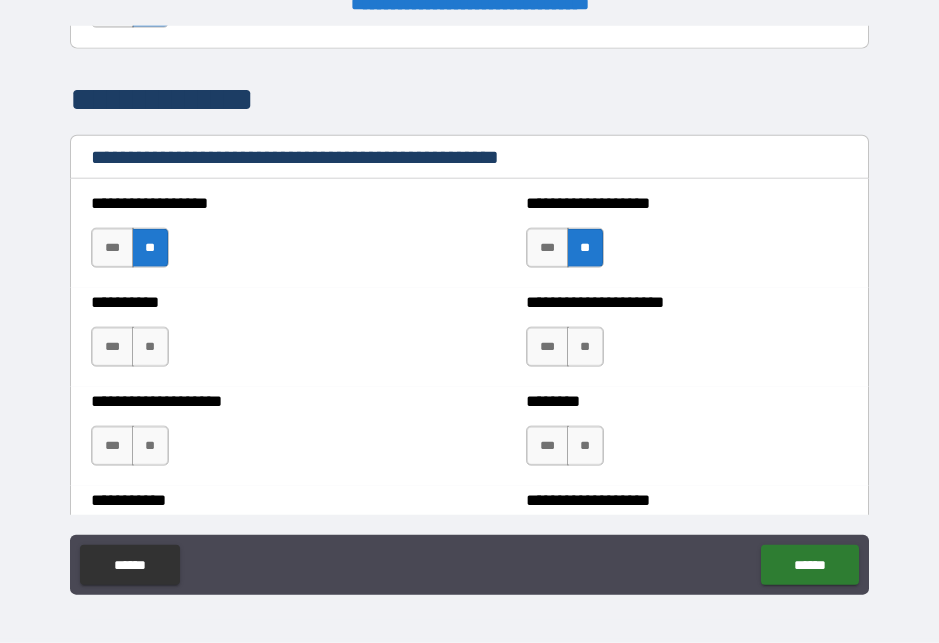 click on "**" at bounding box center (150, 347) 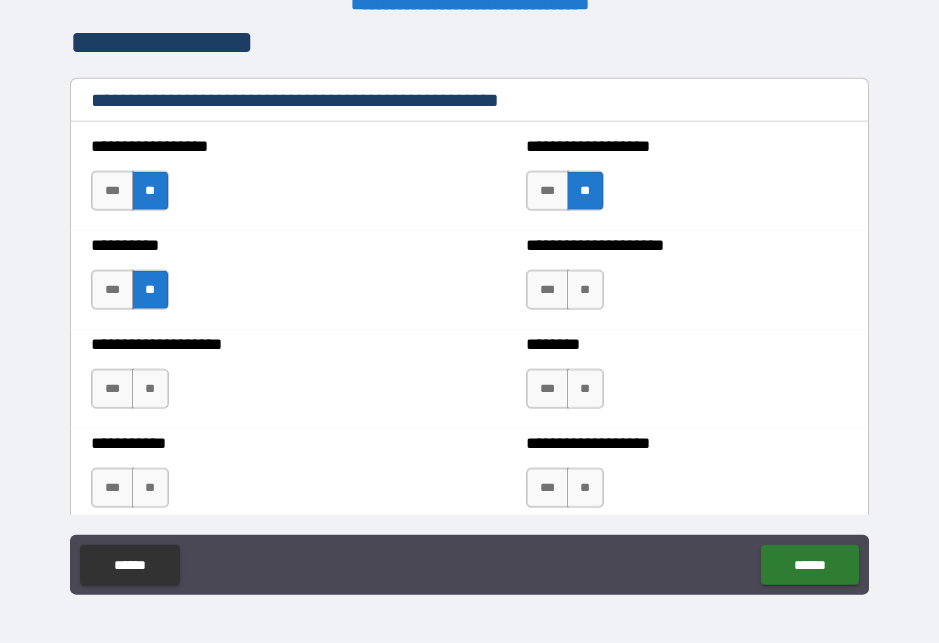 scroll, scrollTop: 2360, scrollLeft: 0, axis: vertical 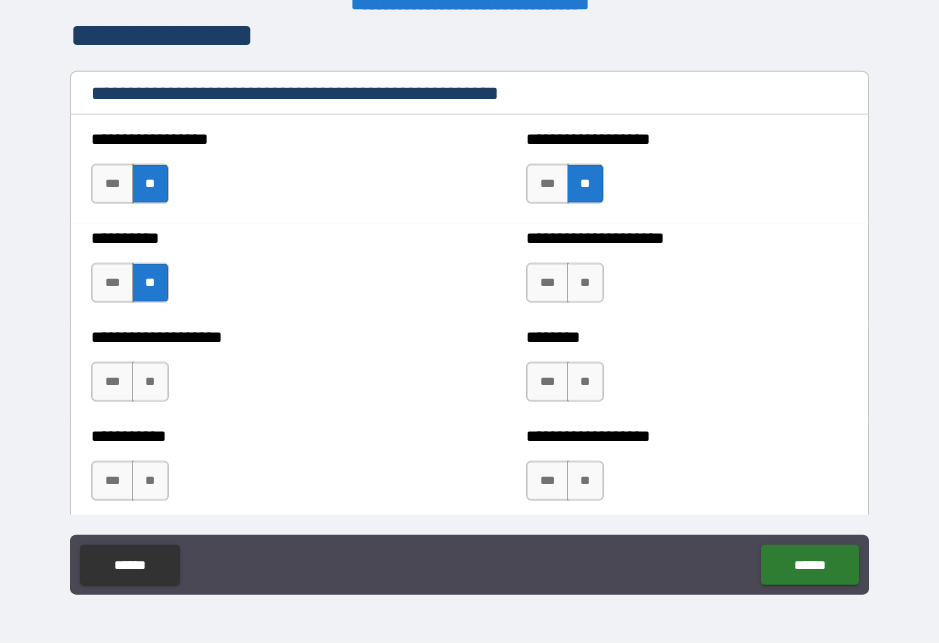 click on "**" at bounding box center (585, 283) 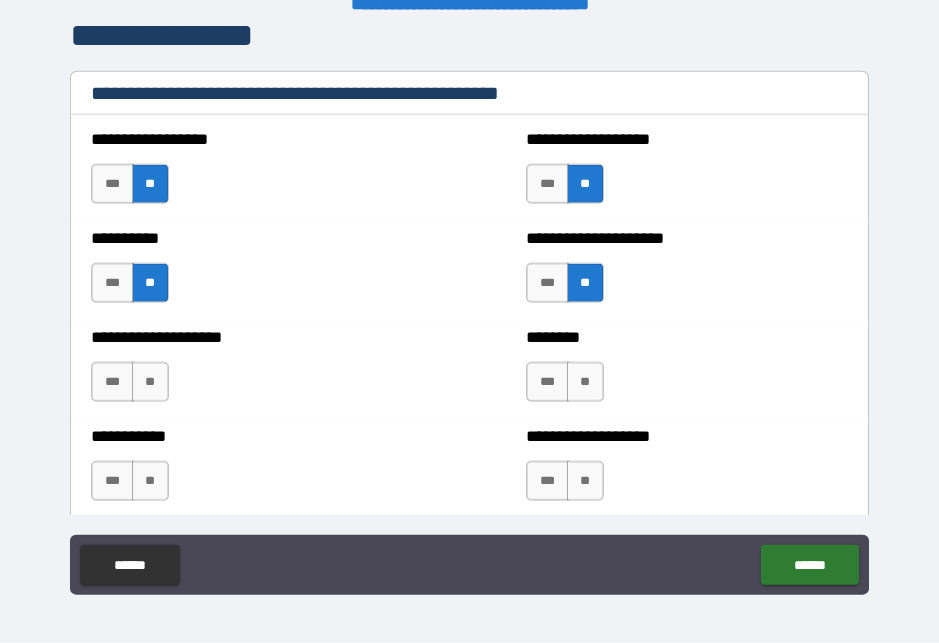 click on "**" at bounding box center [150, 382] 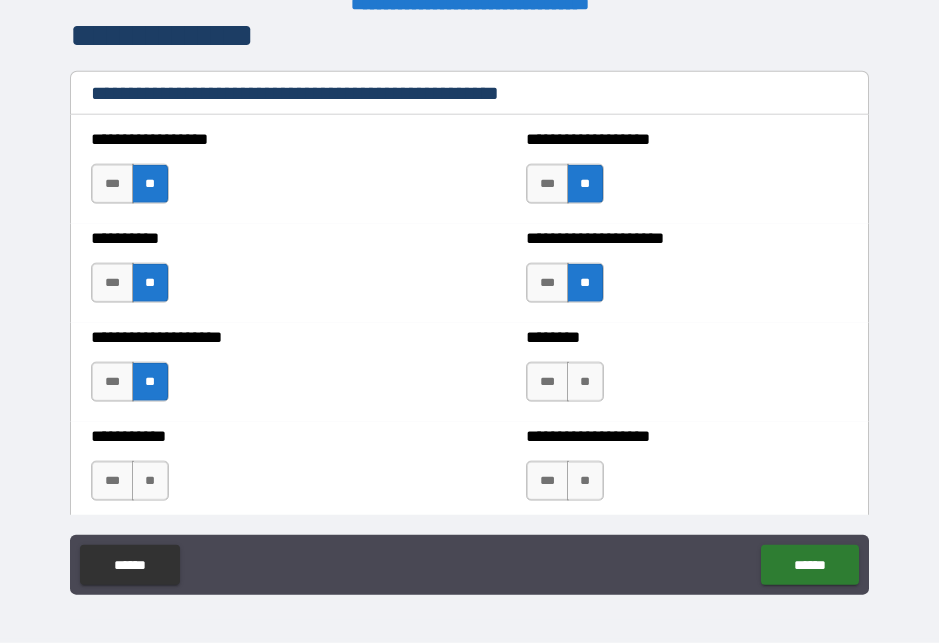 click on "**" at bounding box center (585, 382) 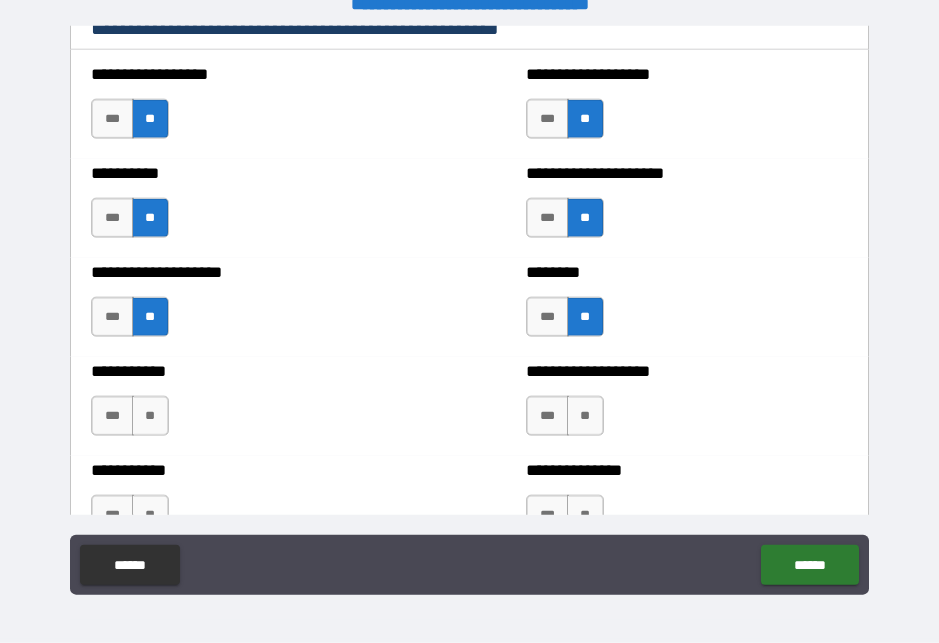 scroll, scrollTop: 2426, scrollLeft: 0, axis: vertical 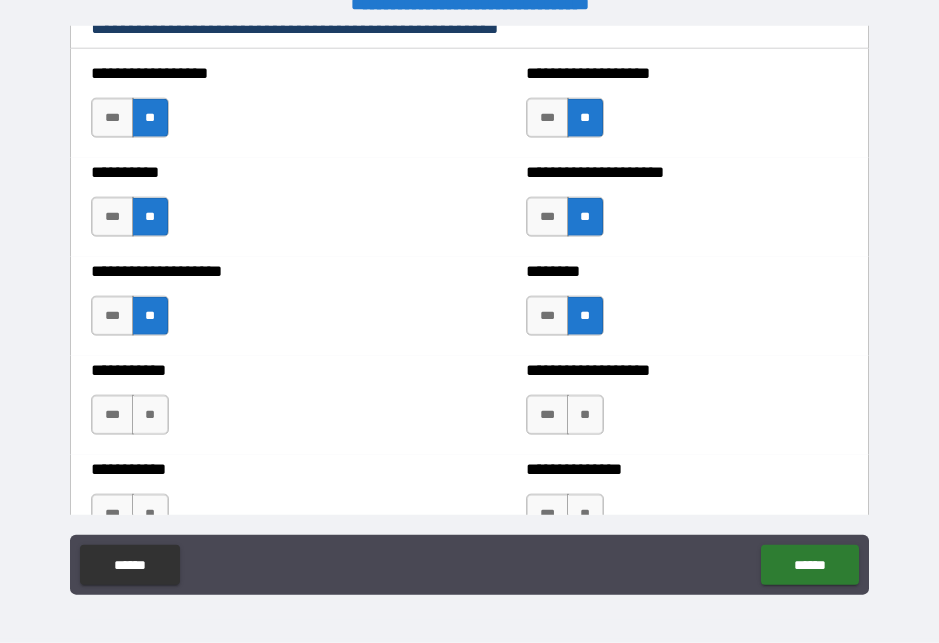 click on "**" at bounding box center (150, 415) 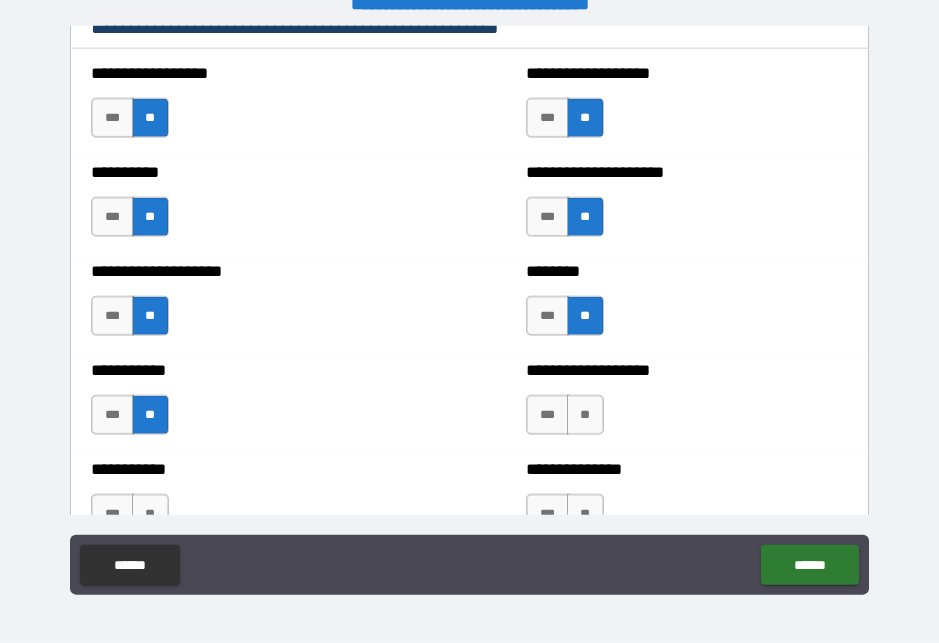 click on "**" at bounding box center [585, 415] 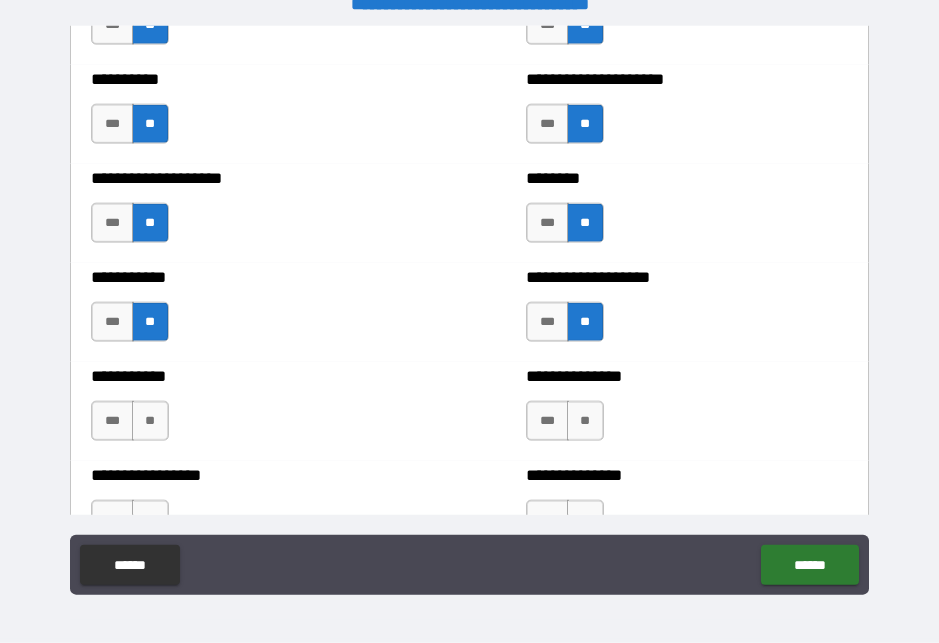 scroll, scrollTop: 2521, scrollLeft: 0, axis: vertical 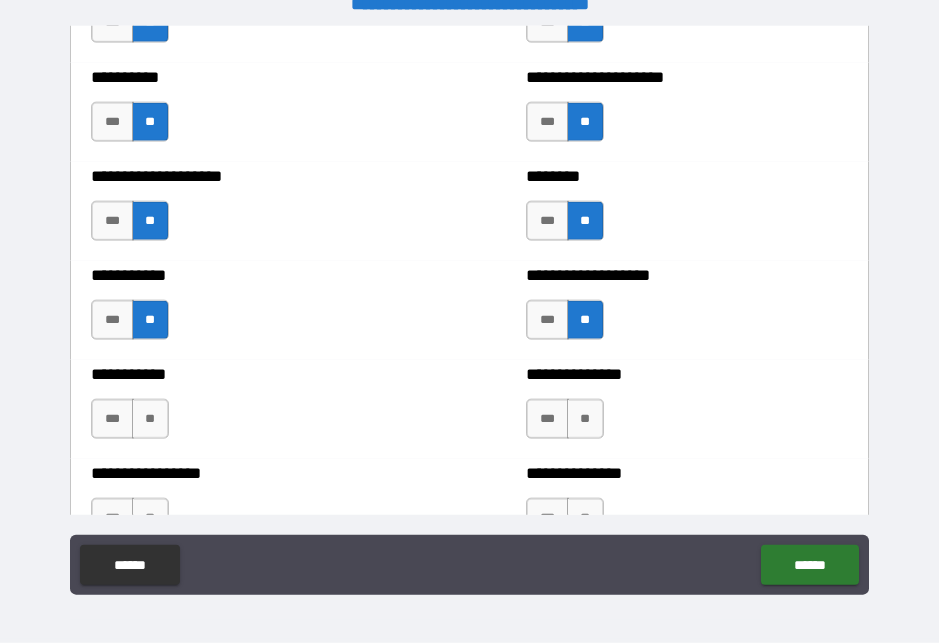 click on "**" at bounding box center [150, 419] 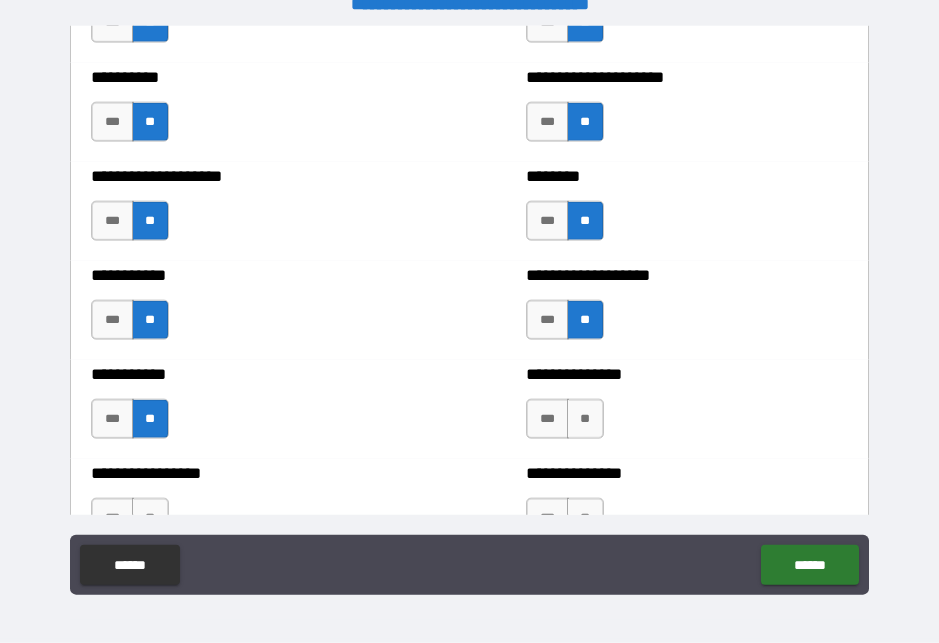 click on "**" at bounding box center (585, 419) 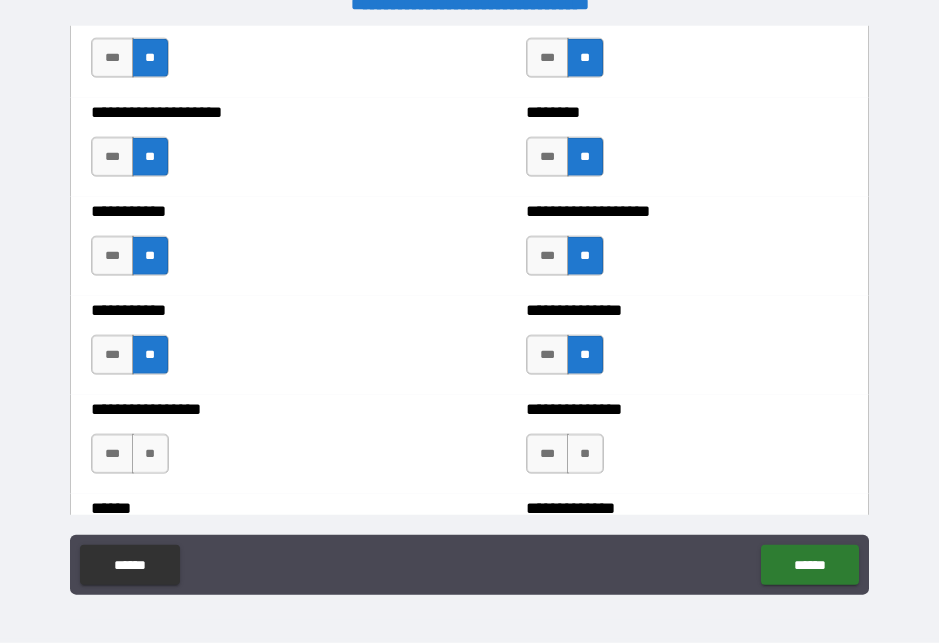 scroll, scrollTop: 2618, scrollLeft: 0, axis: vertical 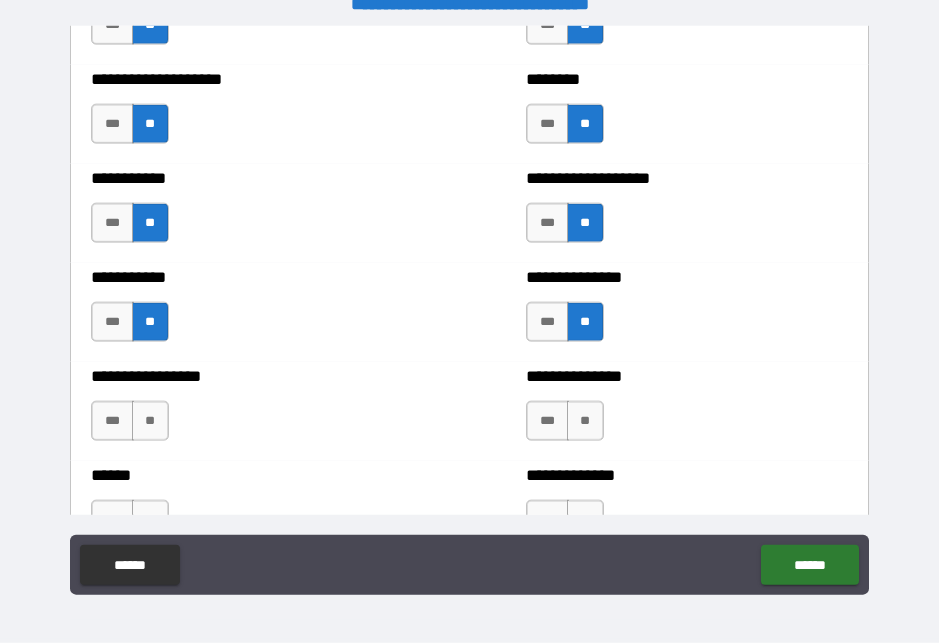 click on "**" at bounding box center (150, 421) 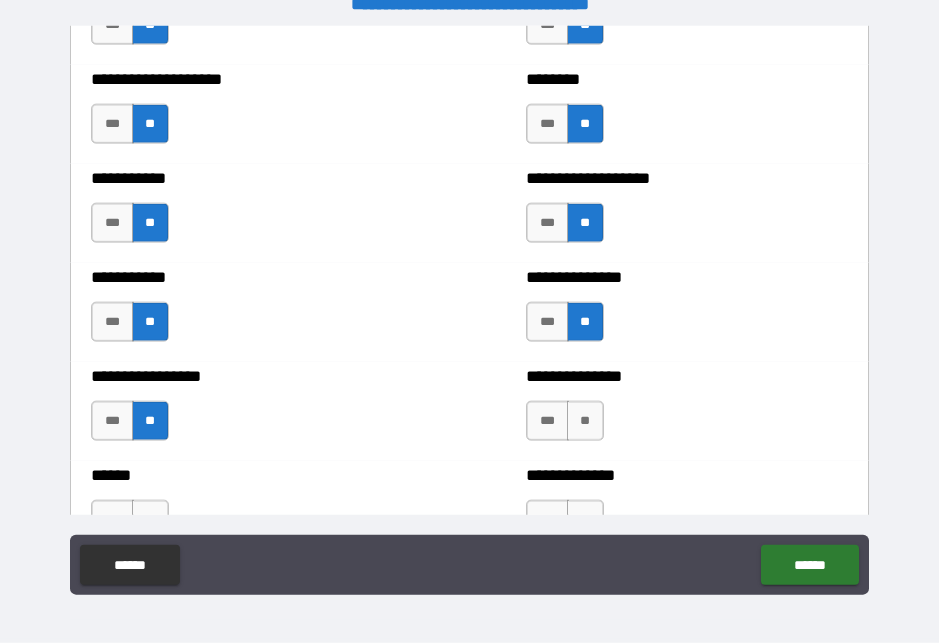 click on "**" at bounding box center [585, 421] 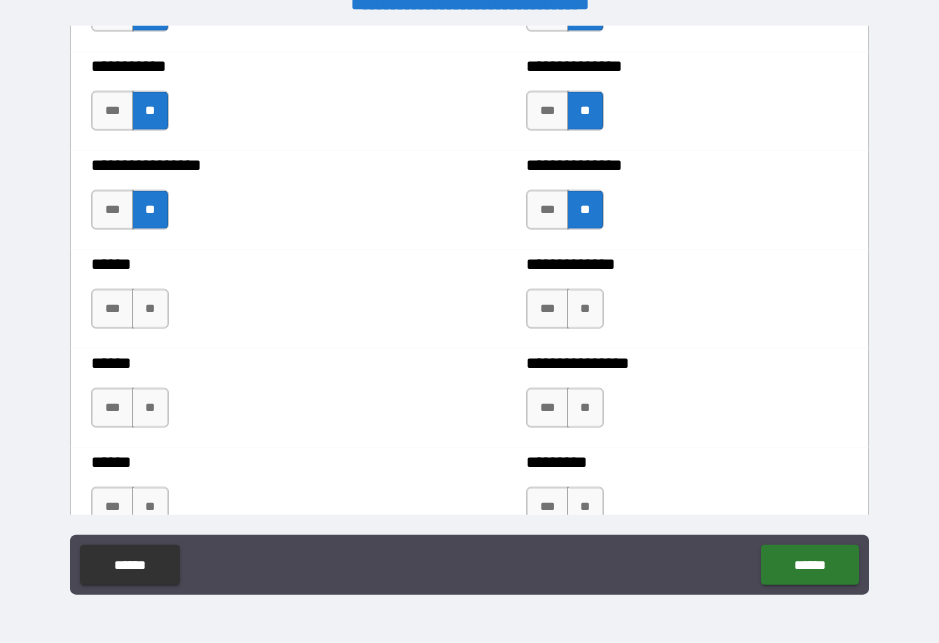 scroll, scrollTop: 2832, scrollLeft: 0, axis: vertical 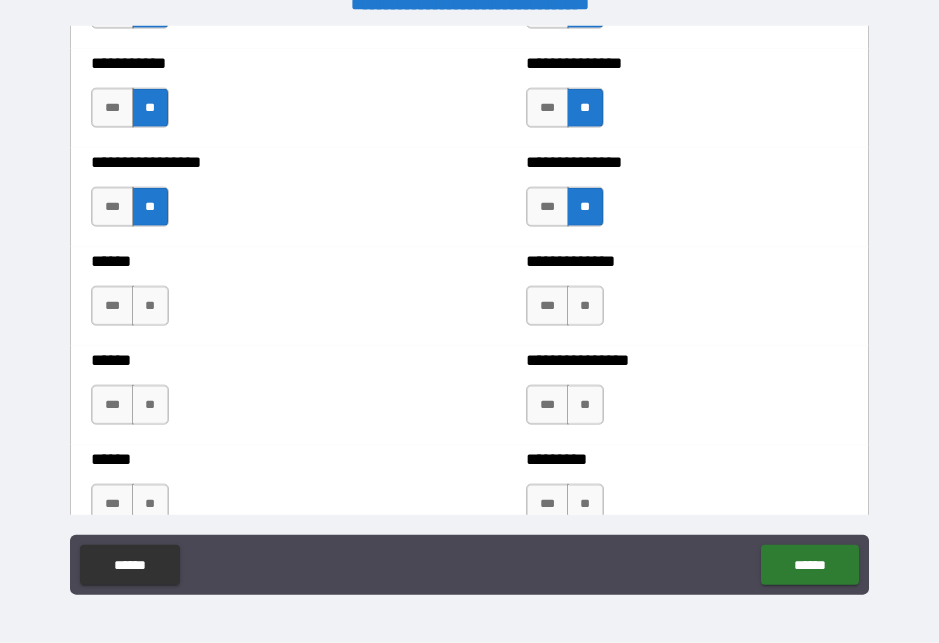 click on "**" at bounding box center (150, 306) 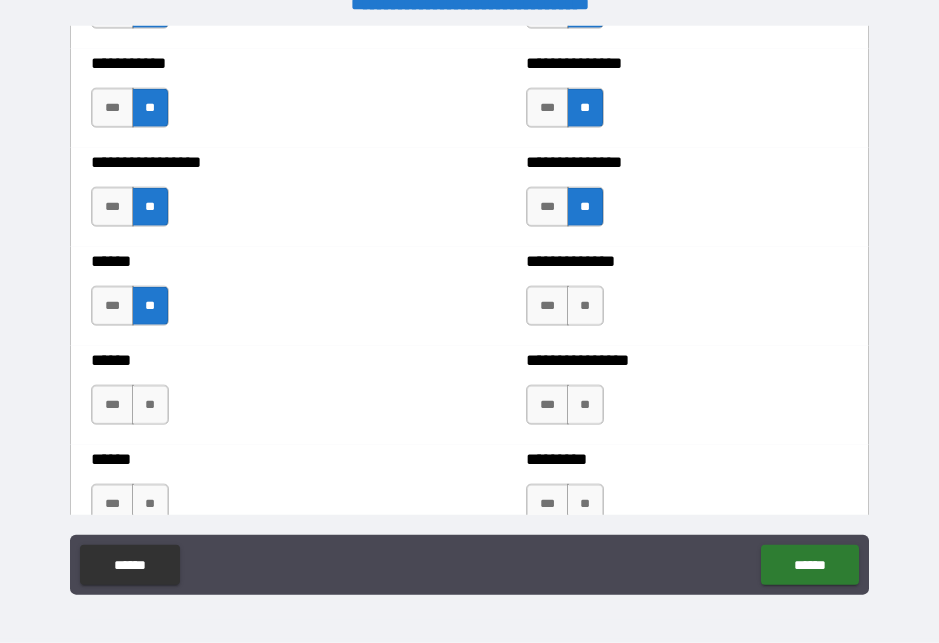 click on "**" at bounding box center (585, 306) 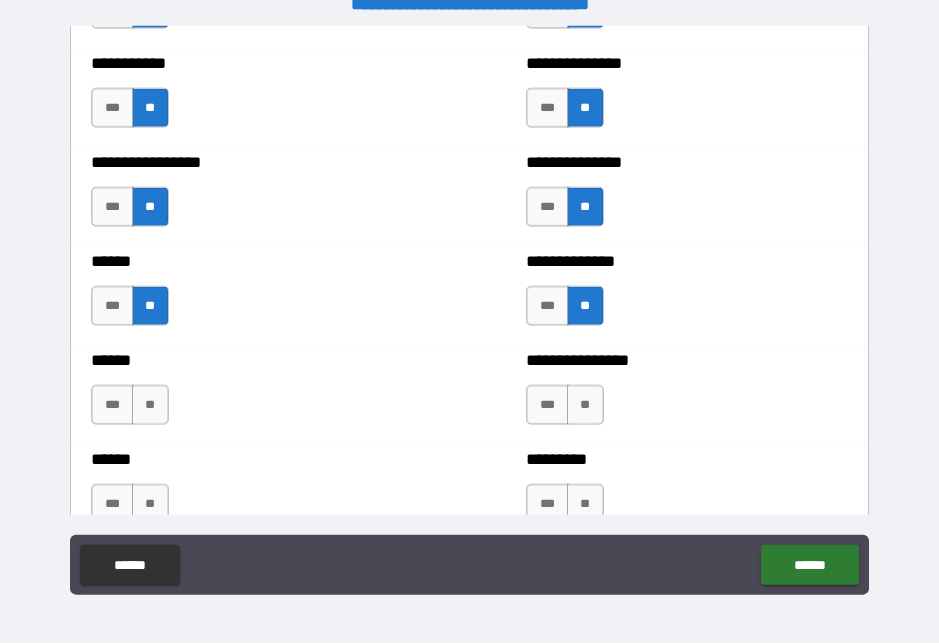 click on "**" at bounding box center (150, 405) 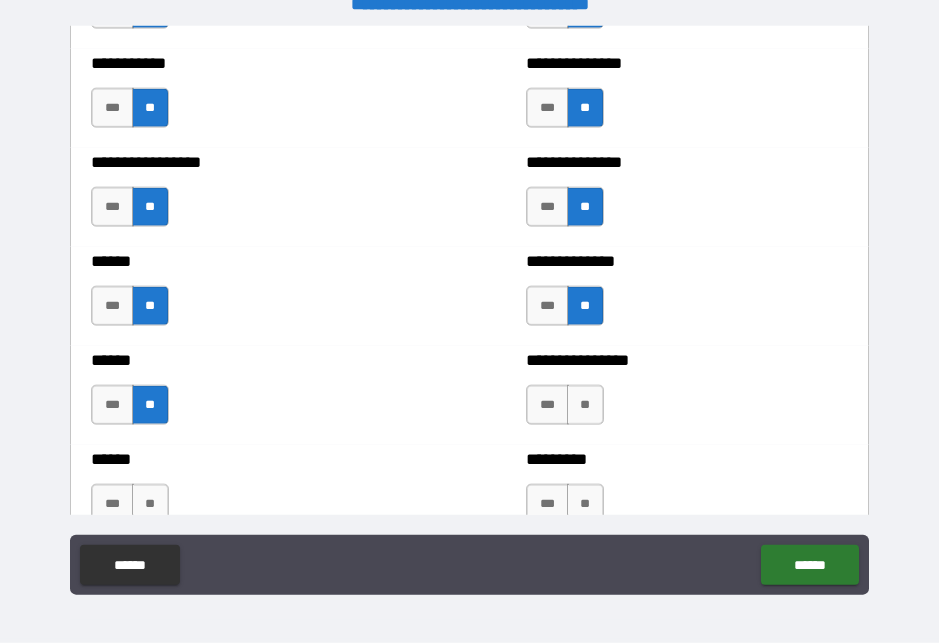 click on "**" at bounding box center [585, 405] 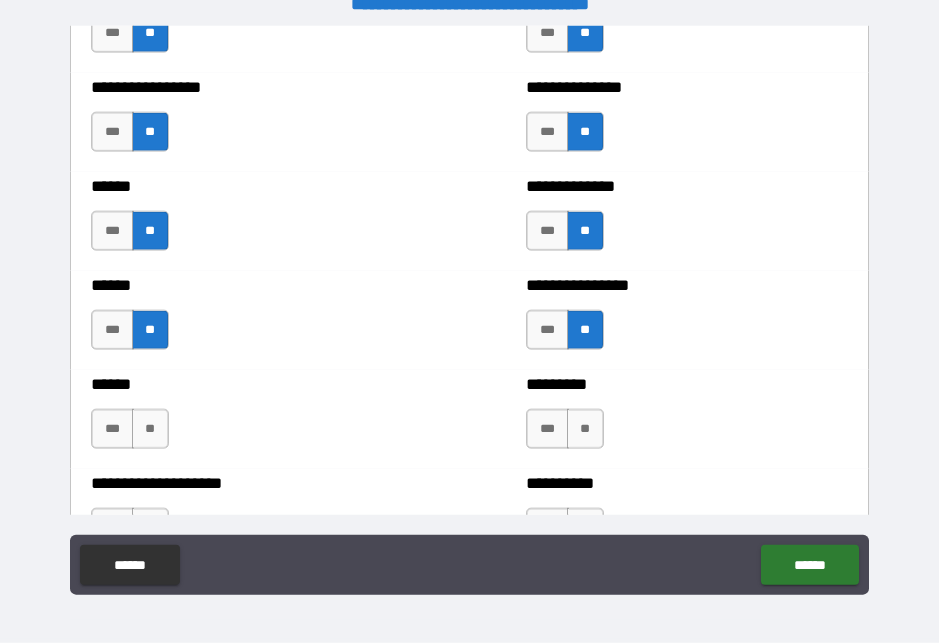 scroll, scrollTop: 2911, scrollLeft: 0, axis: vertical 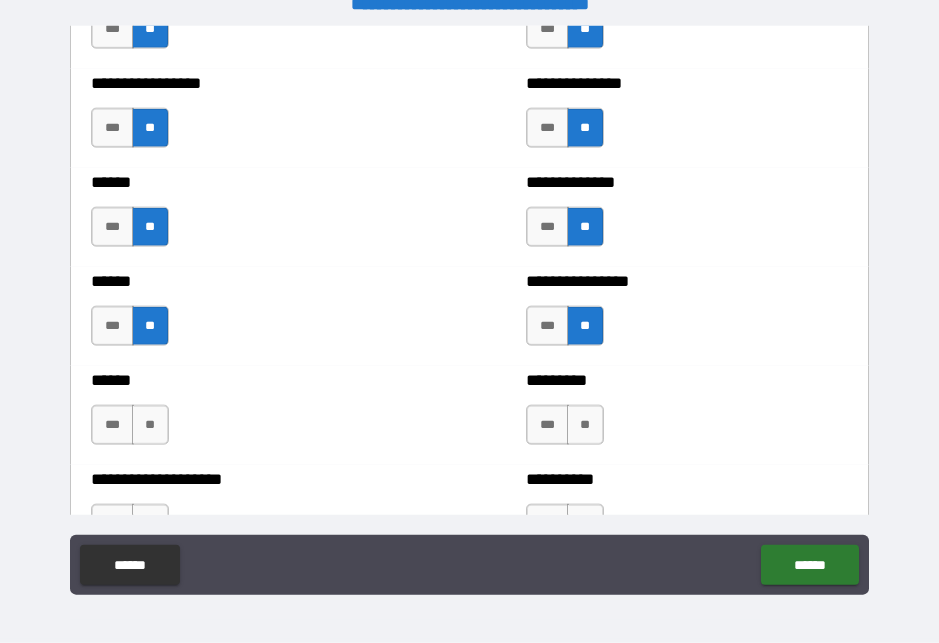 click on "**" at bounding box center (585, 425) 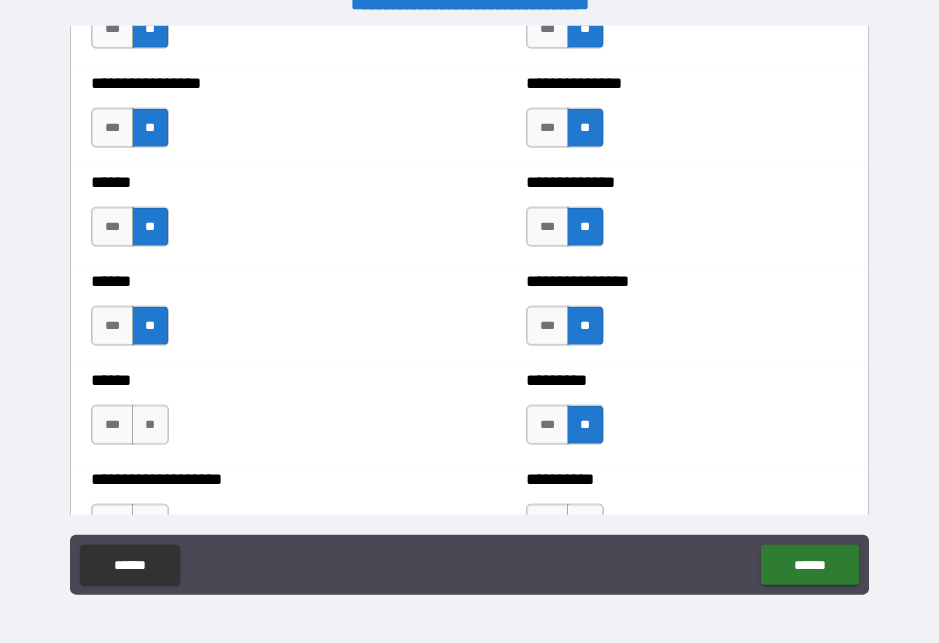 click on "**" at bounding box center [150, 425] 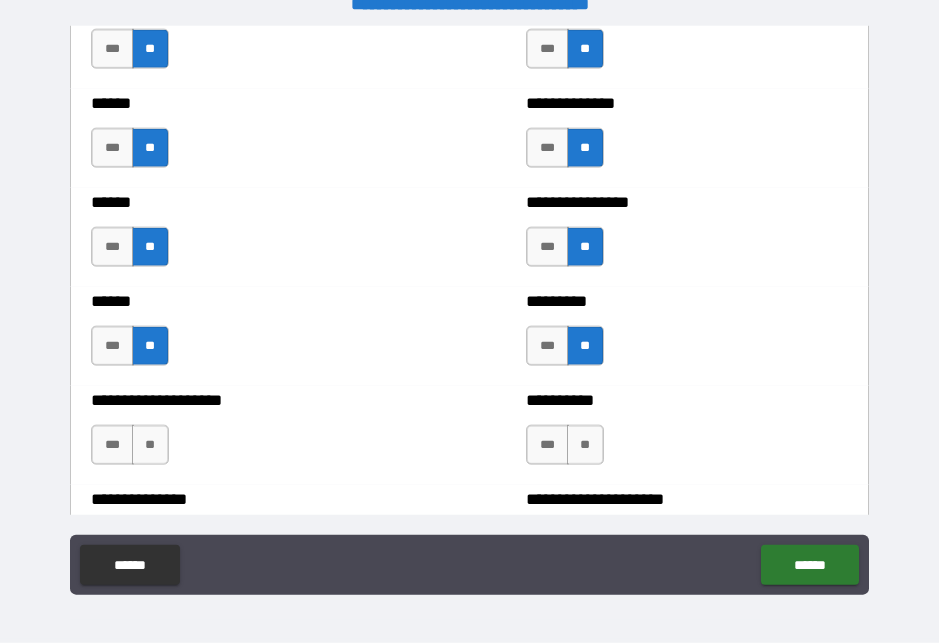 scroll, scrollTop: 2996, scrollLeft: 0, axis: vertical 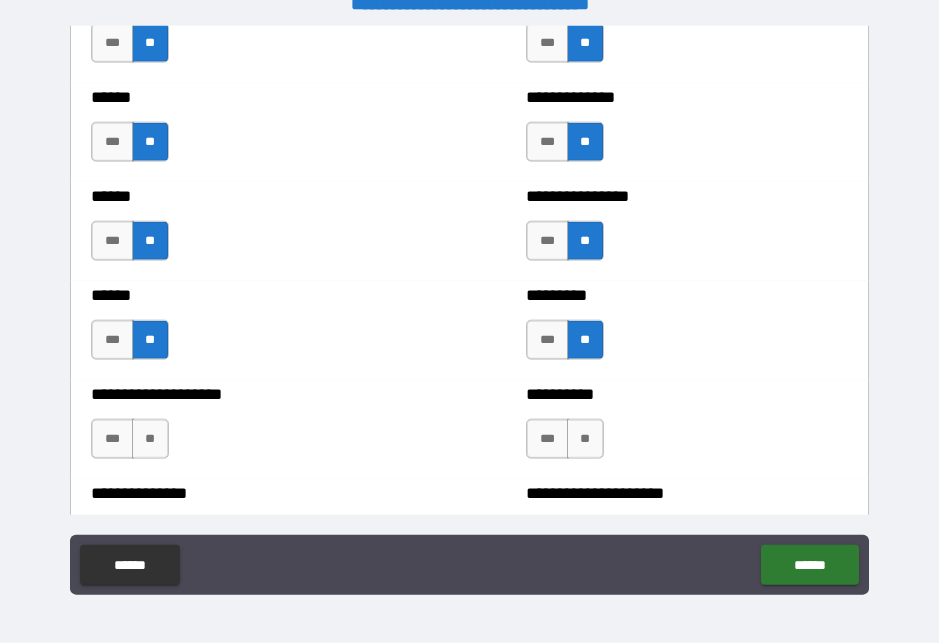 click on "**" at bounding box center (150, 439) 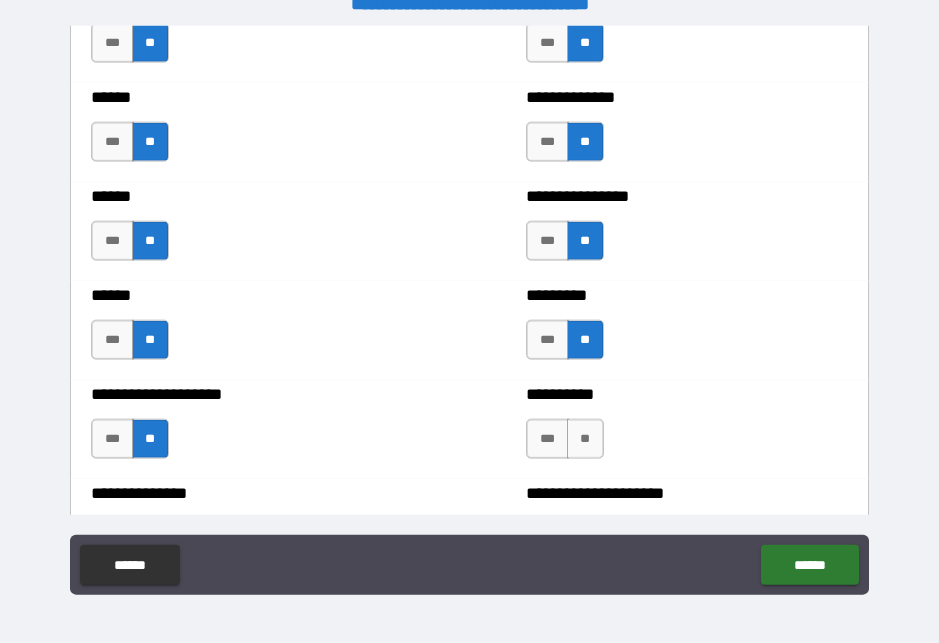 click on "**" at bounding box center [585, 439] 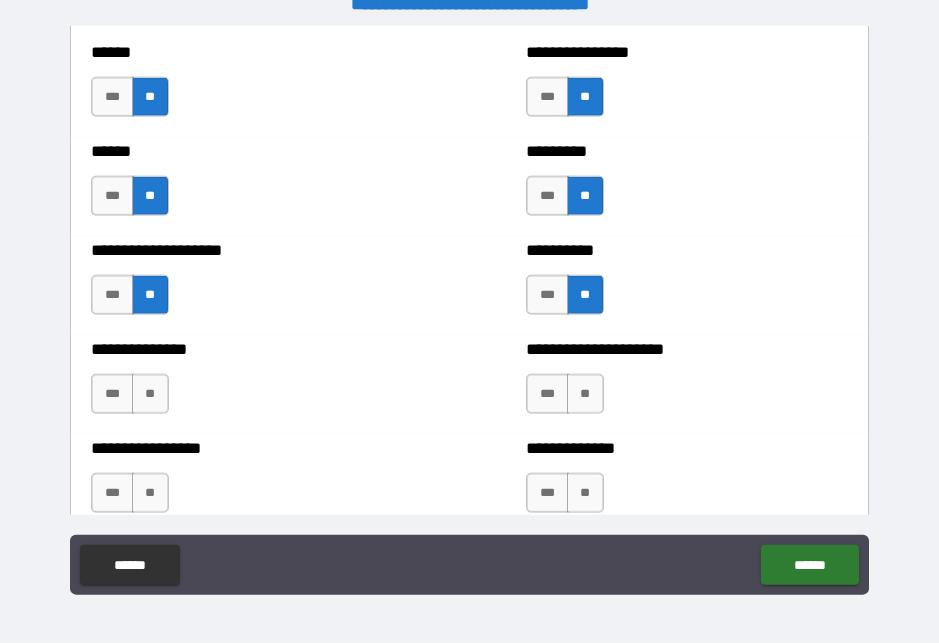 scroll, scrollTop: 3145, scrollLeft: 0, axis: vertical 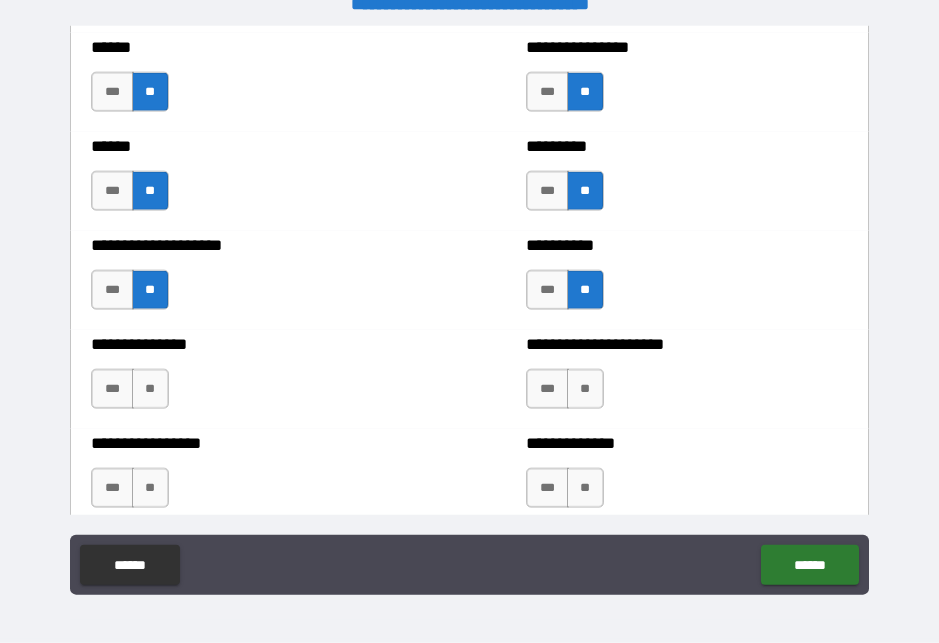 click on "**" at bounding box center [150, 389] 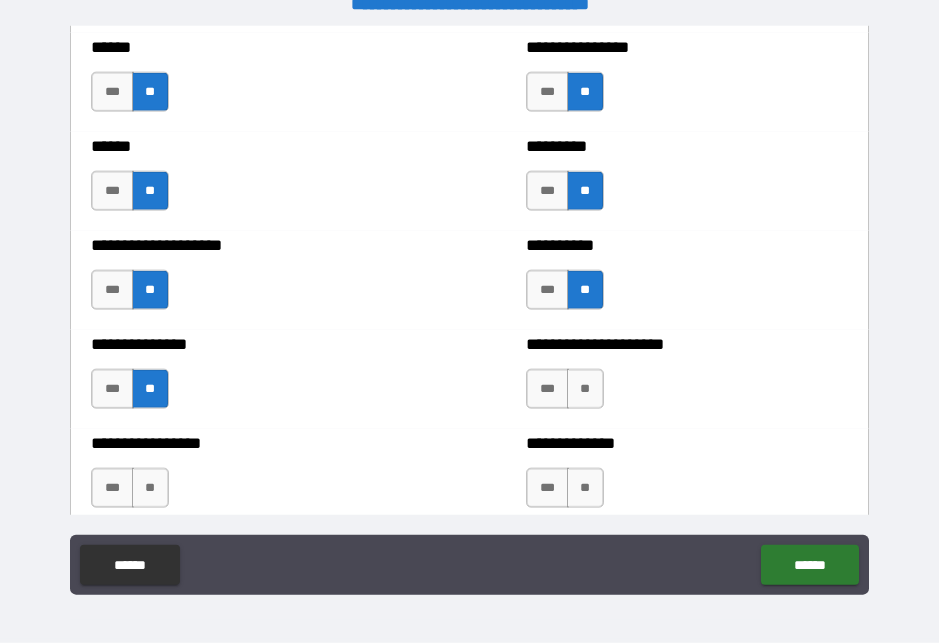 click on "**" at bounding box center [585, 389] 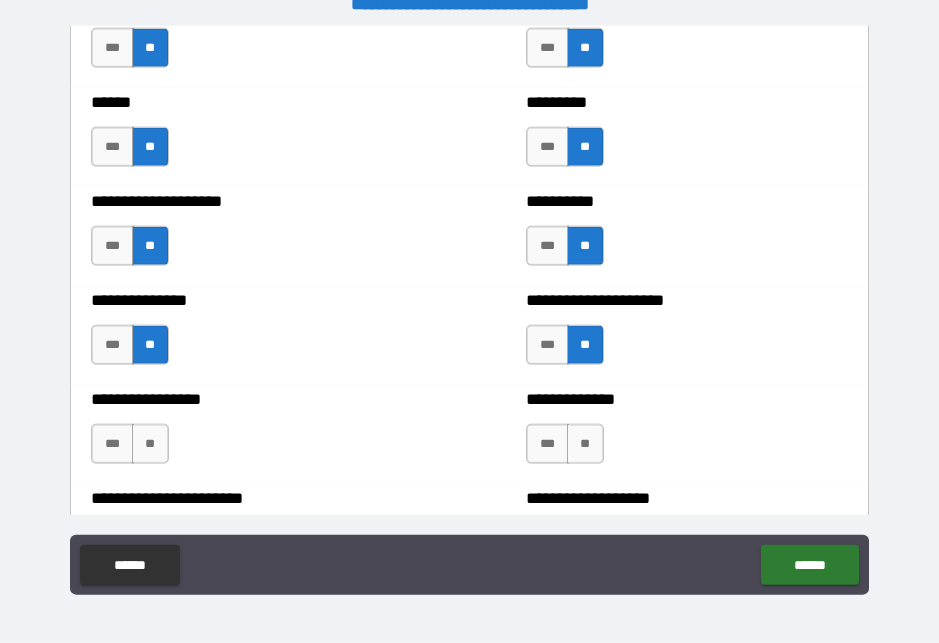 scroll, scrollTop: 3190, scrollLeft: 0, axis: vertical 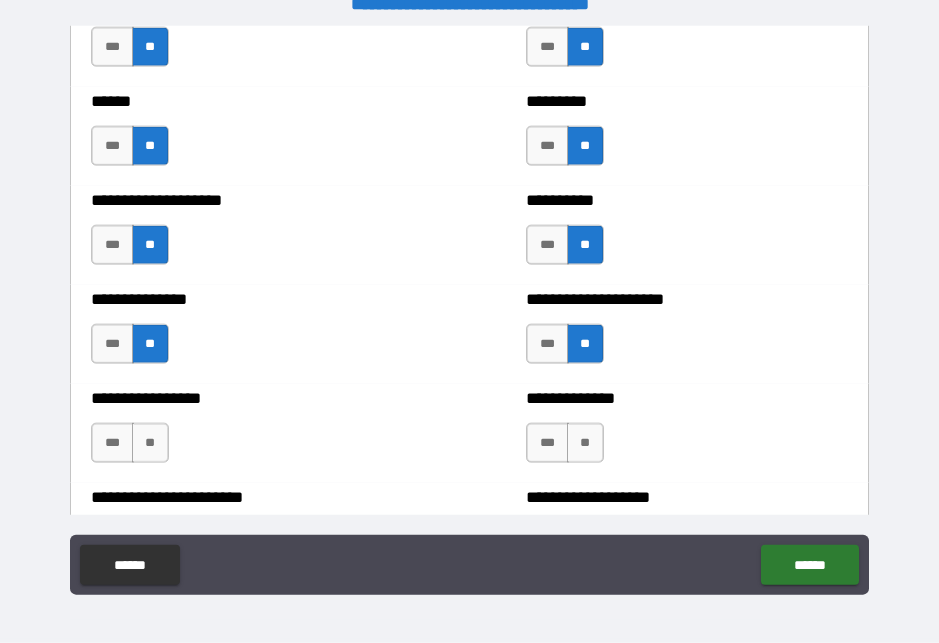 click on "**" at bounding box center (150, 443) 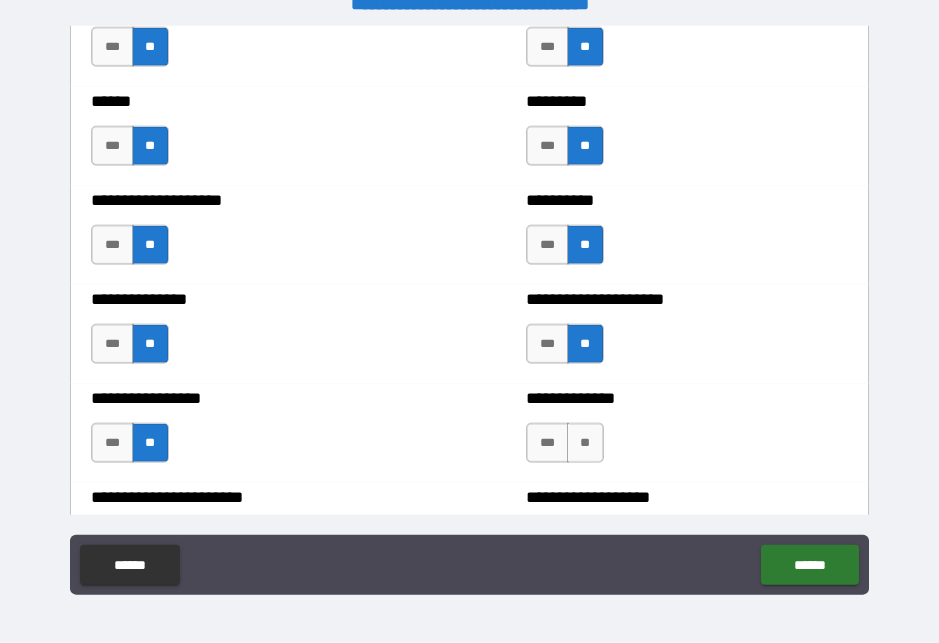 click on "**" at bounding box center (585, 443) 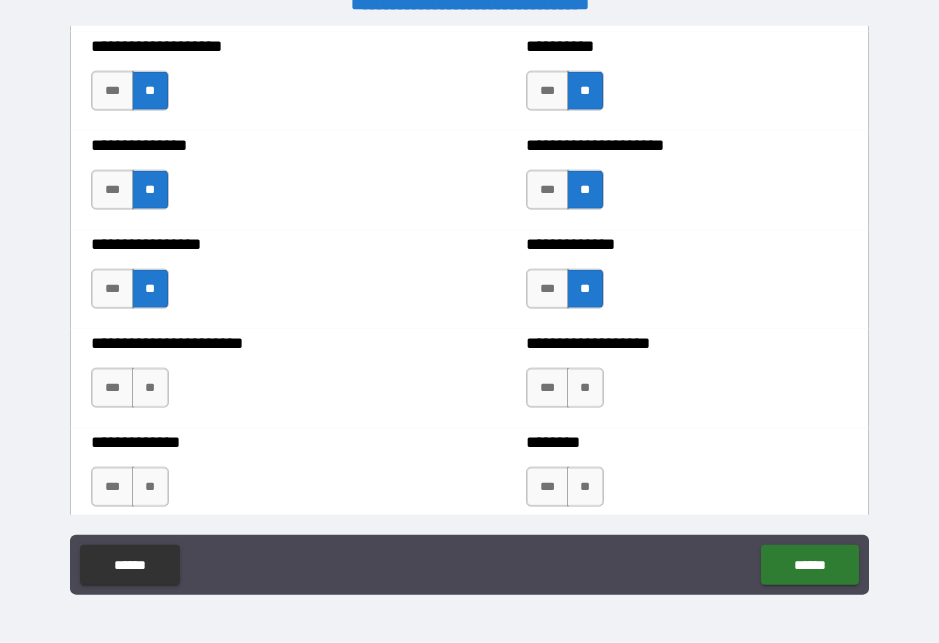 scroll, scrollTop: 3355, scrollLeft: 0, axis: vertical 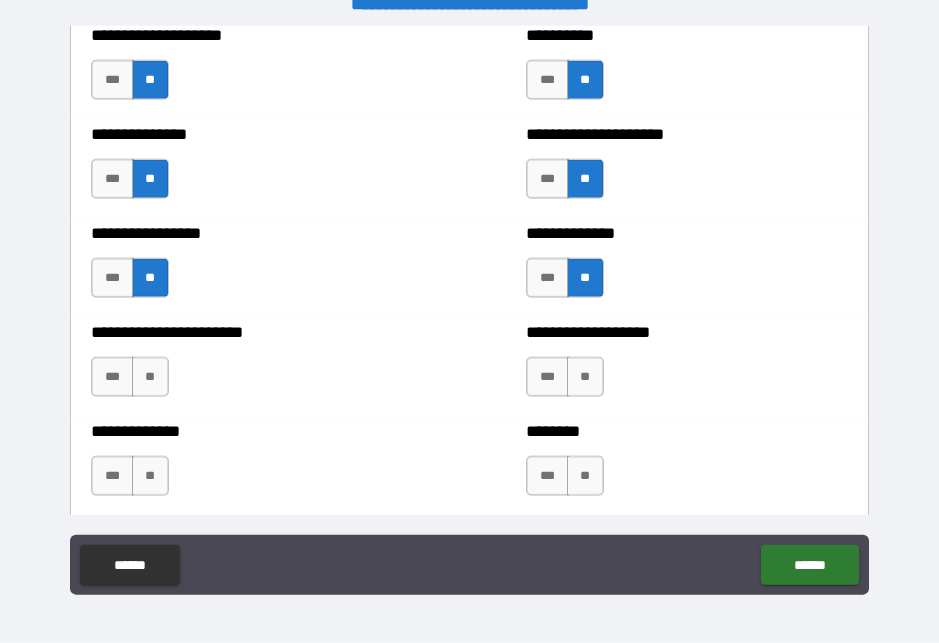 click on "**" at bounding box center [585, 377] 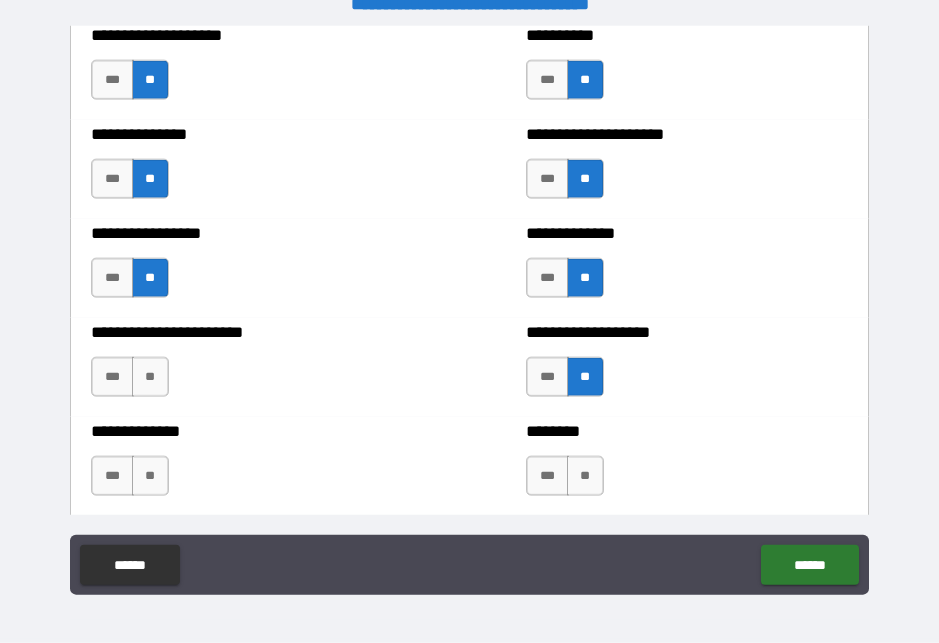 click on "**" at bounding box center [150, 377] 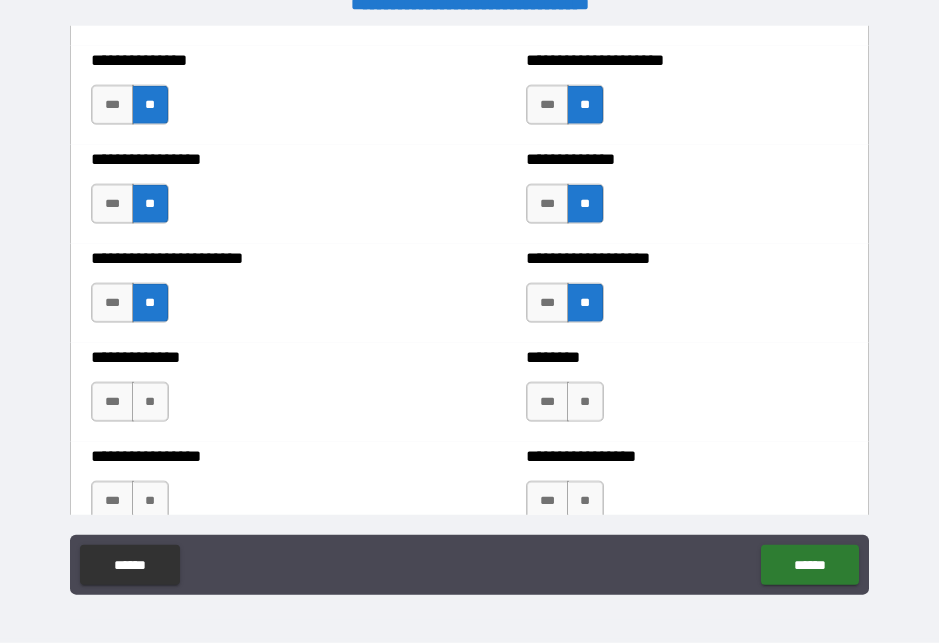 scroll, scrollTop: 3436, scrollLeft: 0, axis: vertical 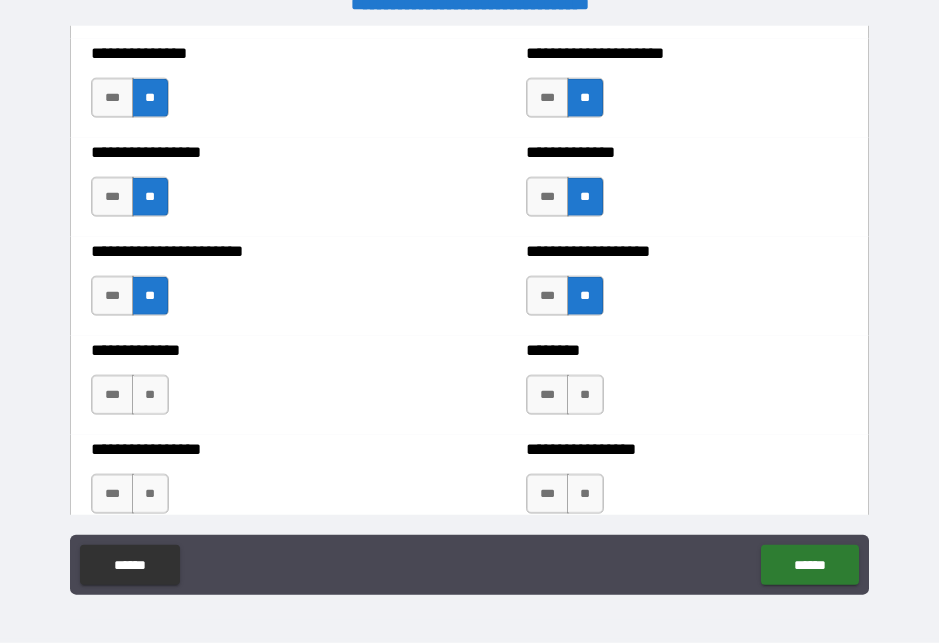 click on "**" at bounding box center [150, 395] 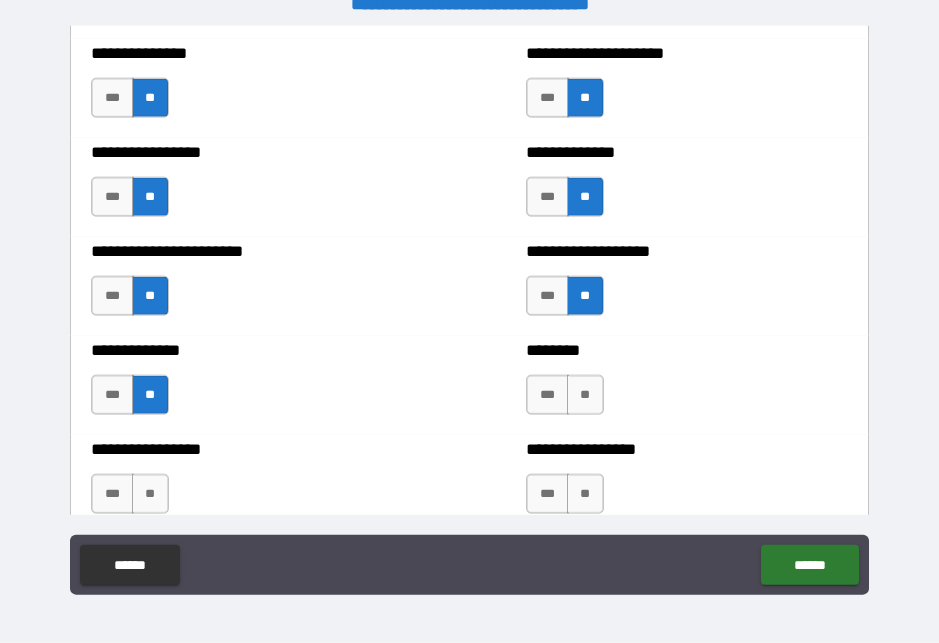 click on "**" at bounding box center (585, 395) 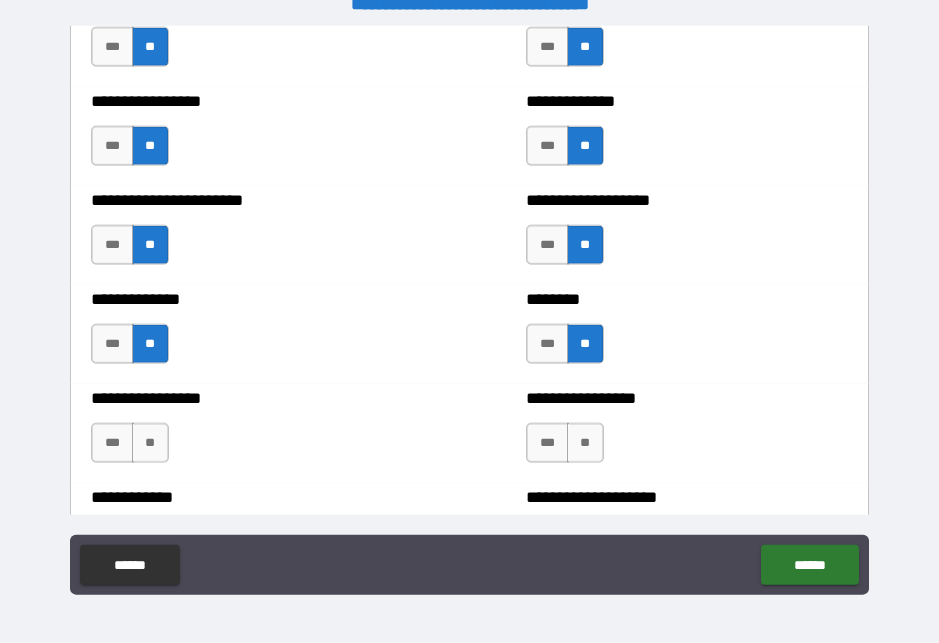 scroll, scrollTop: 3499, scrollLeft: 0, axis: vertical 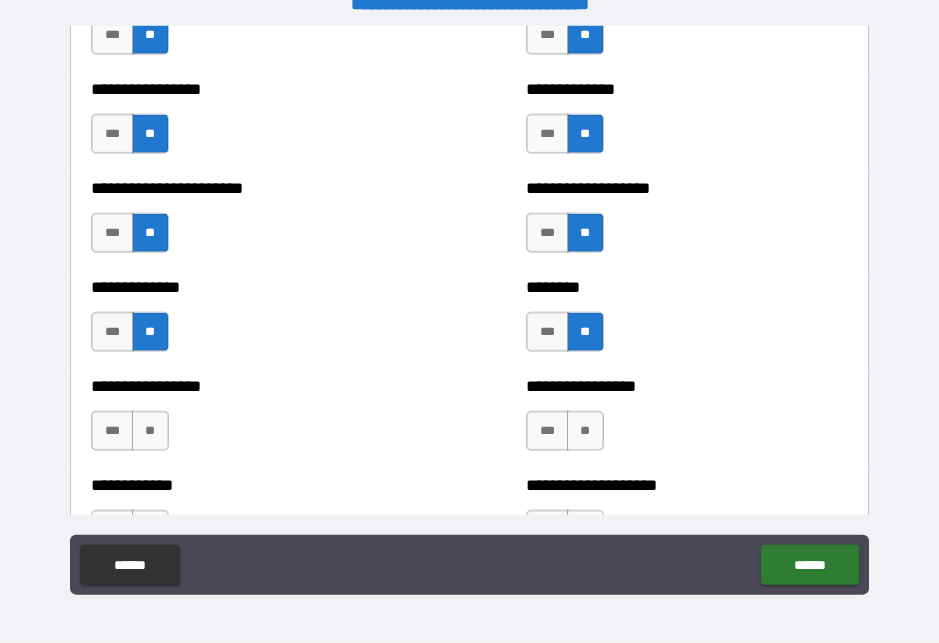 click on "**" at bounding box center (150, 431) 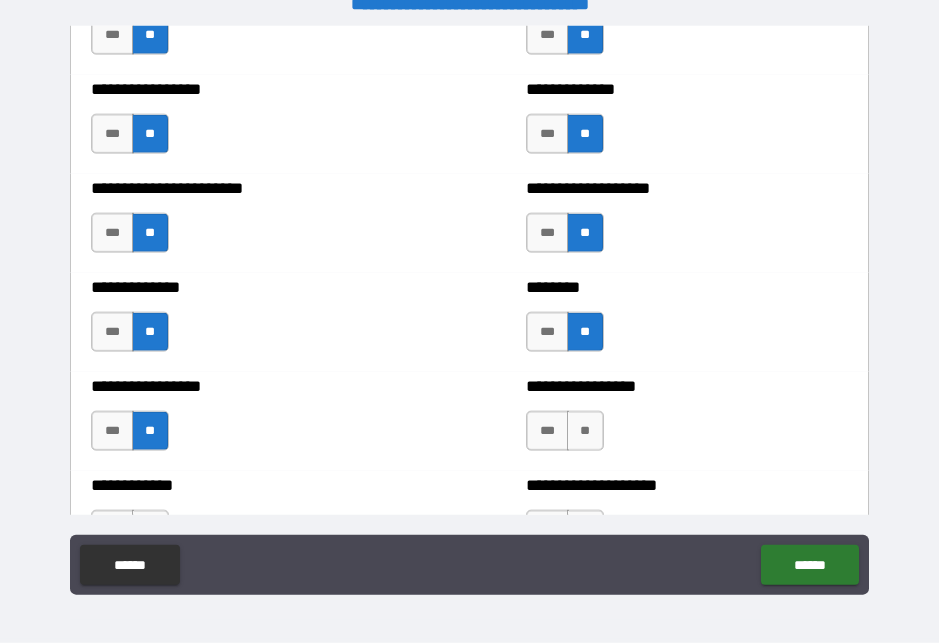 click on "**" at bounding box center (585, 431) 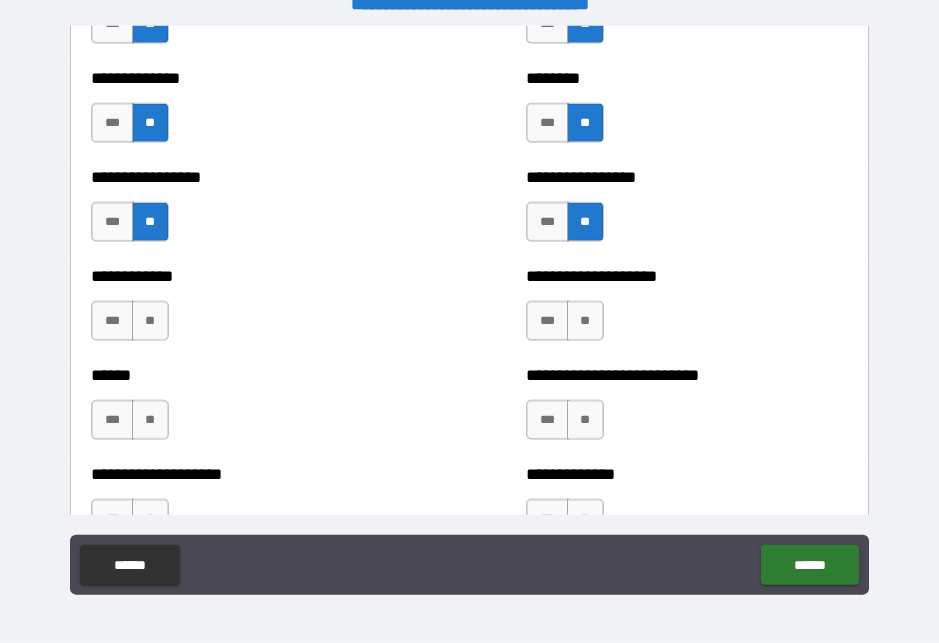 scroll, scrollTop: 3717, scrollLeft: 0, axis: vertical 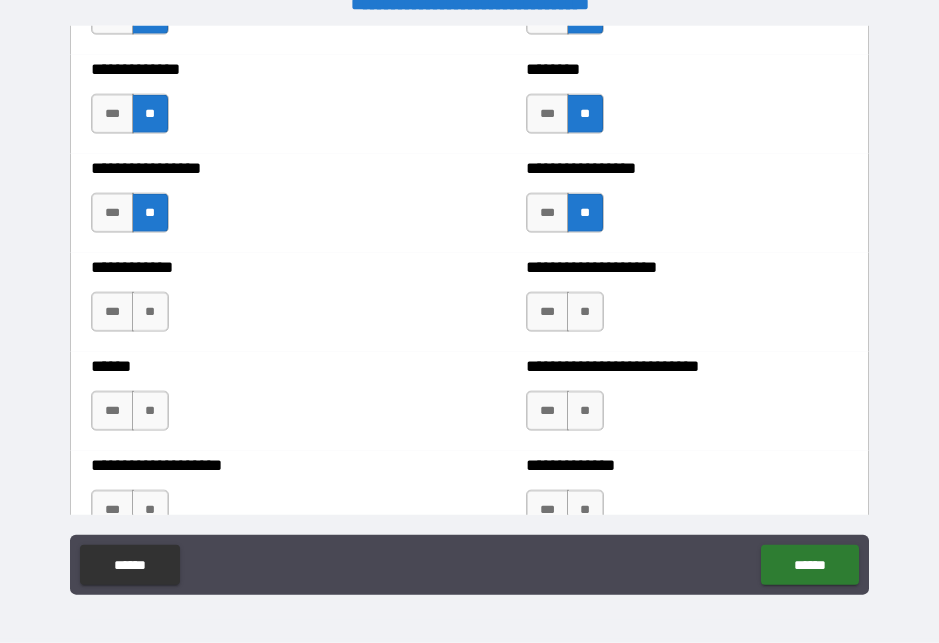 click on "**" at bounding box center [585, 312] 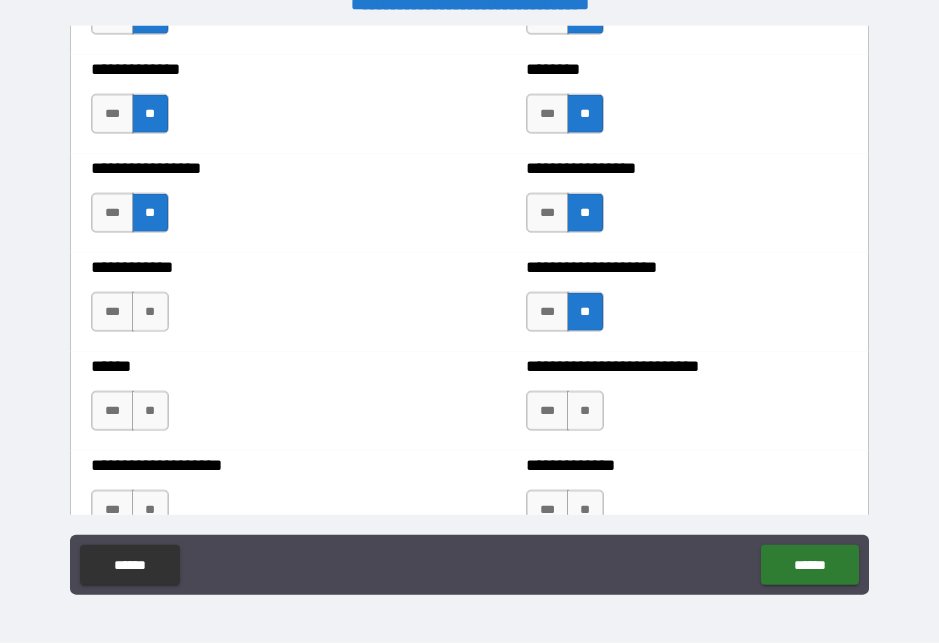 click on "**" at bounding box center [150, 312] 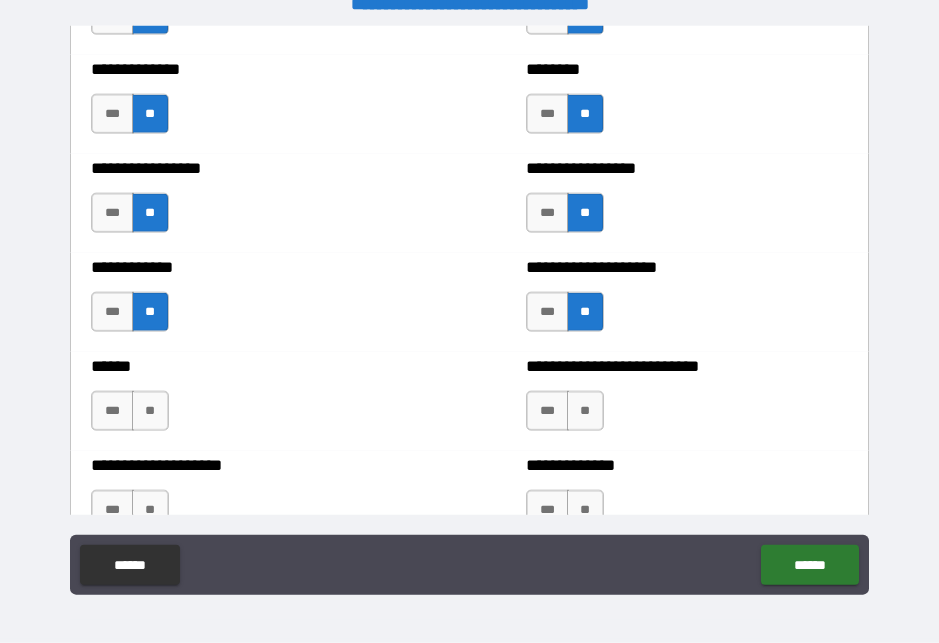 click on "**" at bounding box center (150, 411) 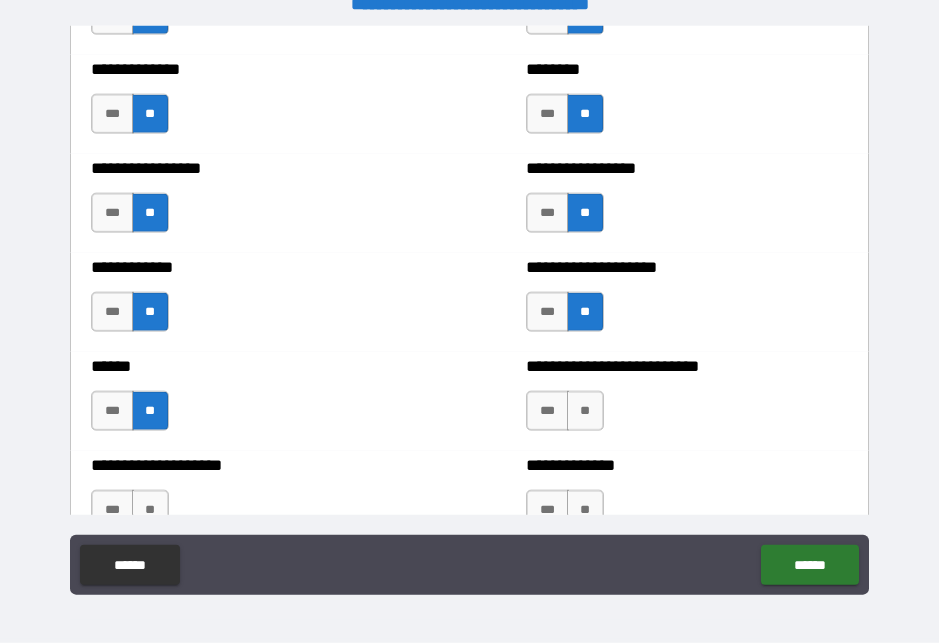 click on "**" at bounding box center [585, 411] 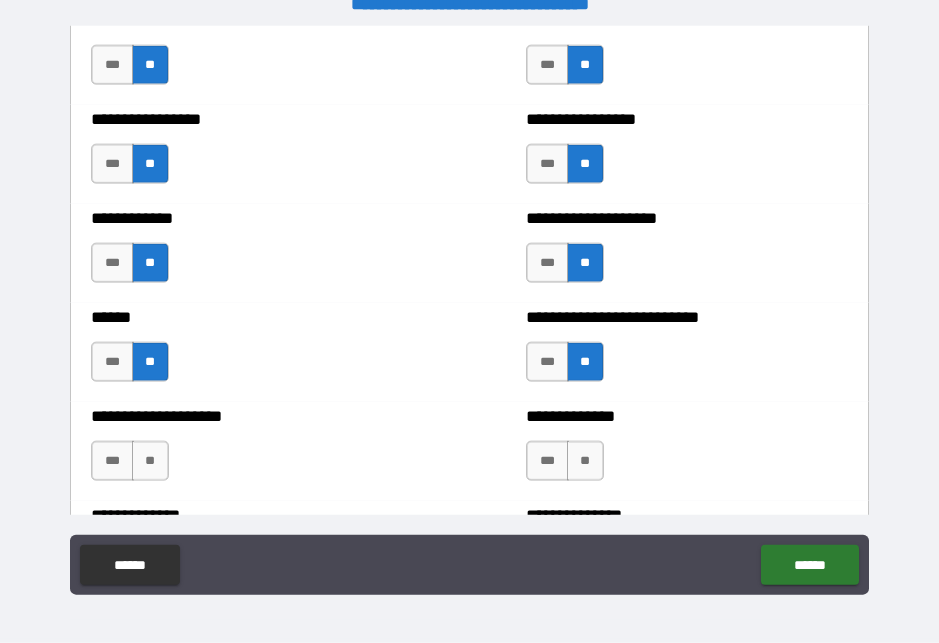 scroll, scrollTop: 3776, scrollLeft: 0, axis: vertical 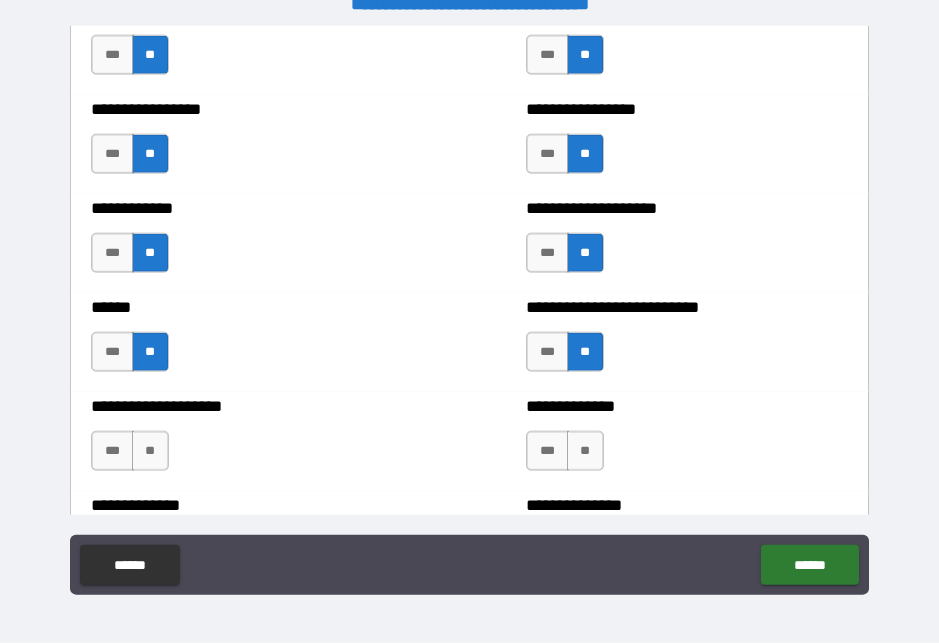 click on "**" at bounding box center (150, 451) 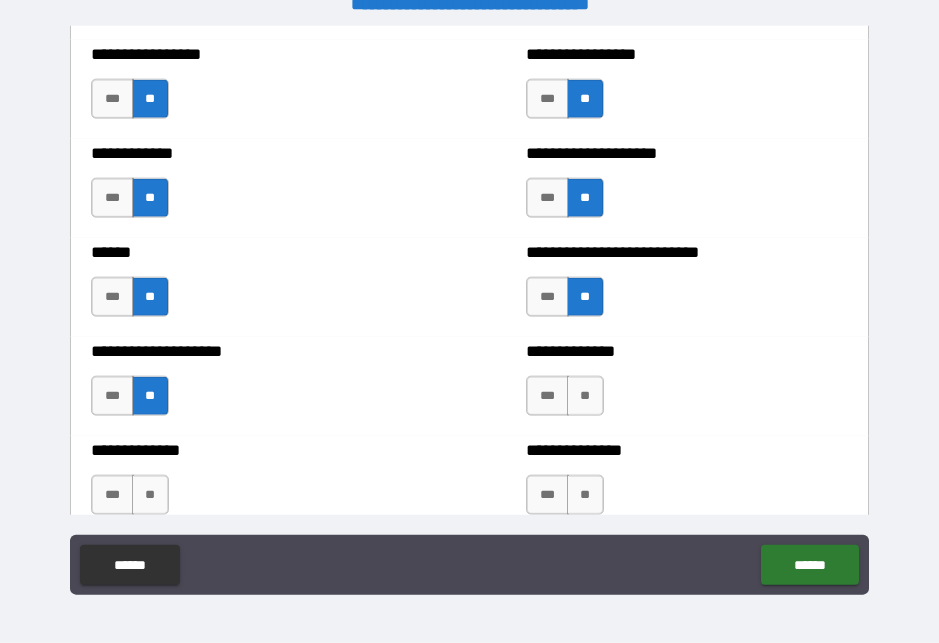 scroll, scrollTop: 3833, scrollLeft: 0, axis: vertical 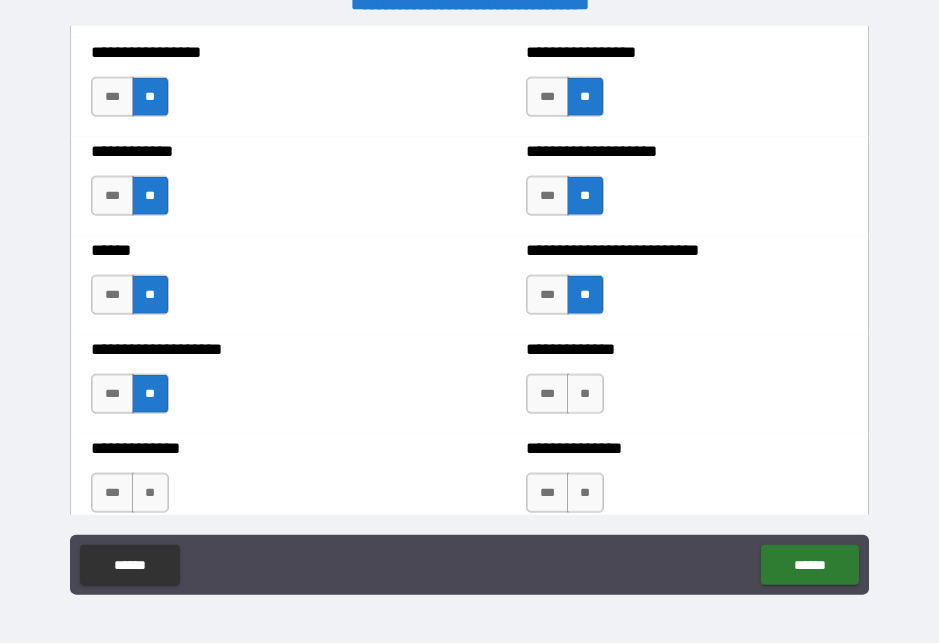 click on "**" at bounding box center (585, 394) 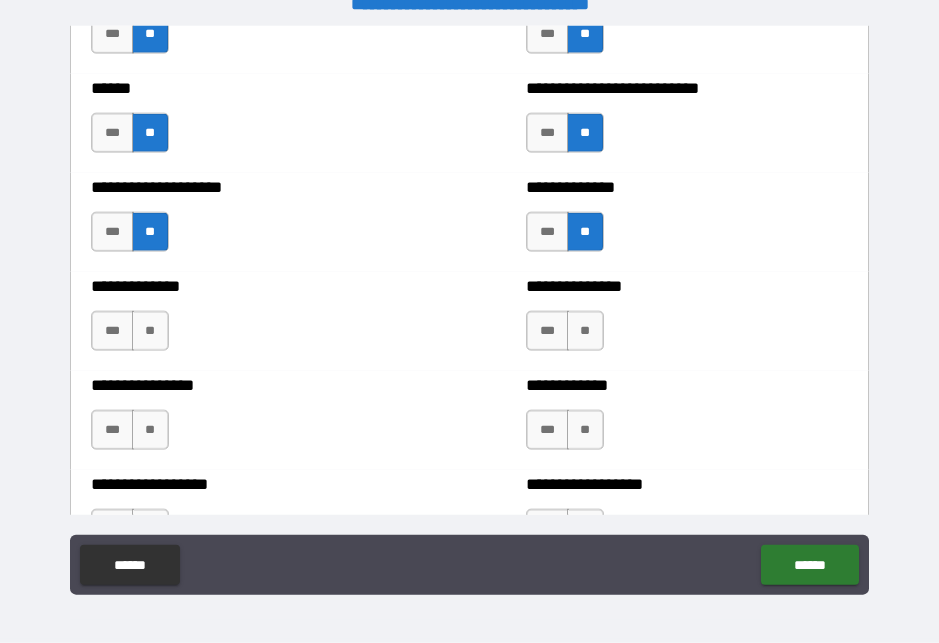 scroll, scrollTop: 3985, scrollLeft: 0, axis: vertical 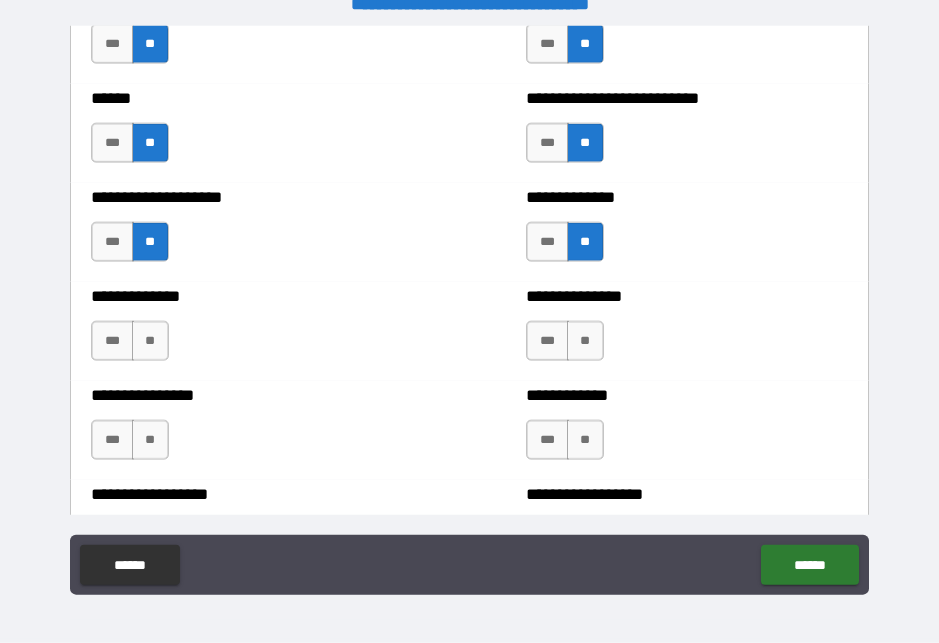 click on "**" at bounding box center (150, 341) 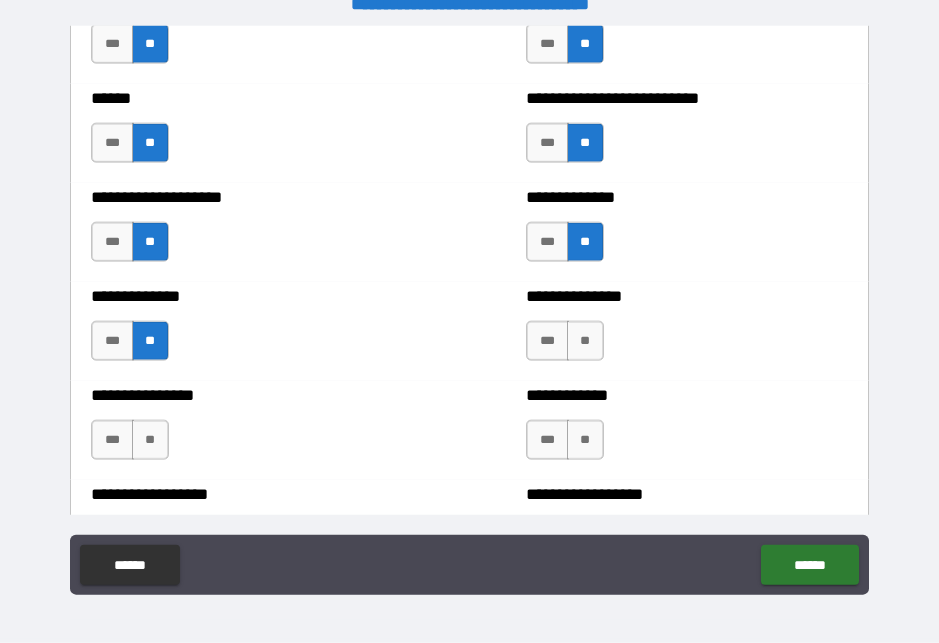 click on "**" at bounding box center [585, 341] 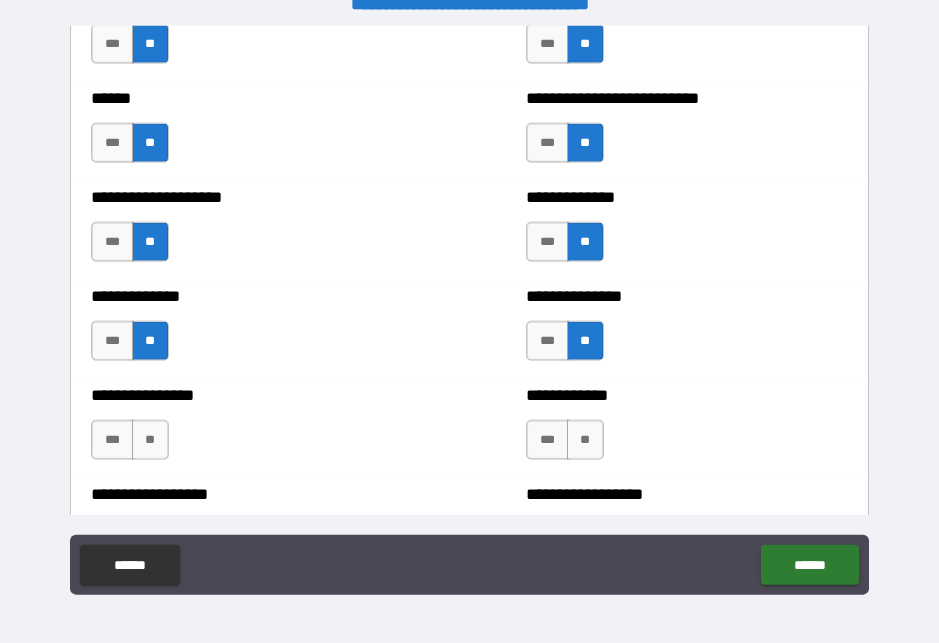 click on "**" at bounding box center (585, 440) 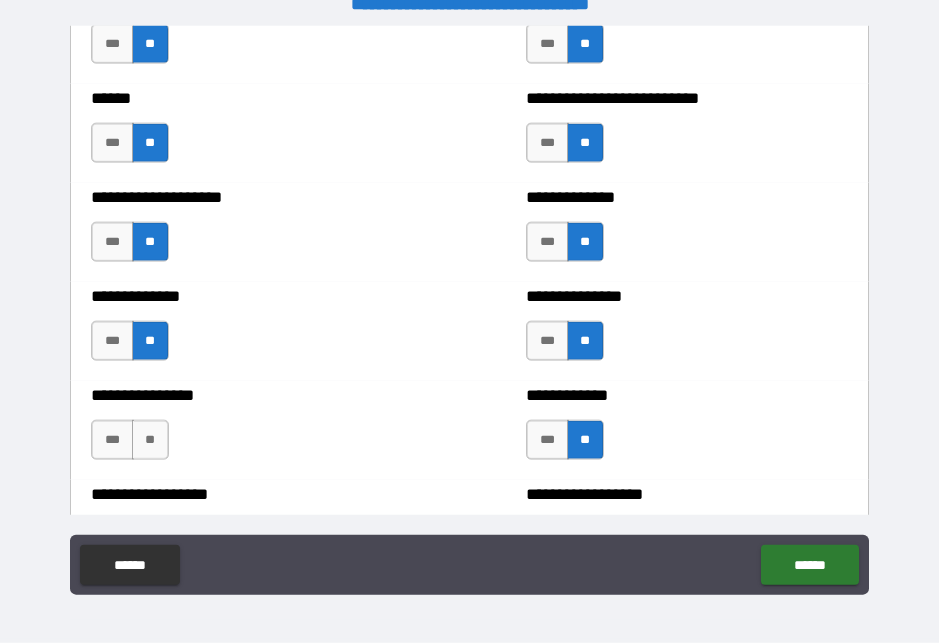 click on "**" at bounding box center [150, 440] 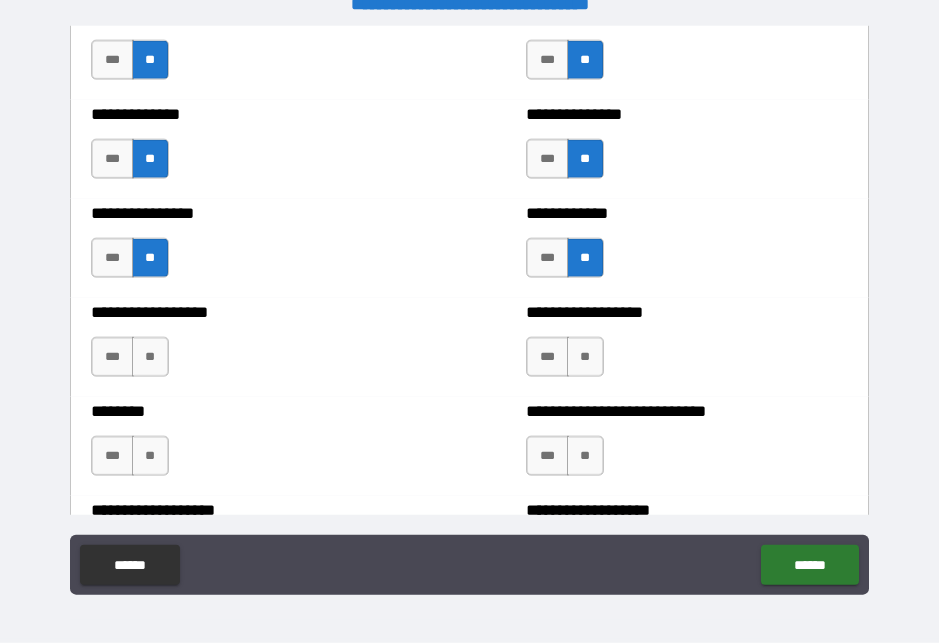 scroll, scrollTop: 4160, scrollLeft: 0, axis: vertical 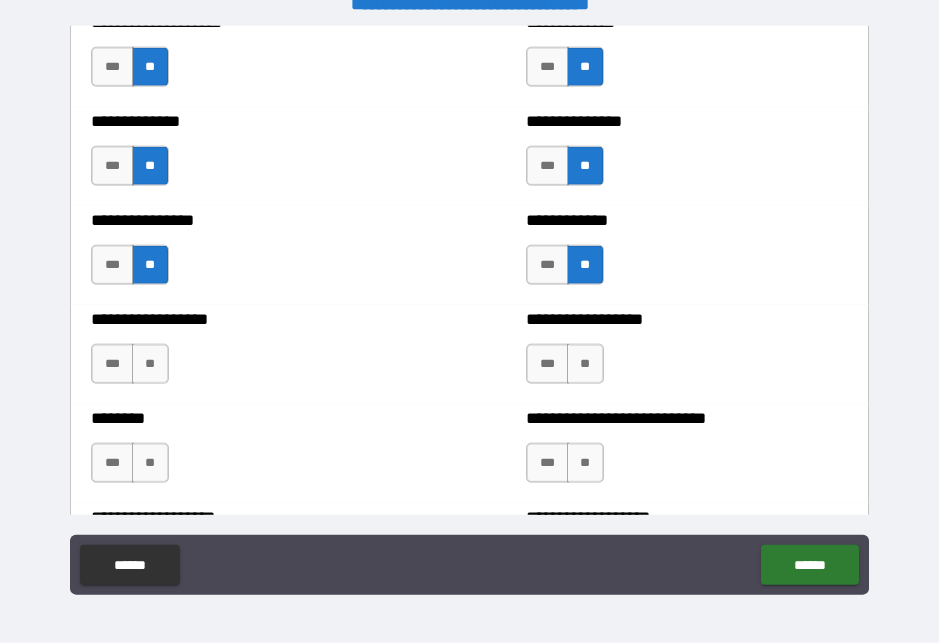 click on "**" at bounding box center (150, 364) 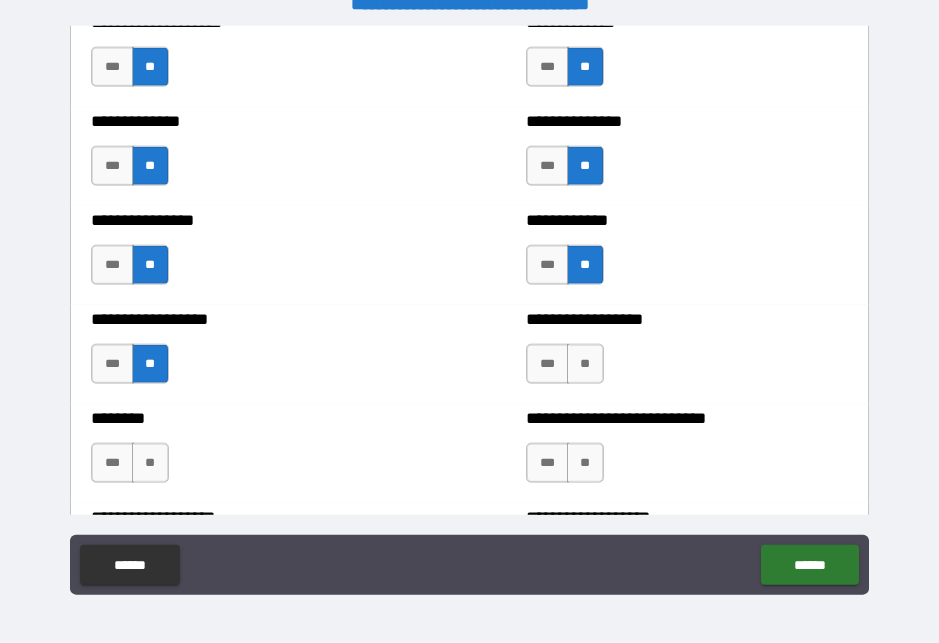 click on "**" at bounding box center [585, 364] 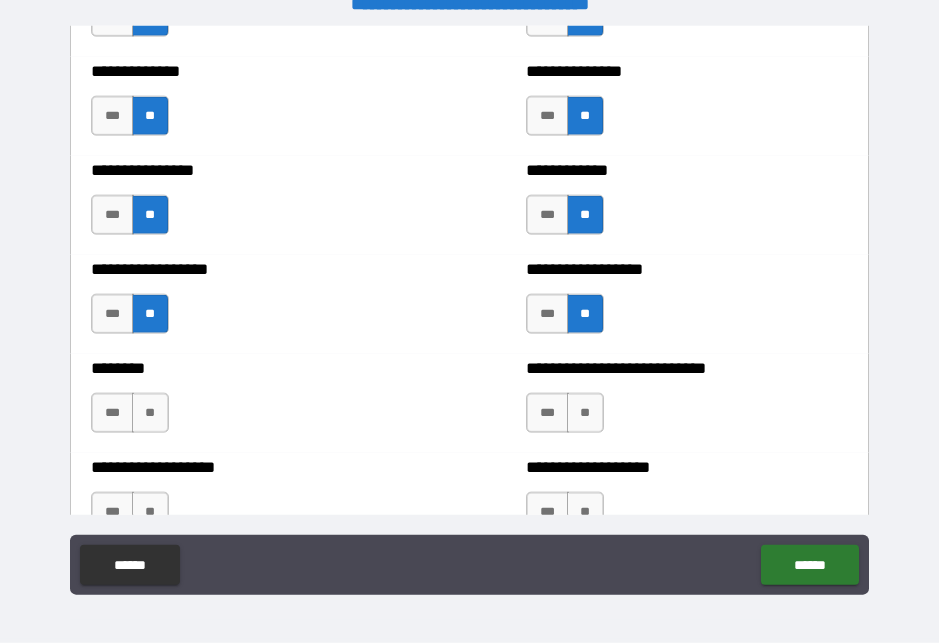 scroll, scrollTop: 4211, scrollLeft: 0, axis: vertical 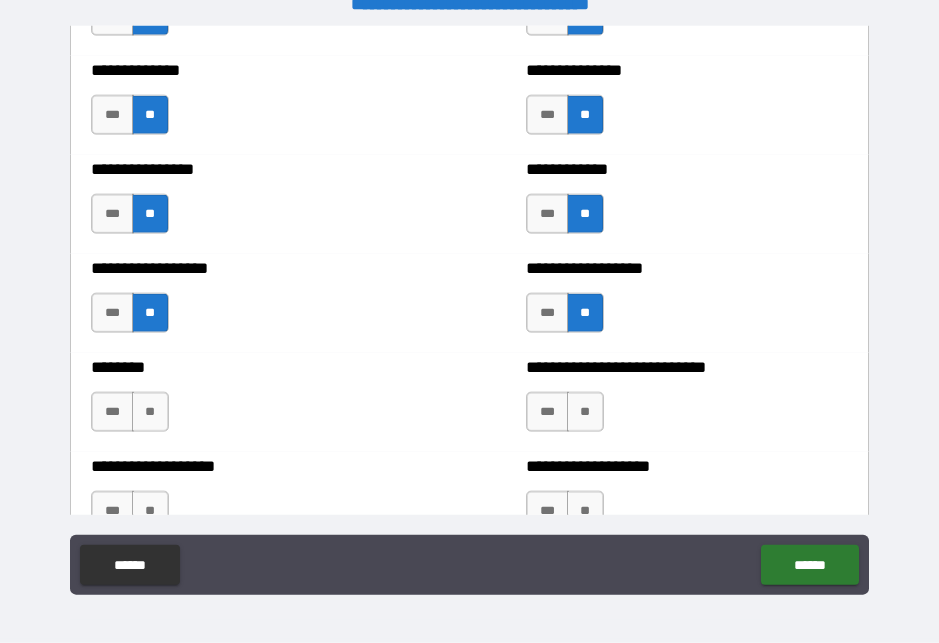 click on "**" at bounding box center [150, 412] 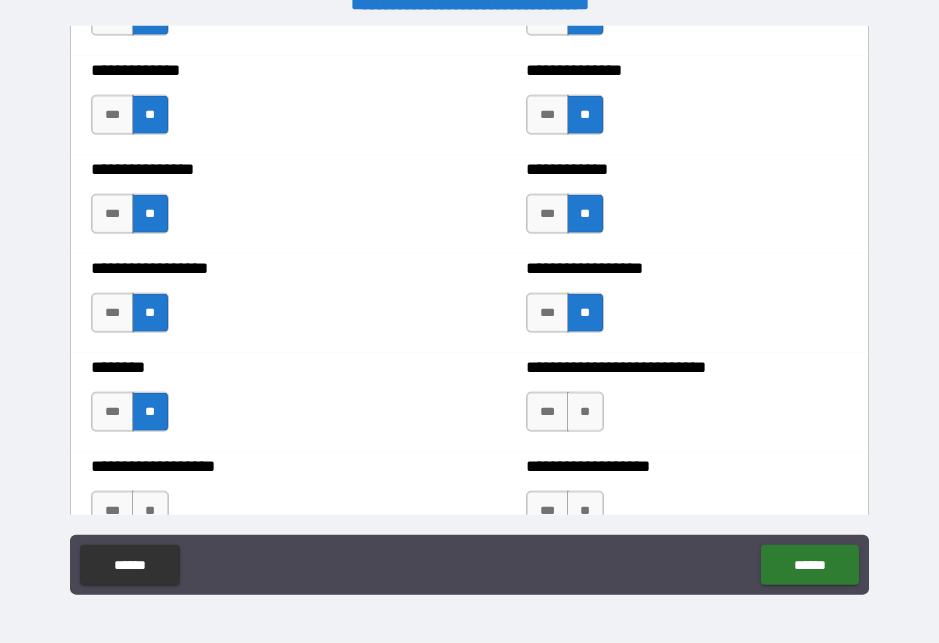 click on "**" at bounding box center [585, 412] 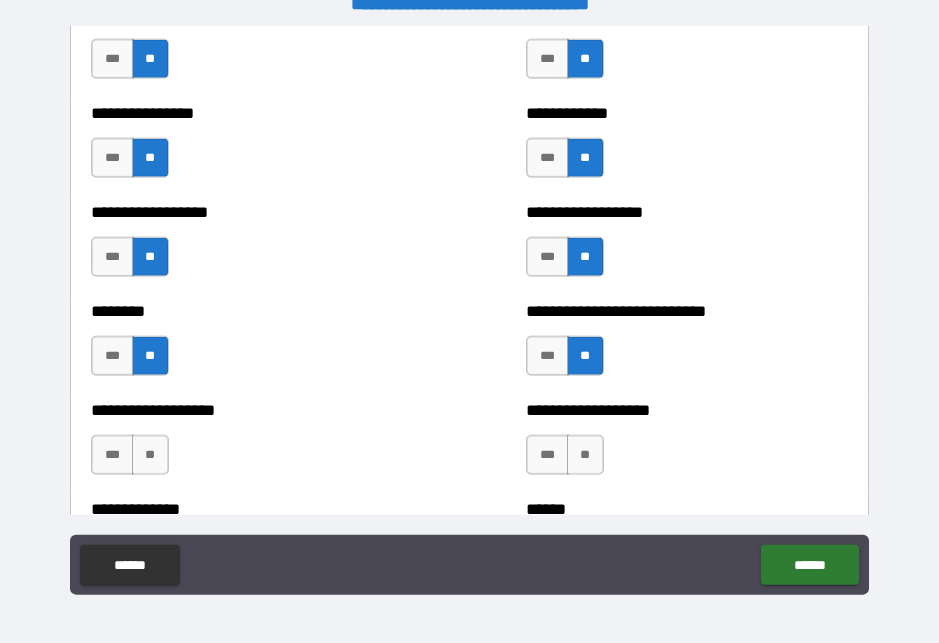 scroll, scrollTop: 4268, scrollLeft: 0, axis: vertical 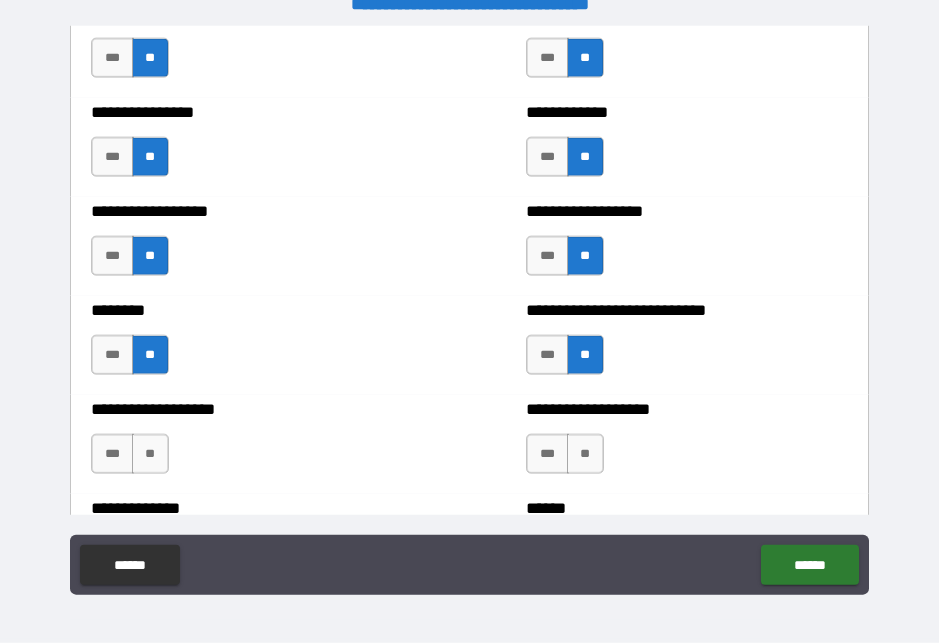 click on "**" at bounding box center (150, 454) 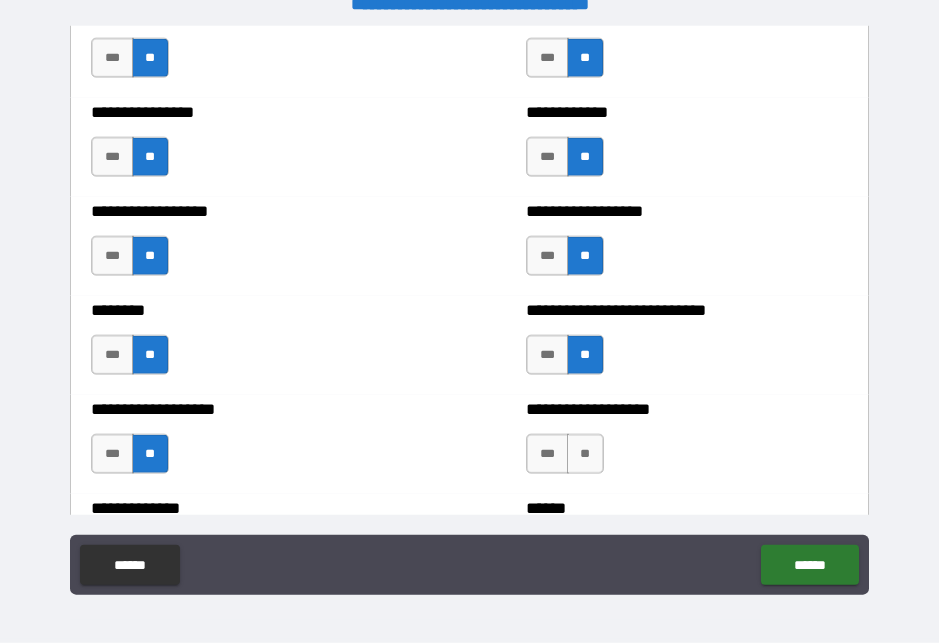 click on "*** **" at bounding box center (567, 459) 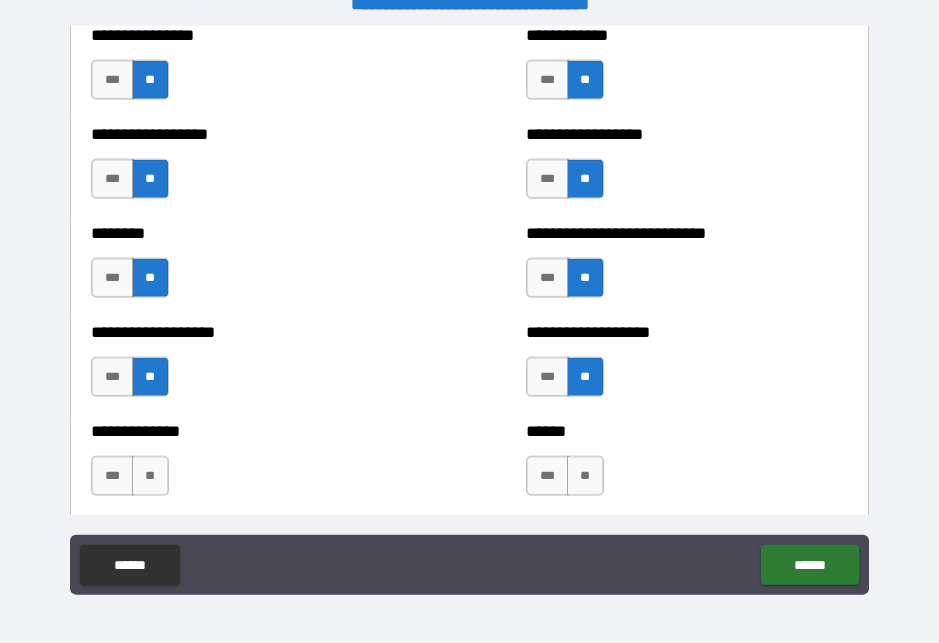 scroll, scrollTop: 4356, scrollLeft: 0, axis: vertical 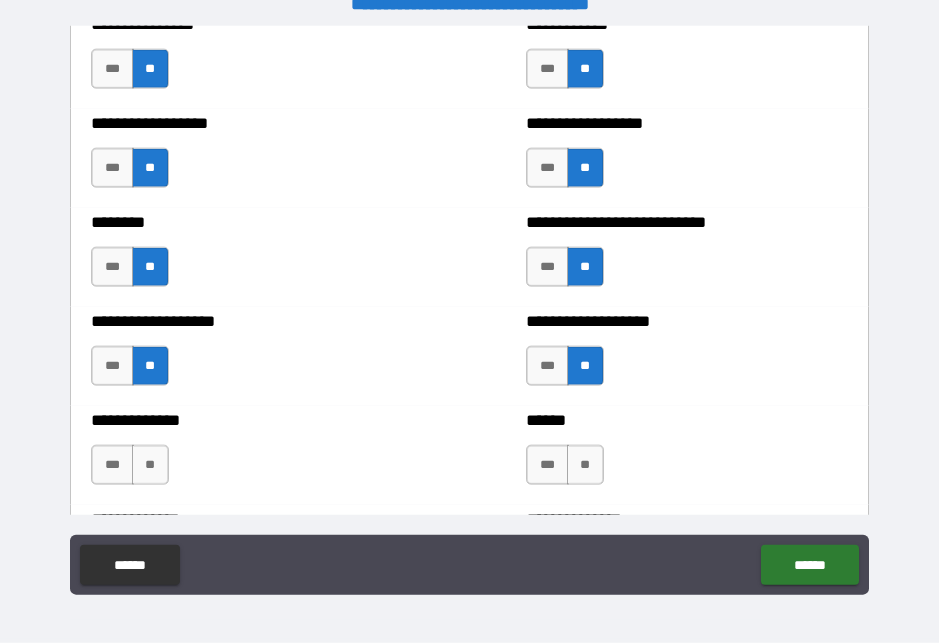 click on "**" at bounding box center (150, 465) 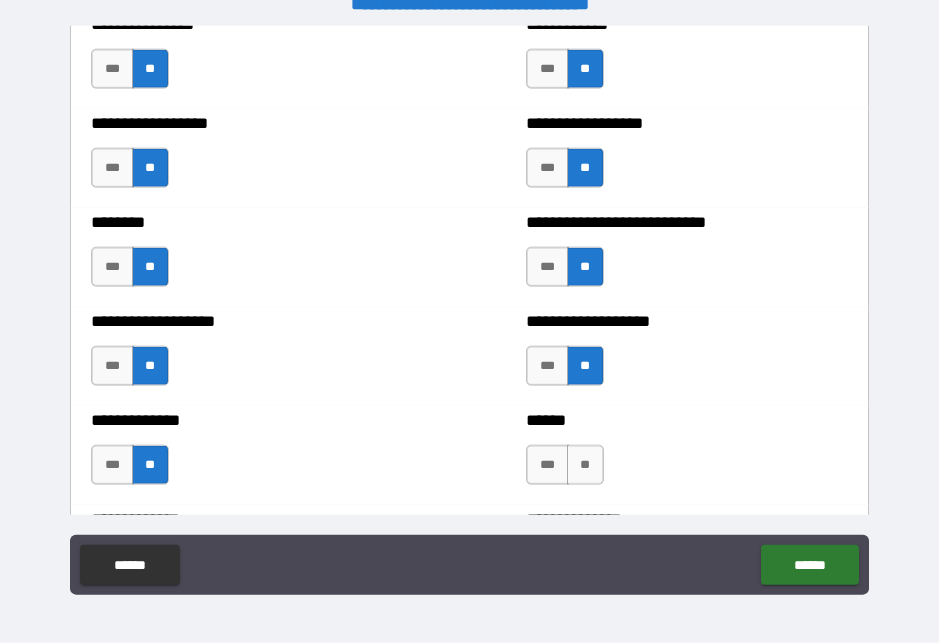 click on "**" at bounding box center [585, 465] 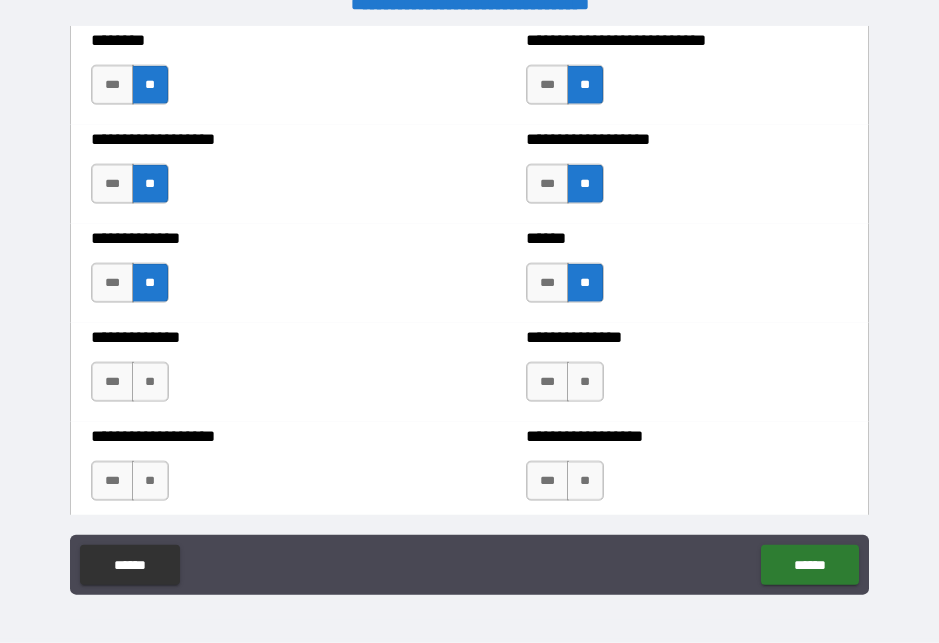 scroll, scrollTop: 4537, scrollLeft: 0, axis: vertical 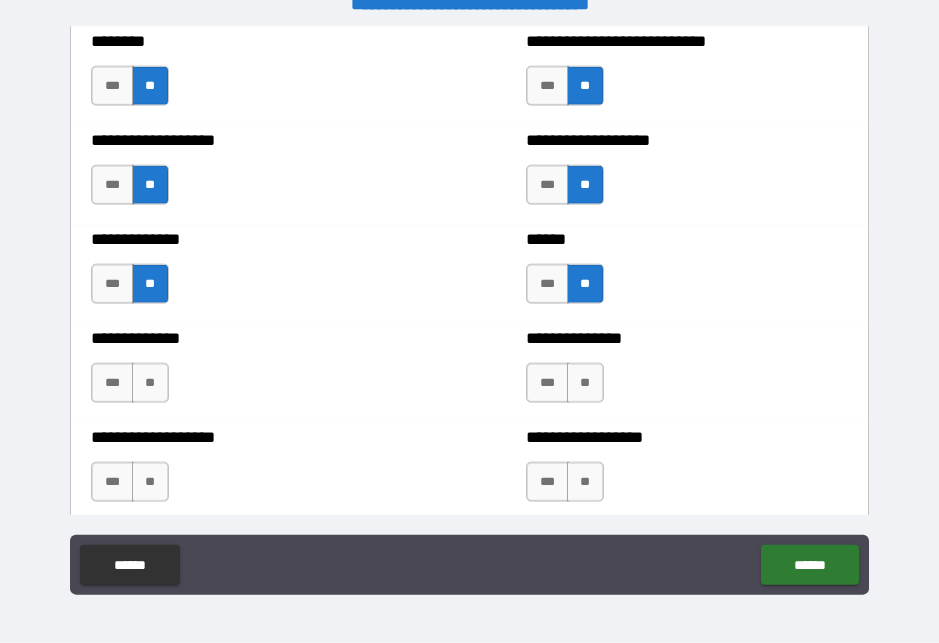 click on "**" at bounding box center [150, 383] 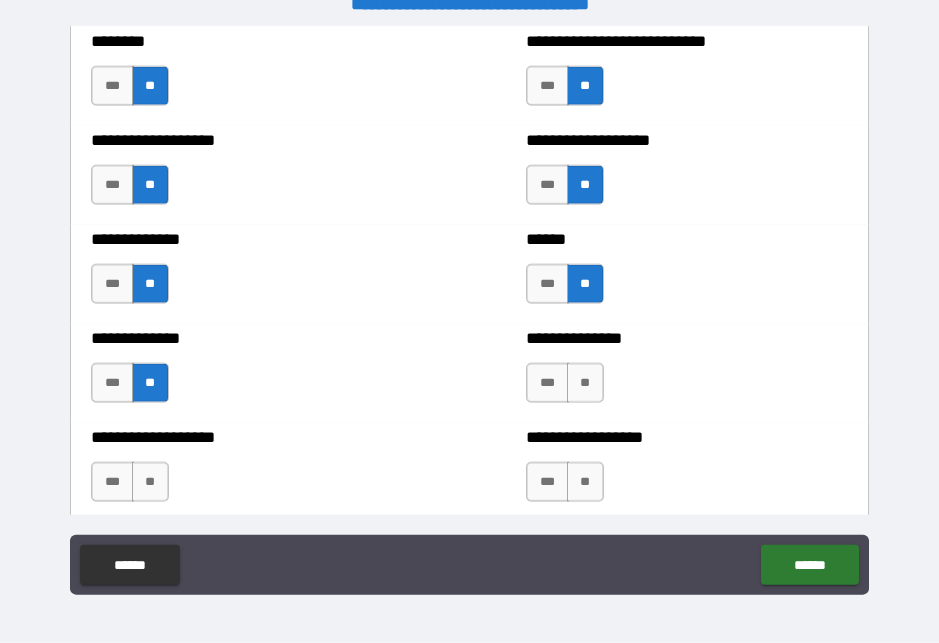 click on "**" at bounding box center (150, 482) 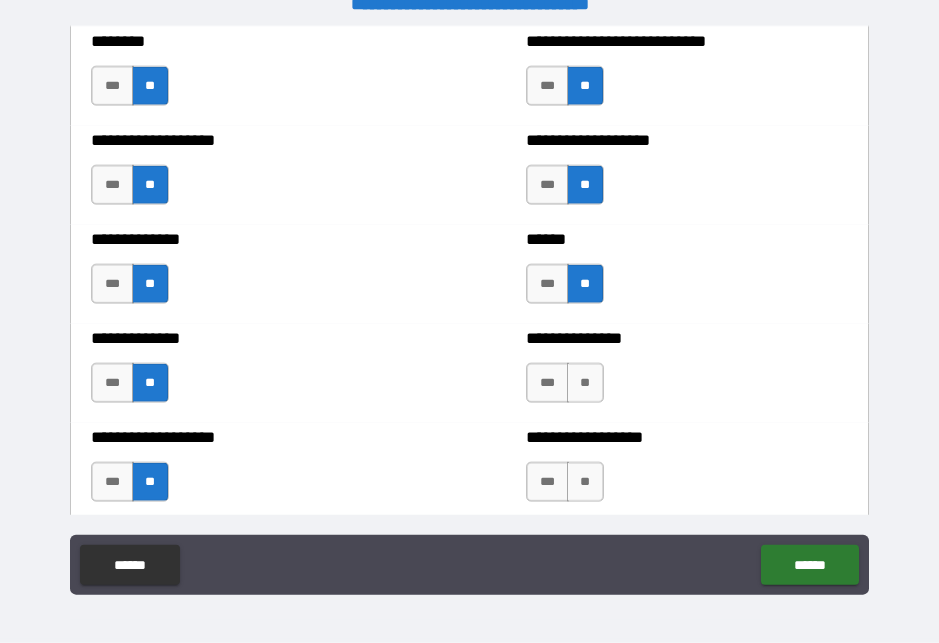 click on "**" at bounding box center (585, 383) 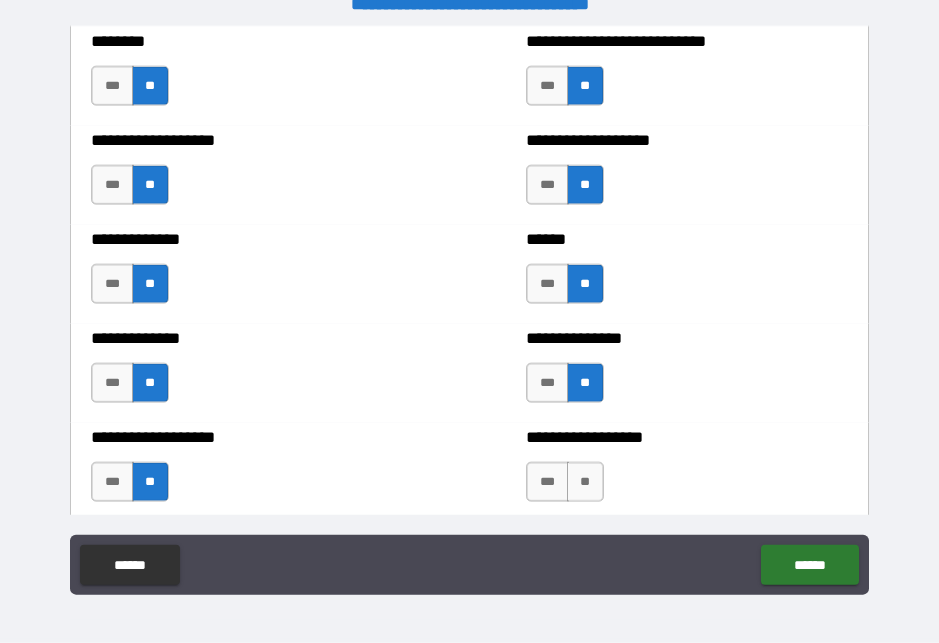 click on "**" at bounding box center [585, 482] 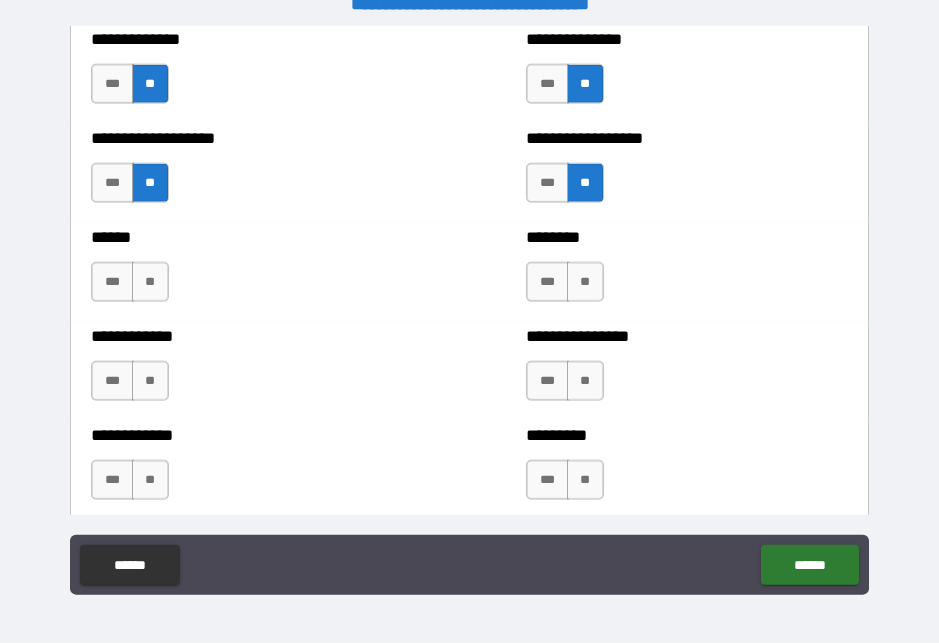 scroll, scrollTop: 4865, scrollLeft: 0, axis: vertical 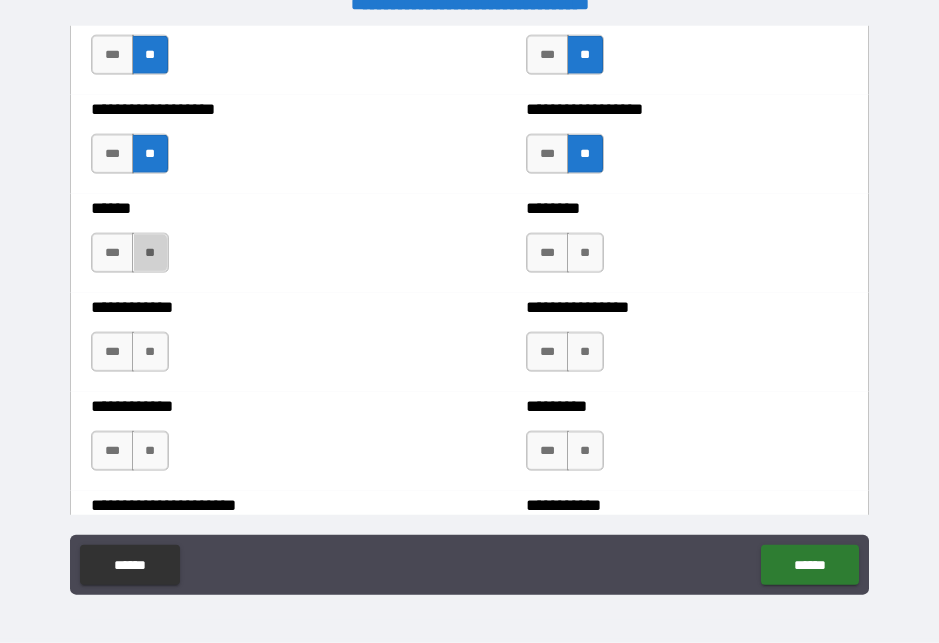 click on "**" at bounding box center (150, 253) 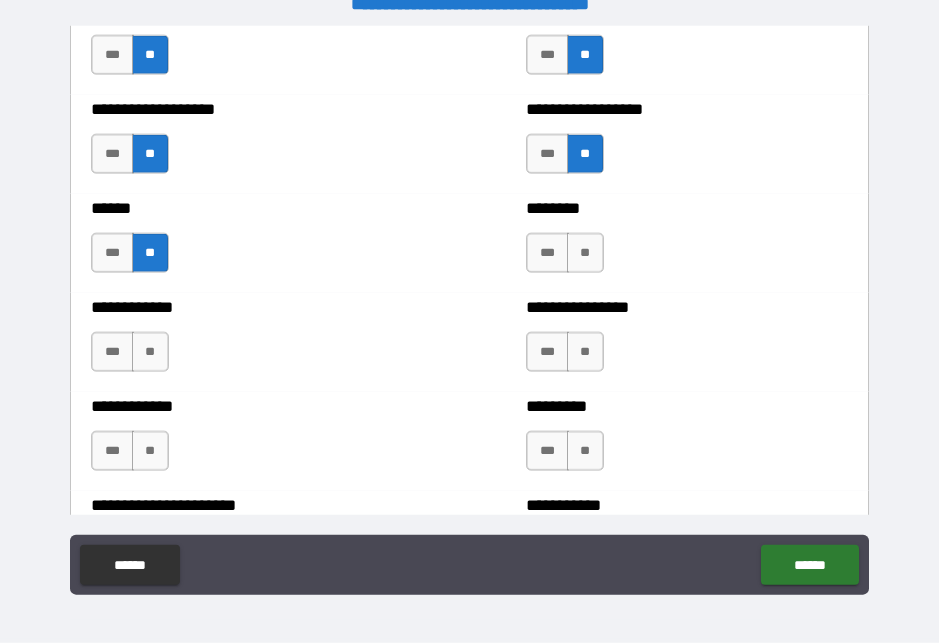 click on "*** **" at bounding box center (567, 258) 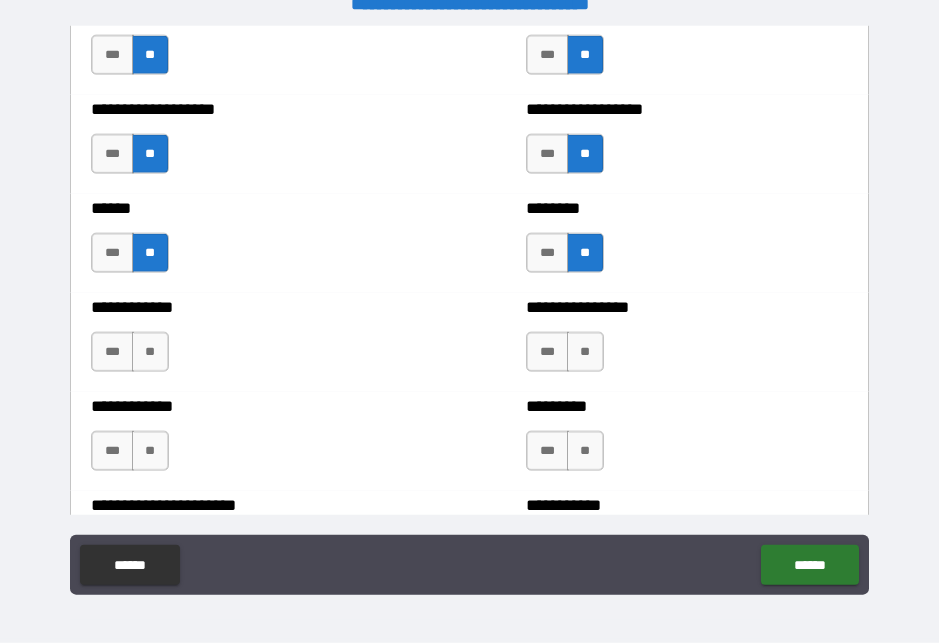 click on "**" at bounding box center (585, 352) 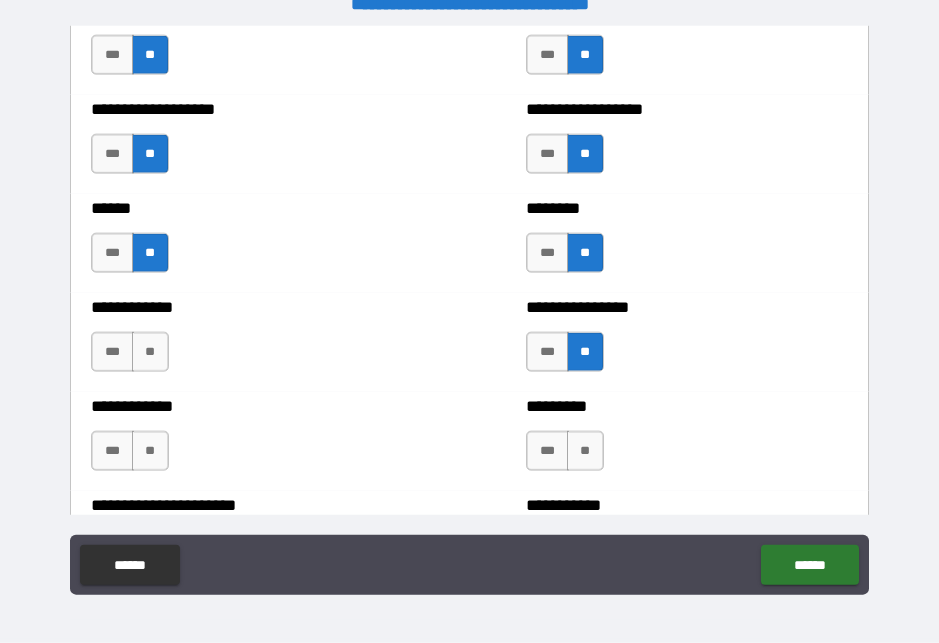 click on "**" at bounding box center (150, 352) 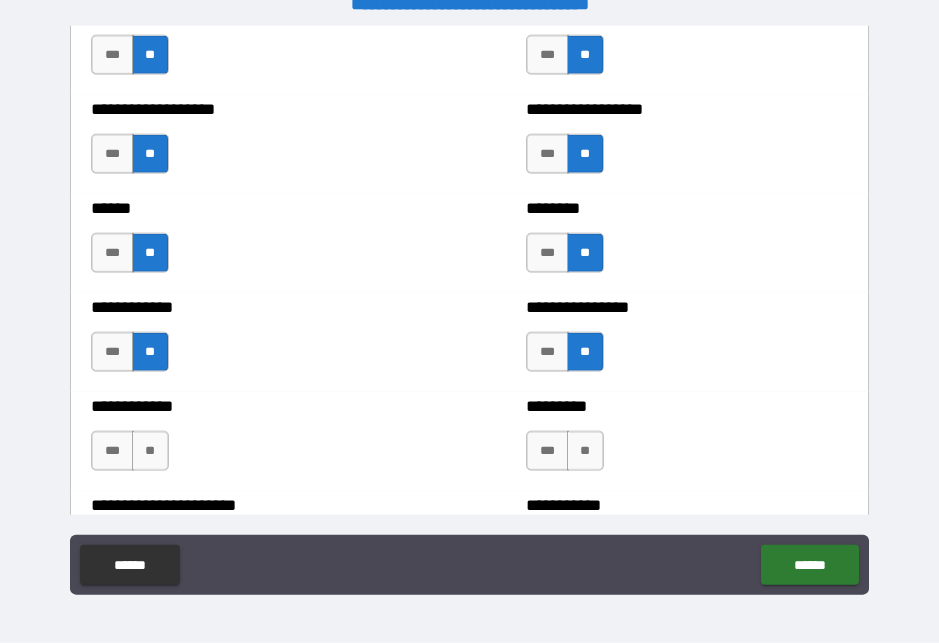 click on "**" at bounding box center (150, 451) 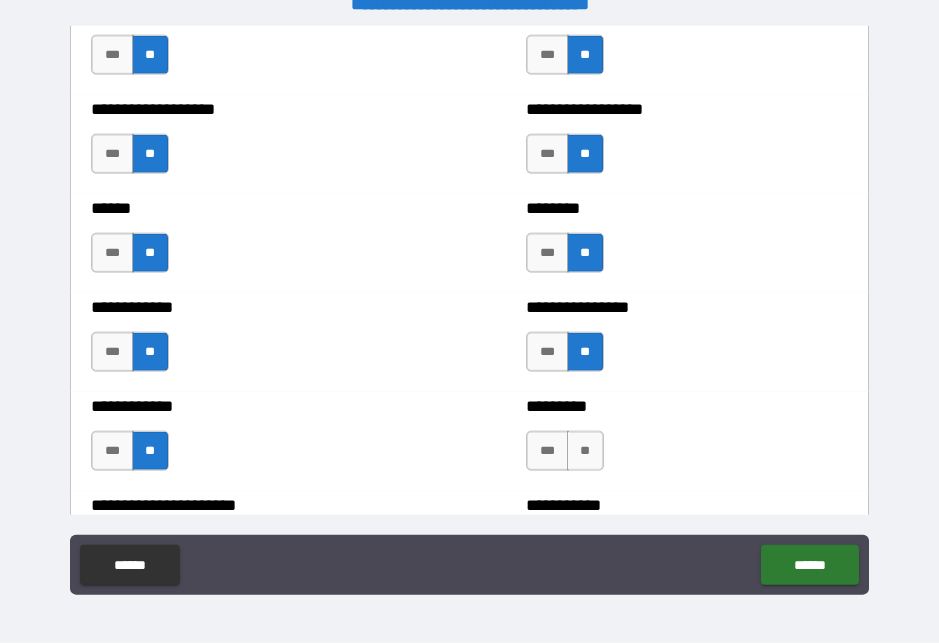 click on "**" at bounding box center [585, 451] 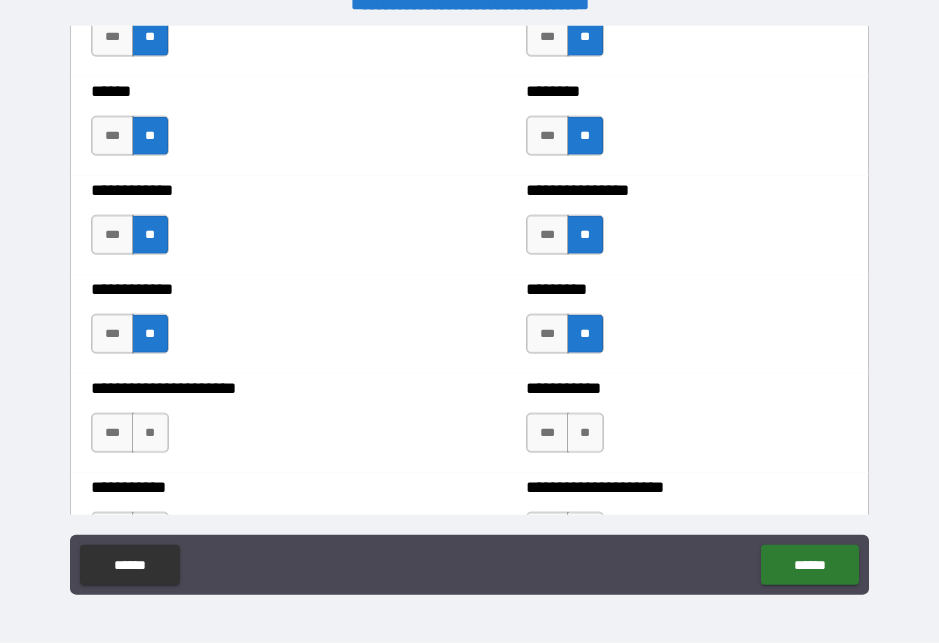 scroll, scrollTop: 4984, scrollLeft: 0, axis: vertical 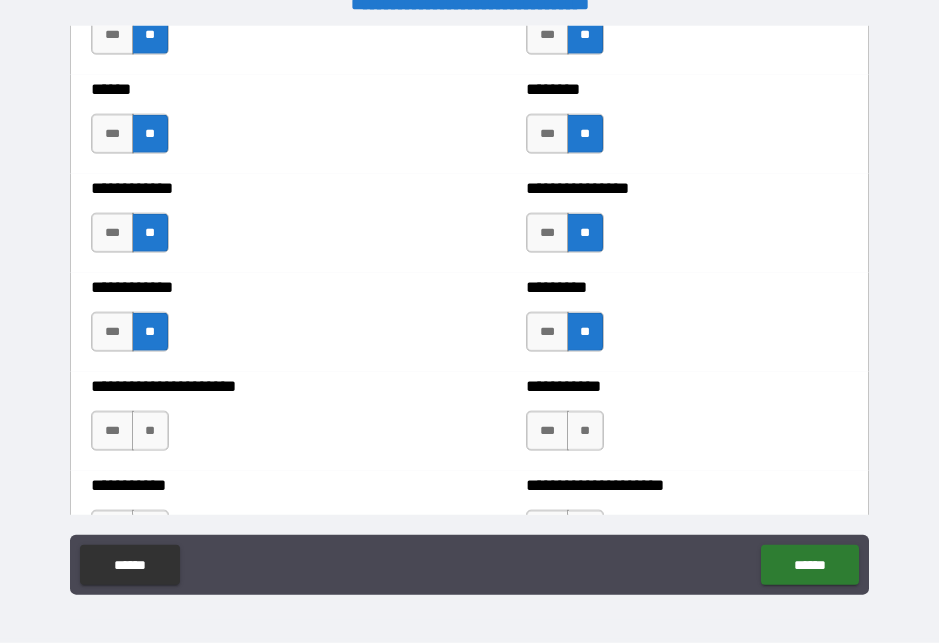 click on "**" at bounding box center (150, 431) 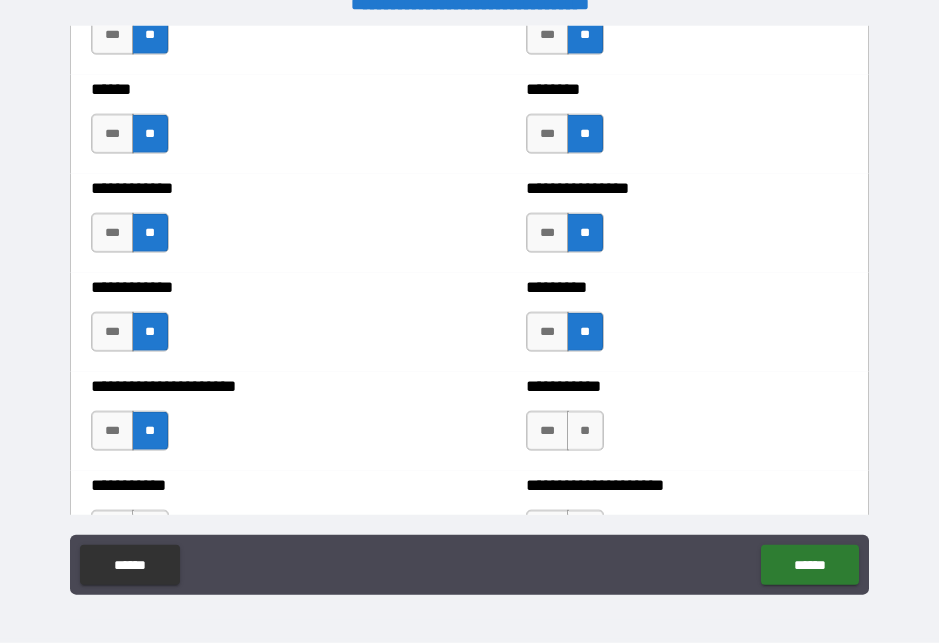 click on "**" at bounding box center [585, 431] 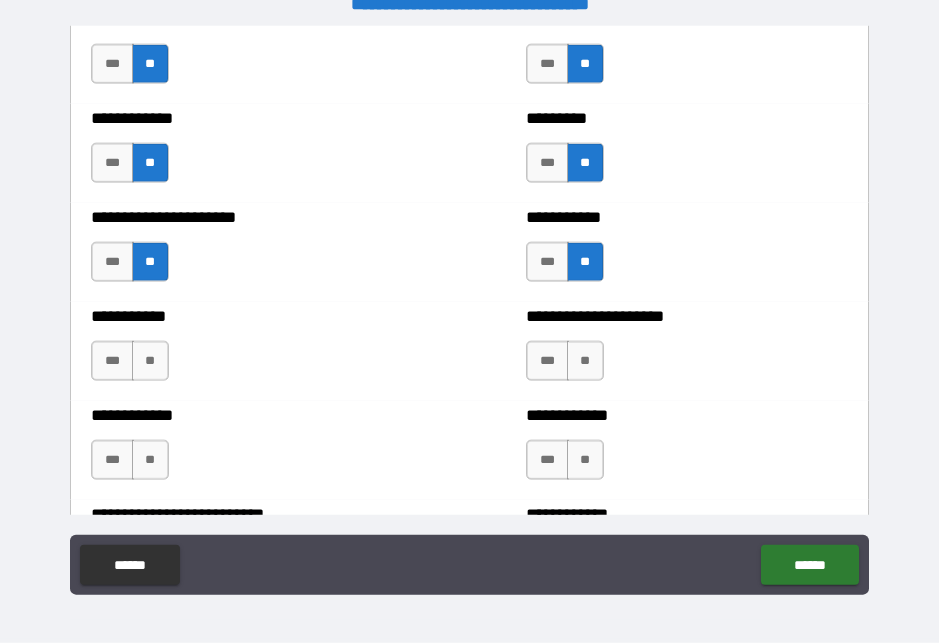 scroll, scrollTop: 5141, scrollLeft: 0, axis: vertical 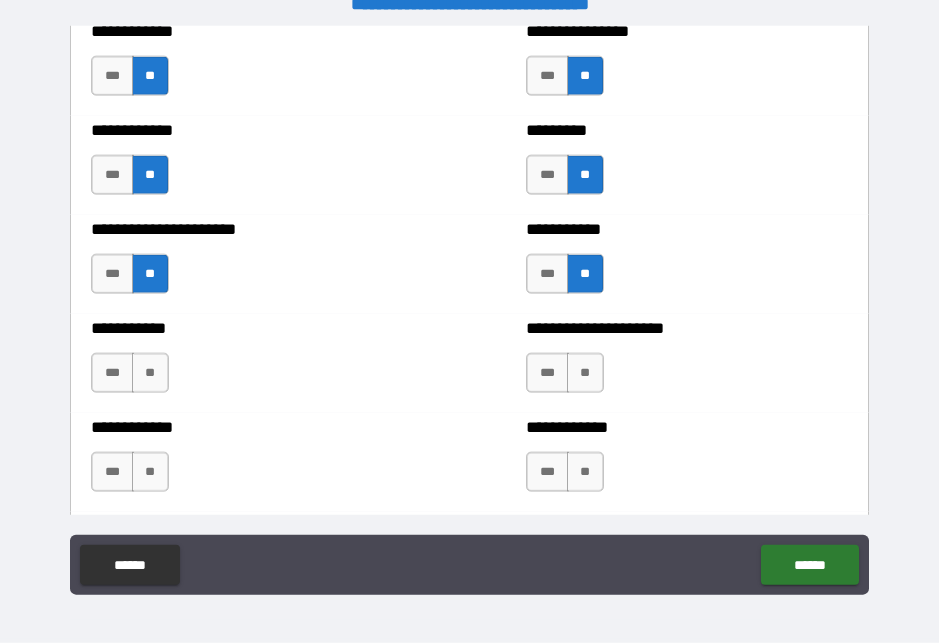click on "**" at bounding box center [150, 373] 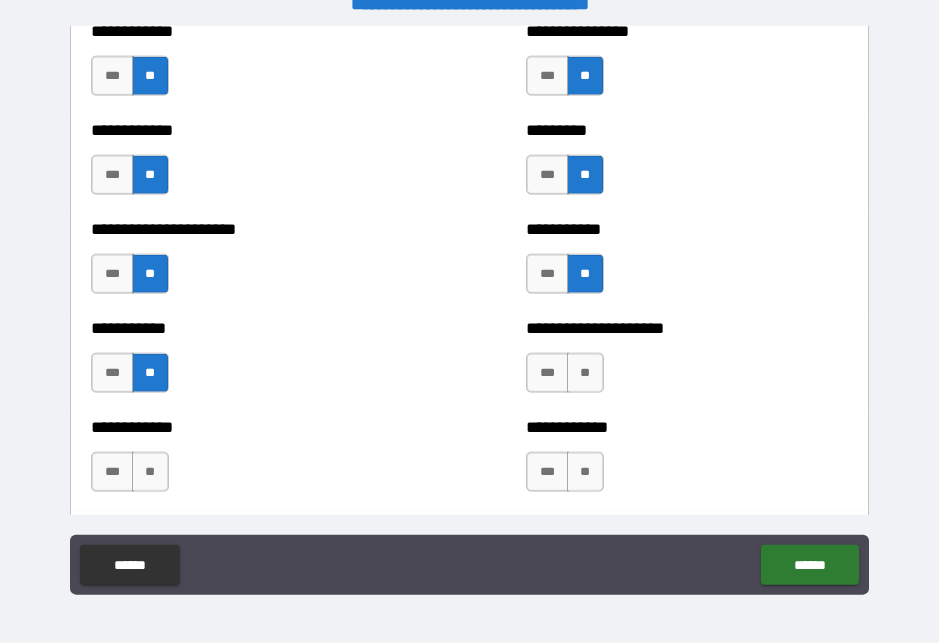 click on "**" at bounding box center [585, 373] 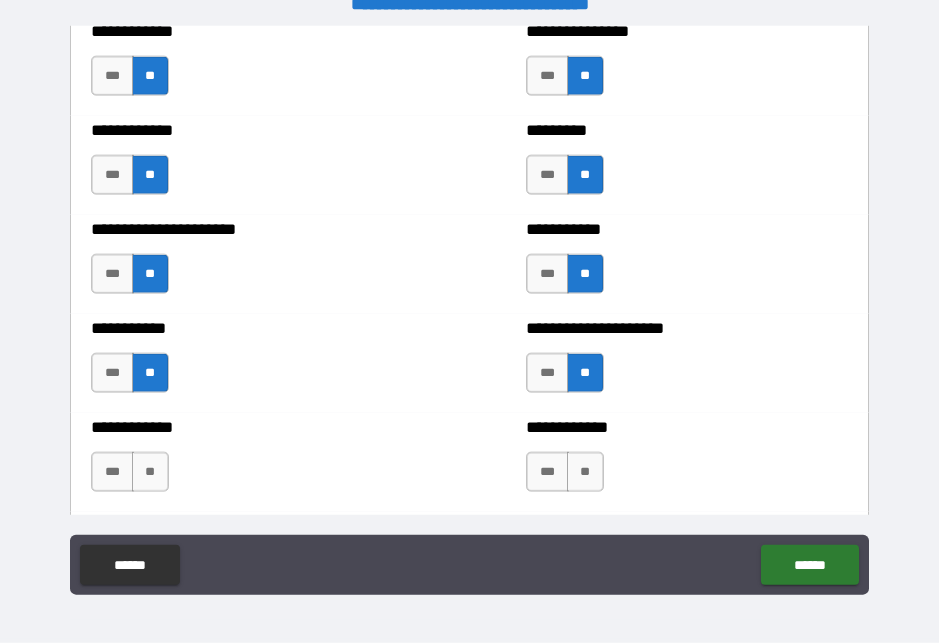 click on "**" at bounding box center [150, 472] 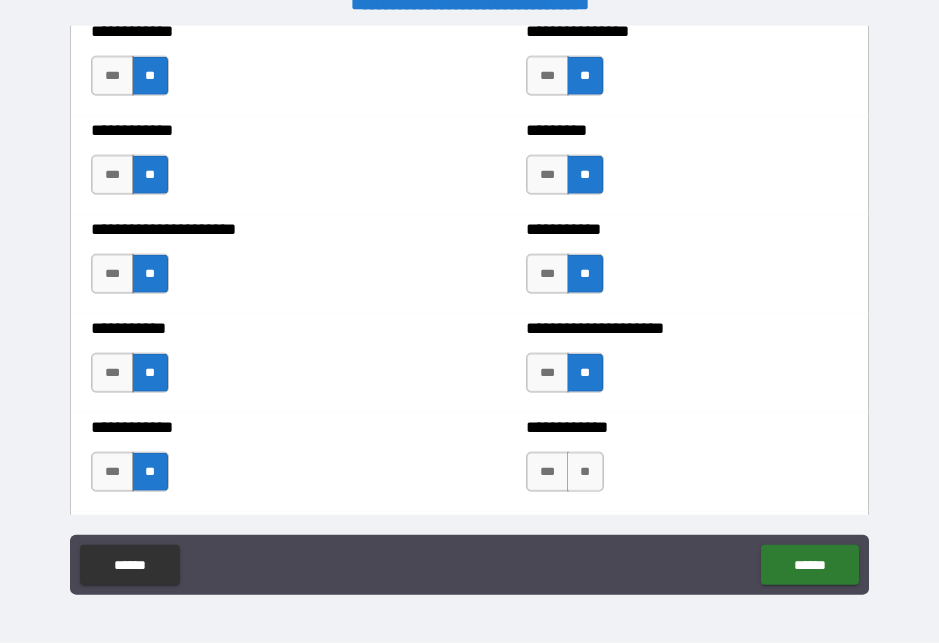 click on "**" at bounding box center [585, 472] 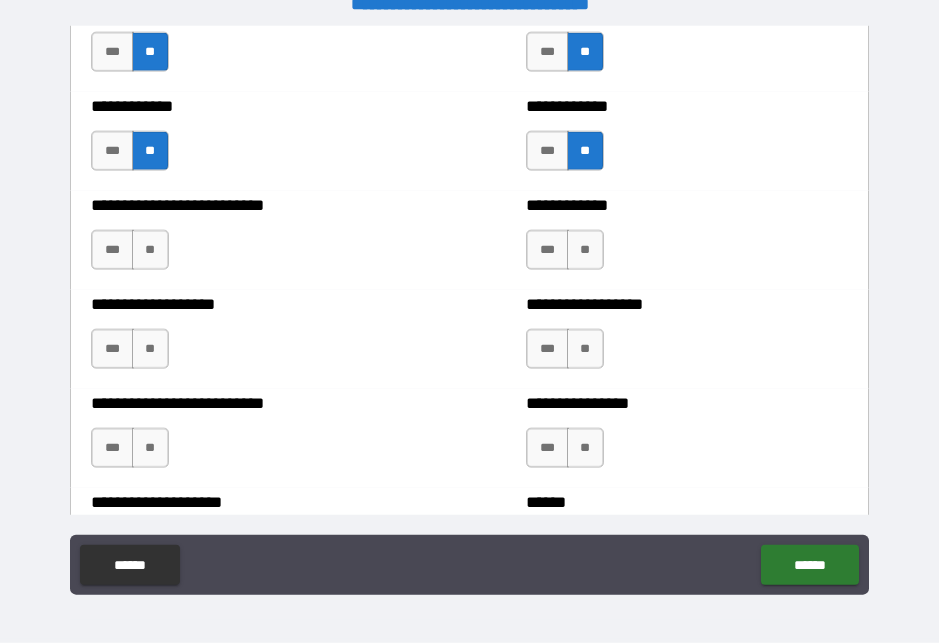 scroll, scrollTop: 5461, scrollLeft: 0, axis: vertical 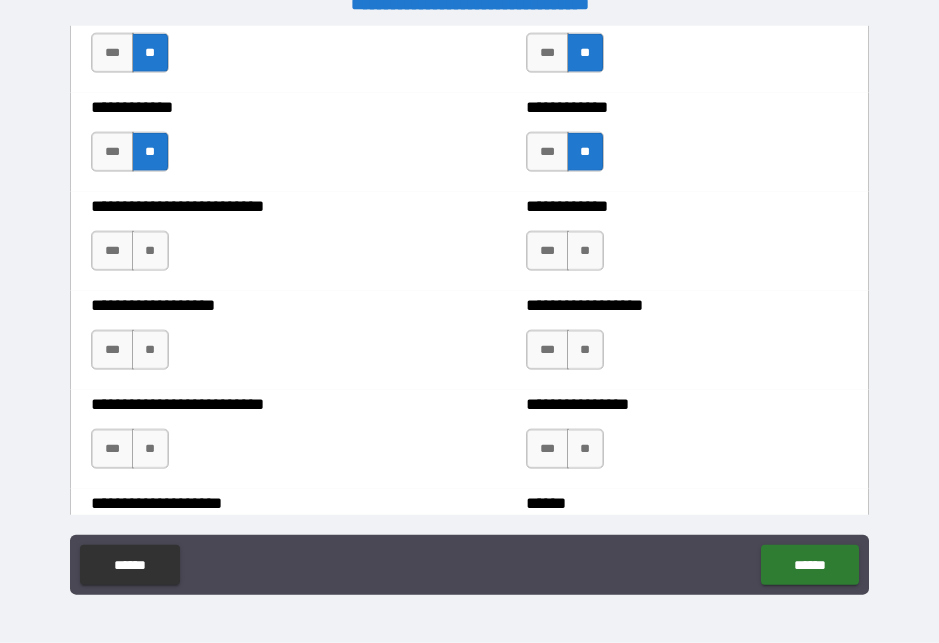 click on "**" at bounding box center (150, 251) 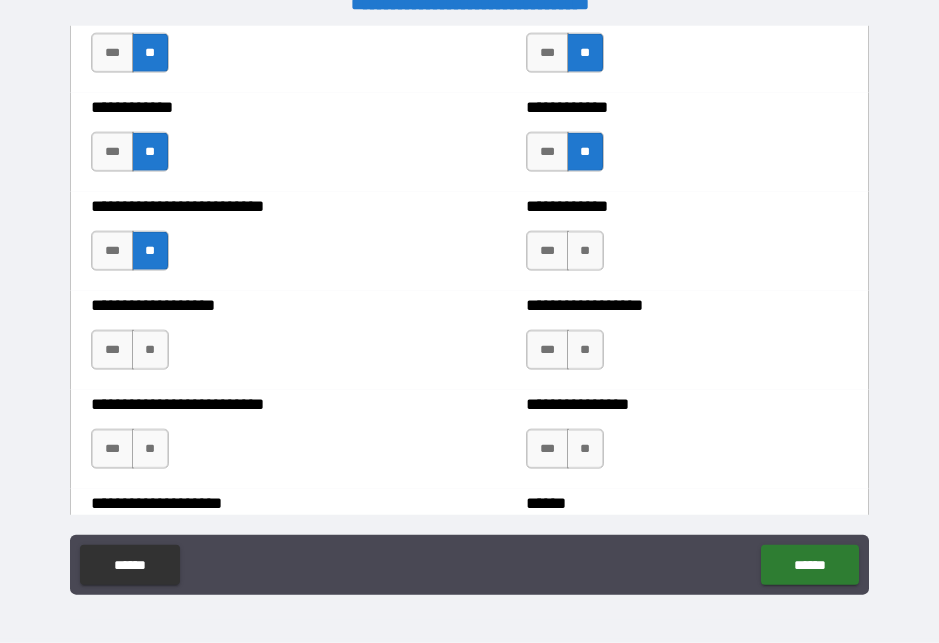 click on "**" at bounding box center (585, 251) 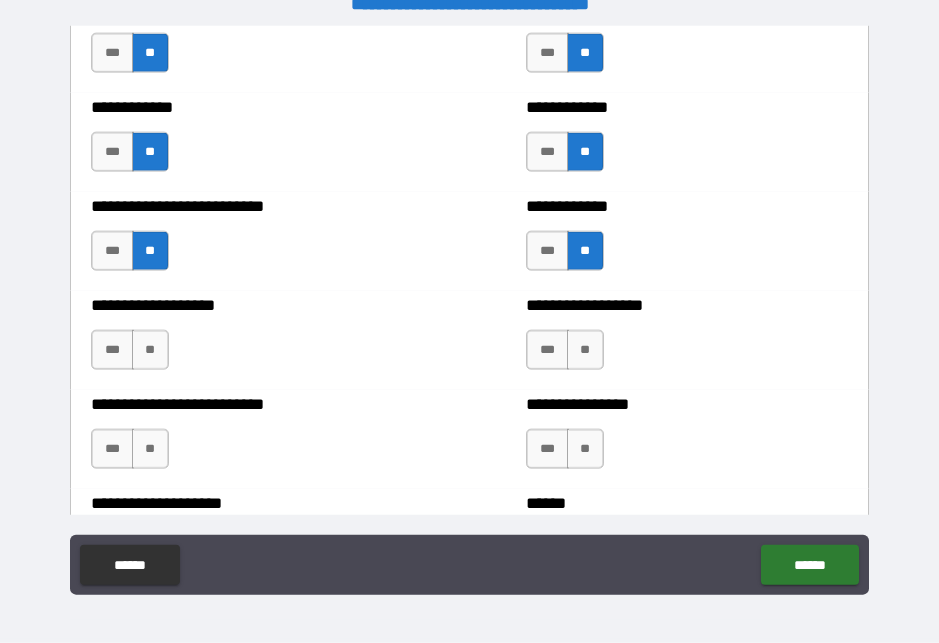 click on "**" at bounding box center [585, 350] 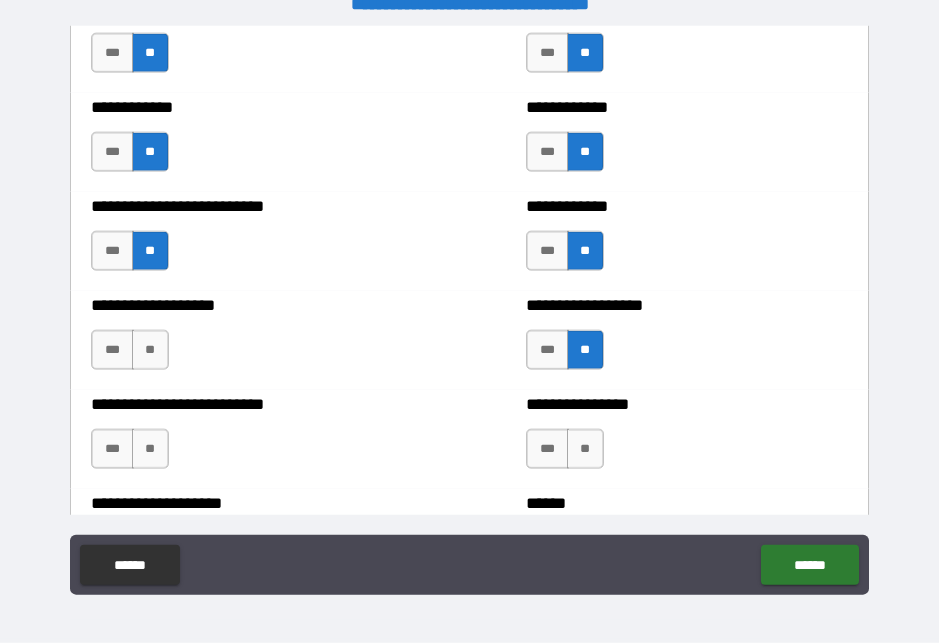 click on "**" at bounding box center (150, 350) 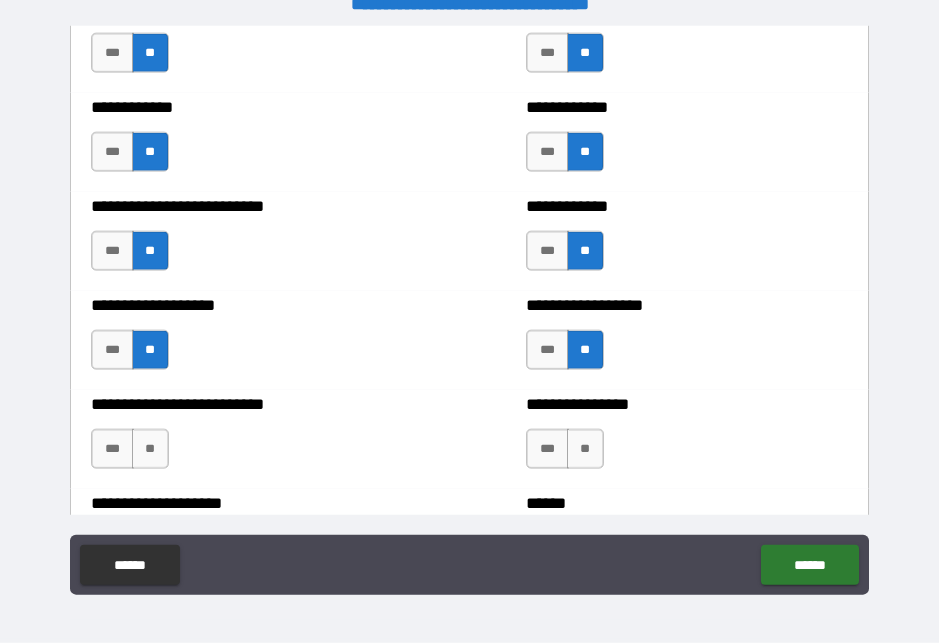 click on "**" at bounding box center (150, 449) 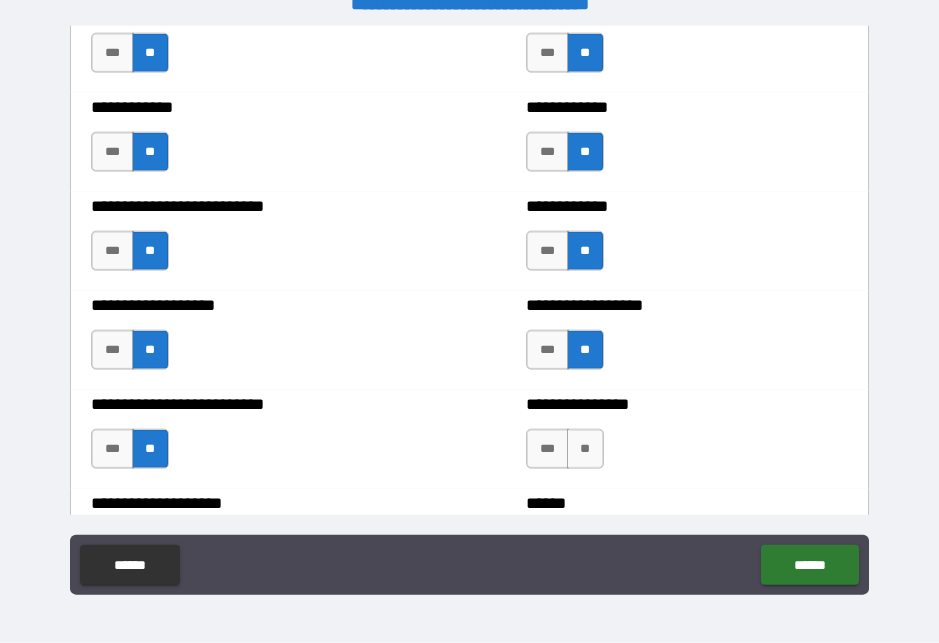 click on "**" at bounding box center (585, 449) 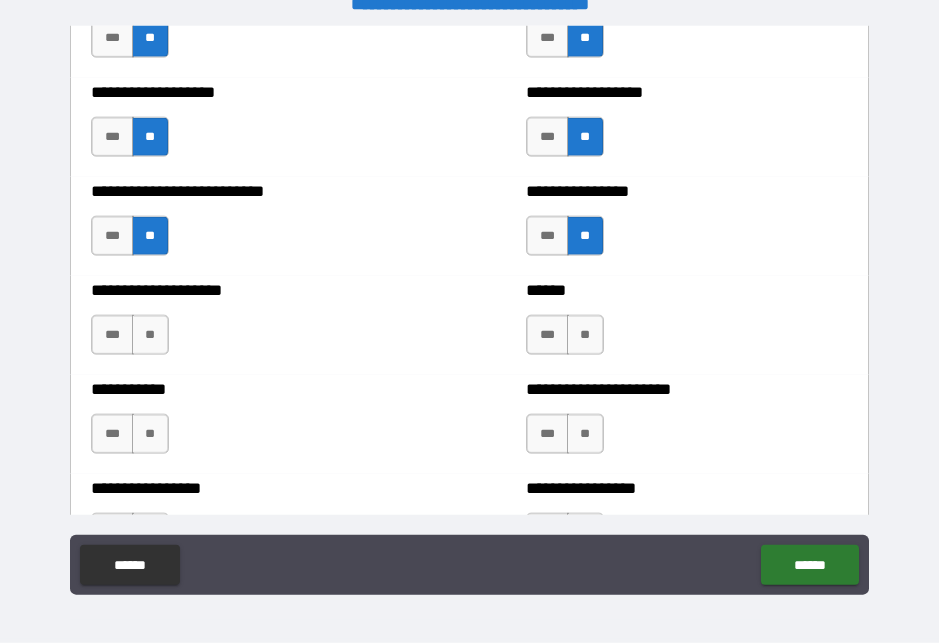 scroll, scrollTop: 5705, scrollLeft: 0, axis: vertical 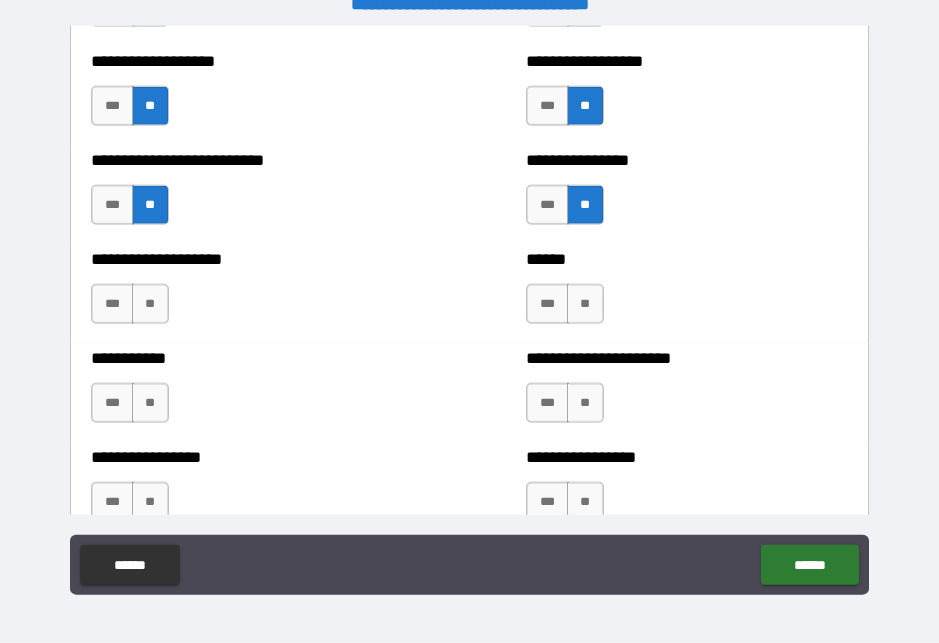 click on "**" at bounding box center [150, 304] 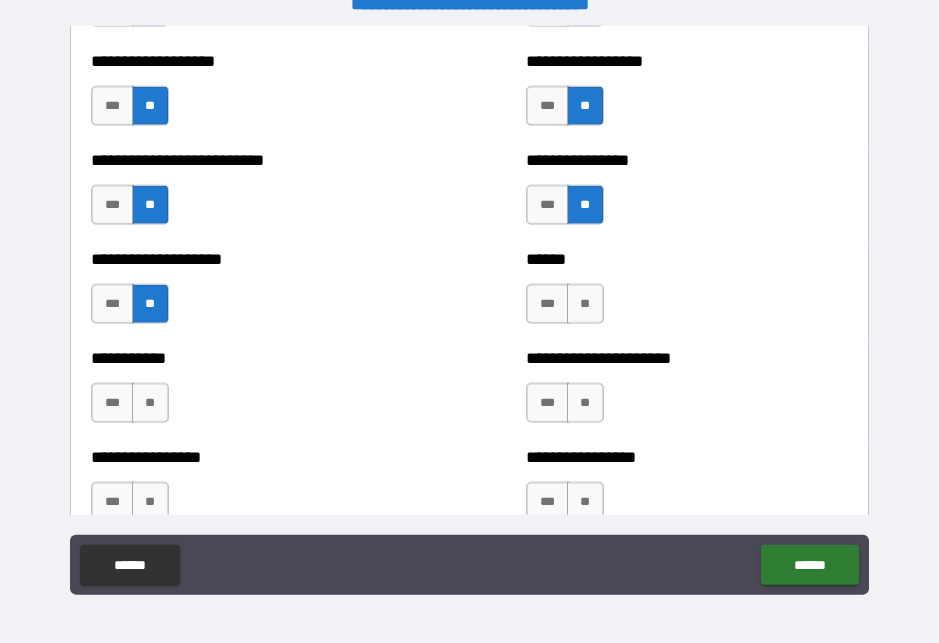 click on "**" at bounding box center (585, 304) 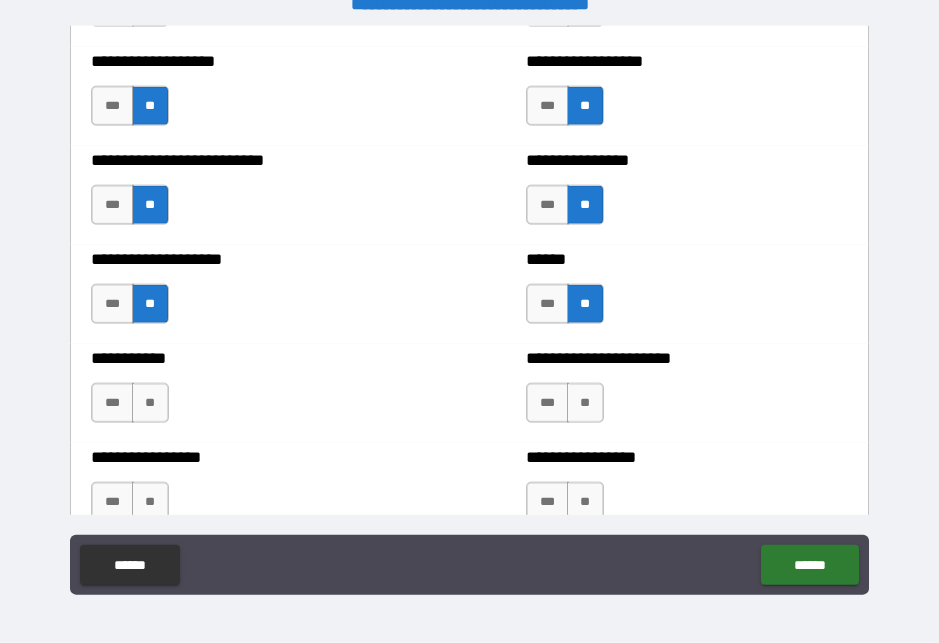 click on "**" at bounding box center [150, 403] 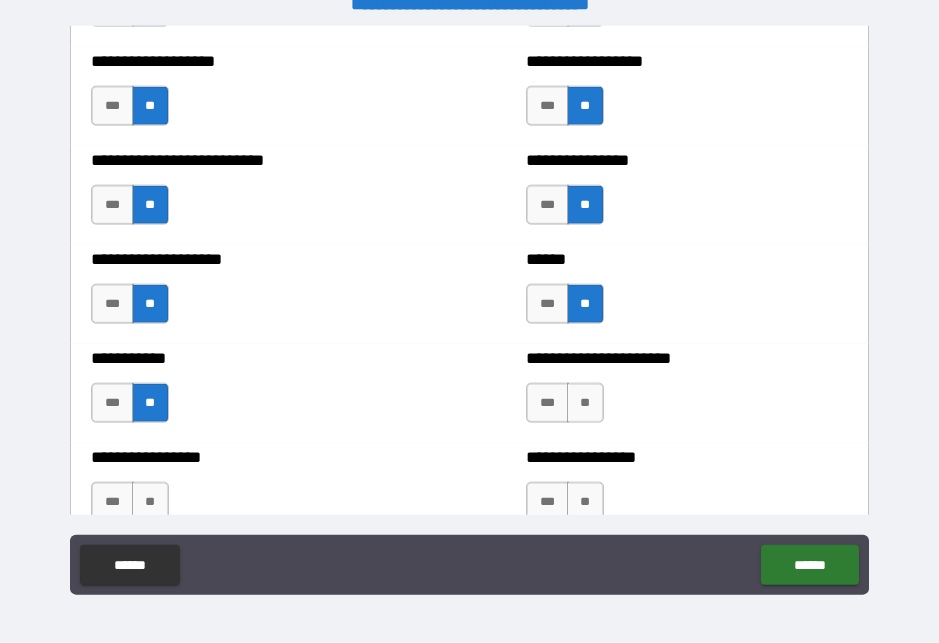 click on "**" at bounding box center [585, 403] 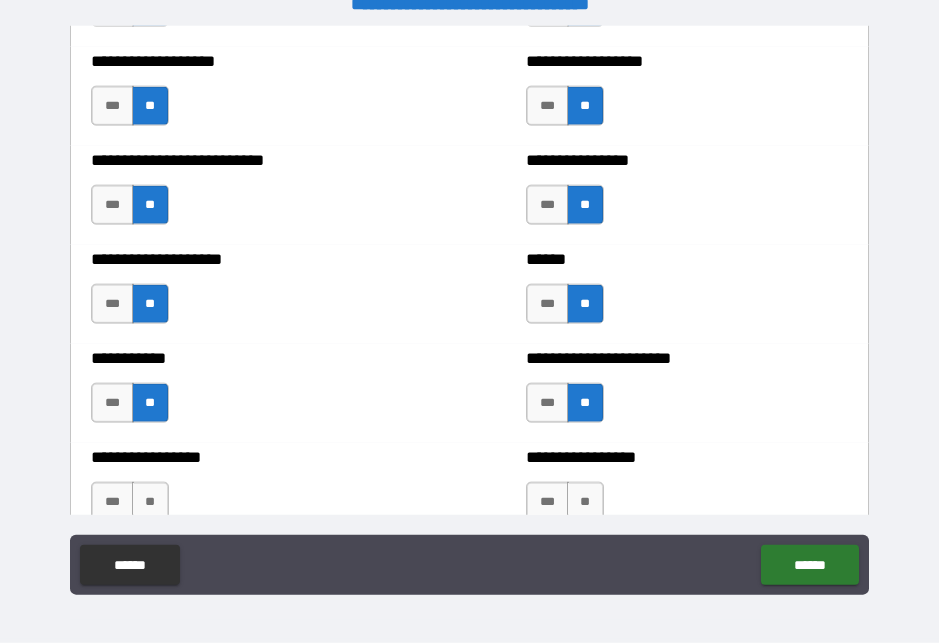 click on "**" at bounding box center [585, 502] 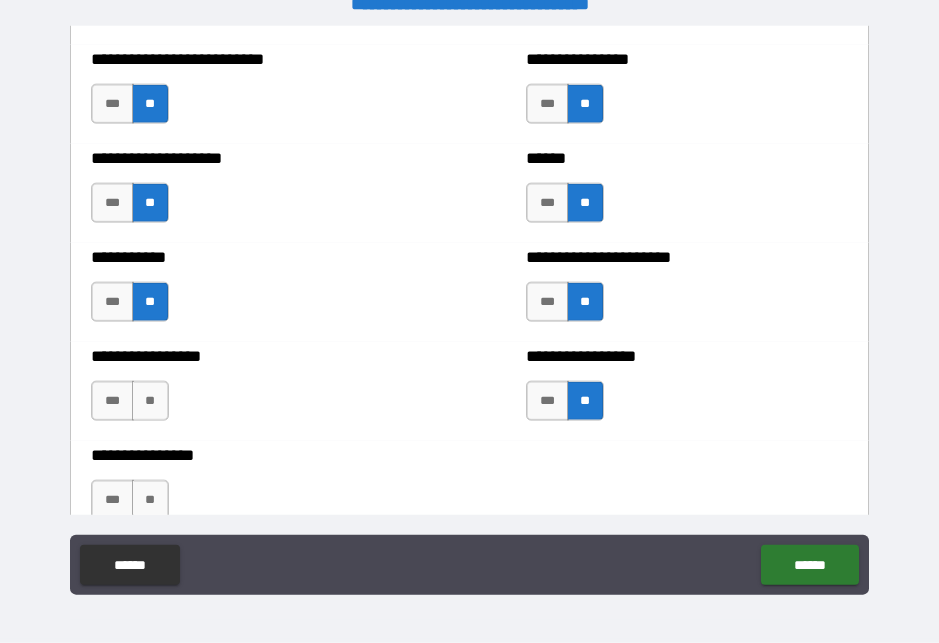 scroll, scrollTop: 5867, scrollLeft: 0, axis: vertical 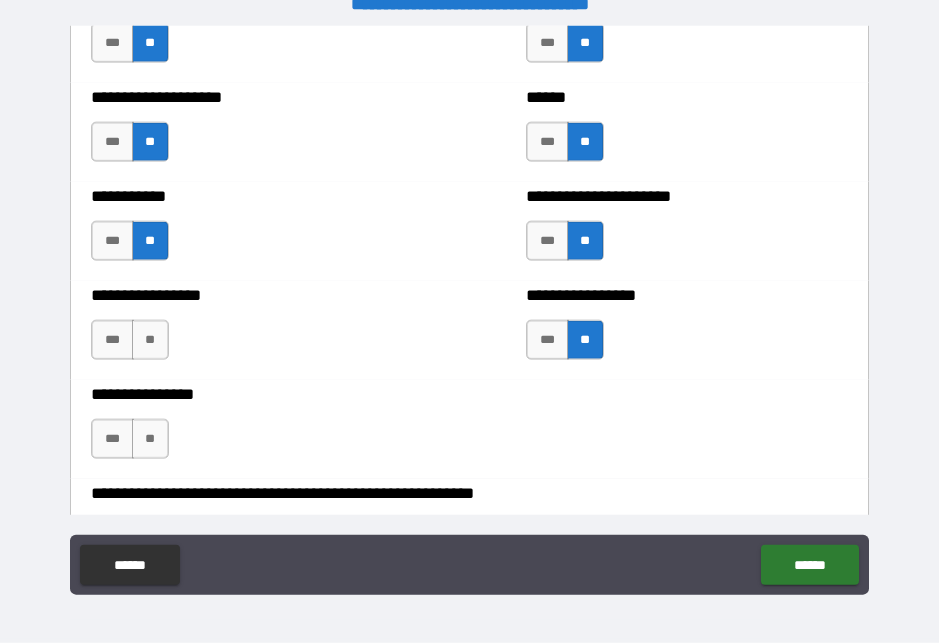 click on "**" at bounding box center [150, 340] 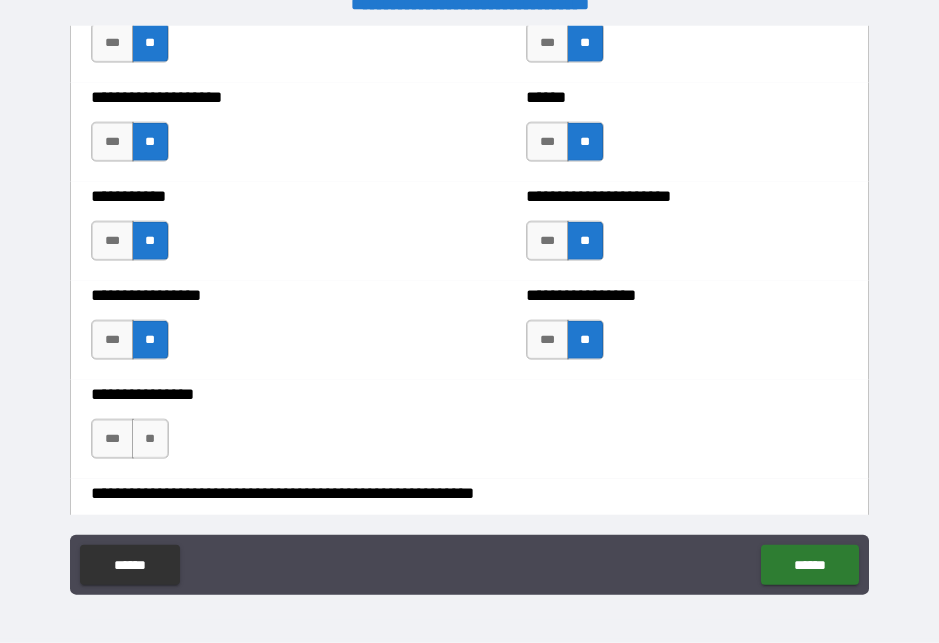 click on "**" at bounding box center (150, 439) 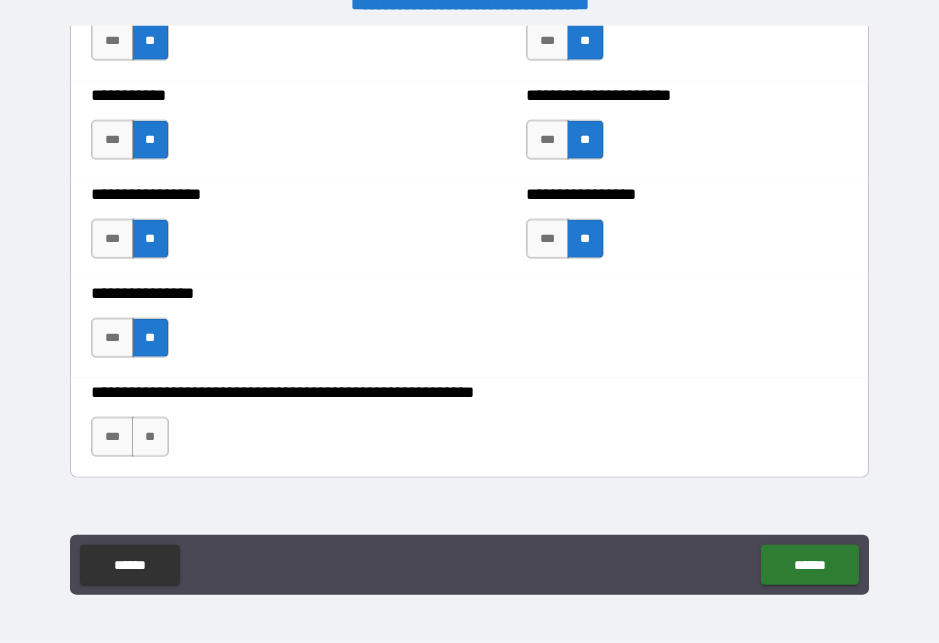 scroll, scrollTop: 5969, scrollLeft: 0, axis: vertical 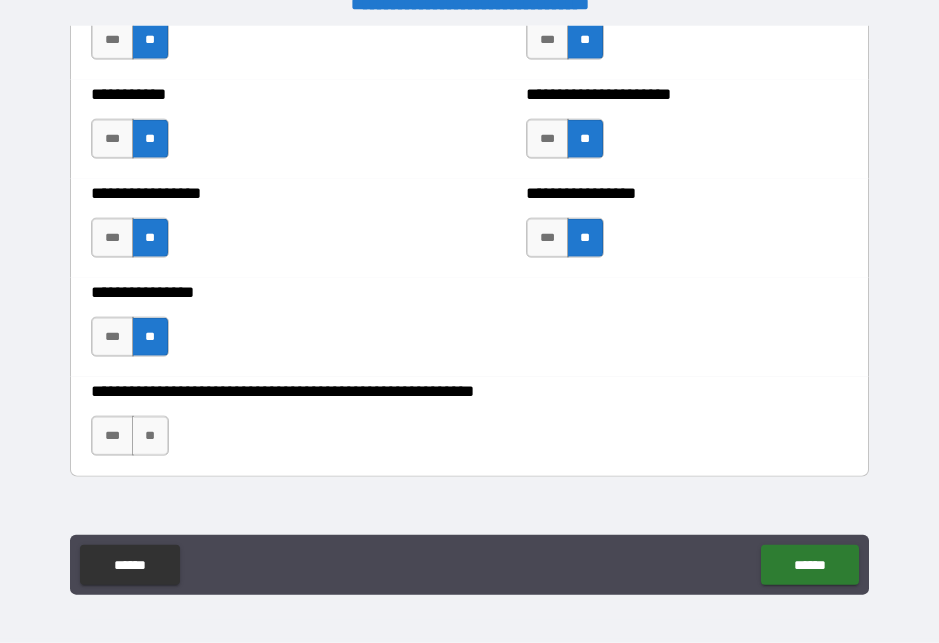 click on "**" at bounding box center [150, 436] 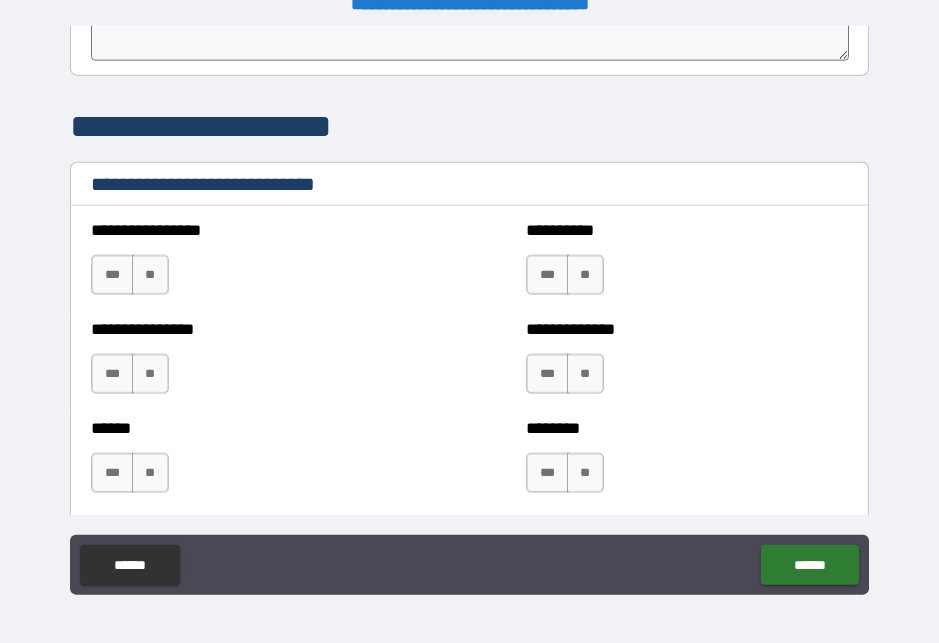 scroll, scrollTop: 6551, scrollLeft: 0, axis: vertical 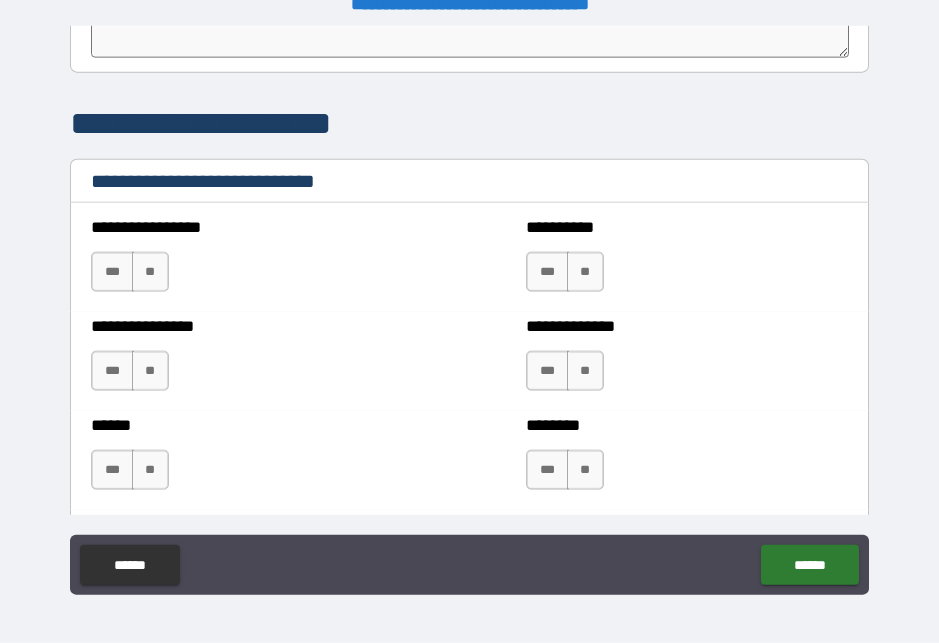 click on "**" at bounding box center (150, 272) 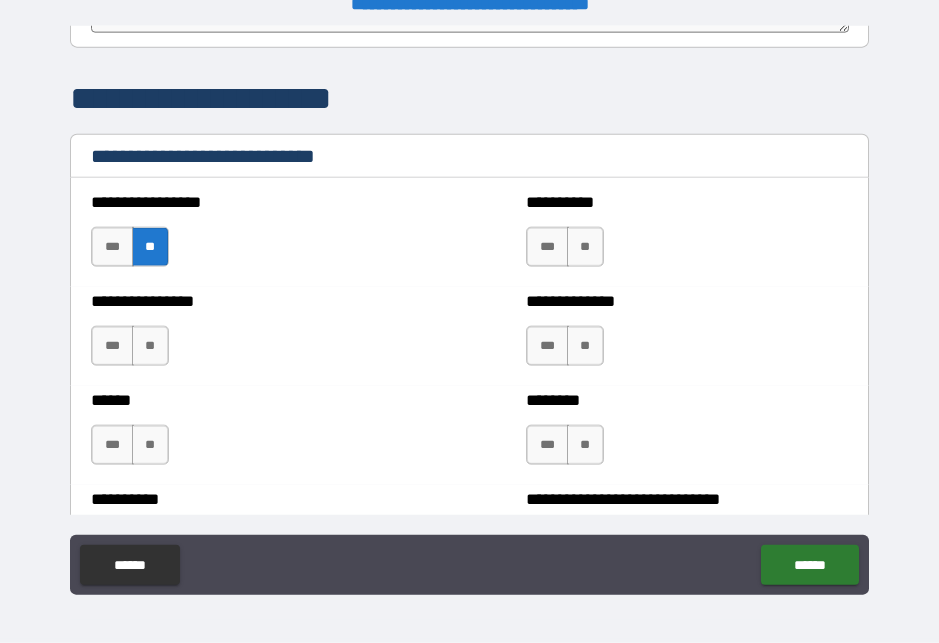 scroll, scrollTop: 6579, scrollLeft: 0, axis: vertical 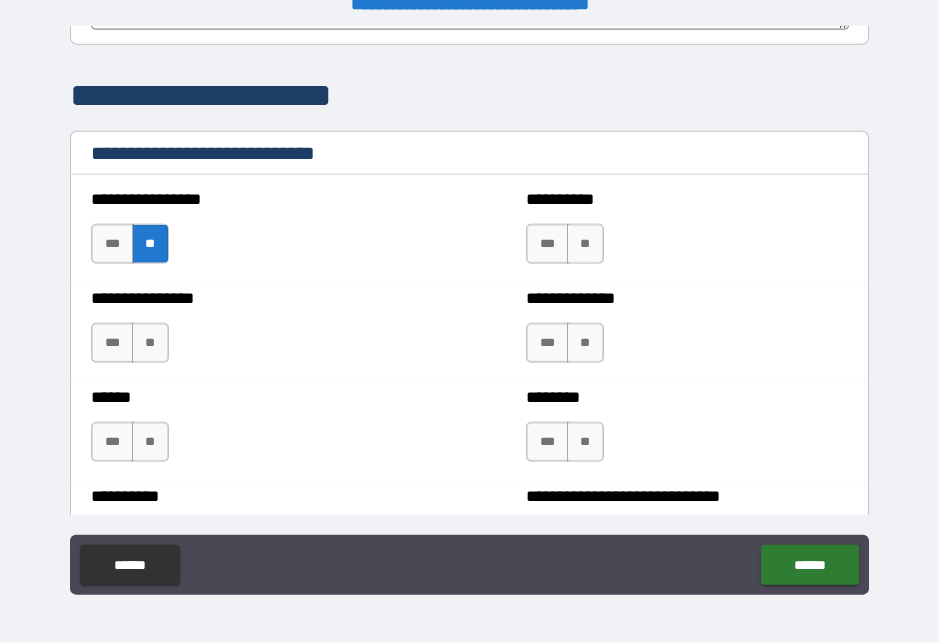 click on "***" at bounding box center [112, 442] 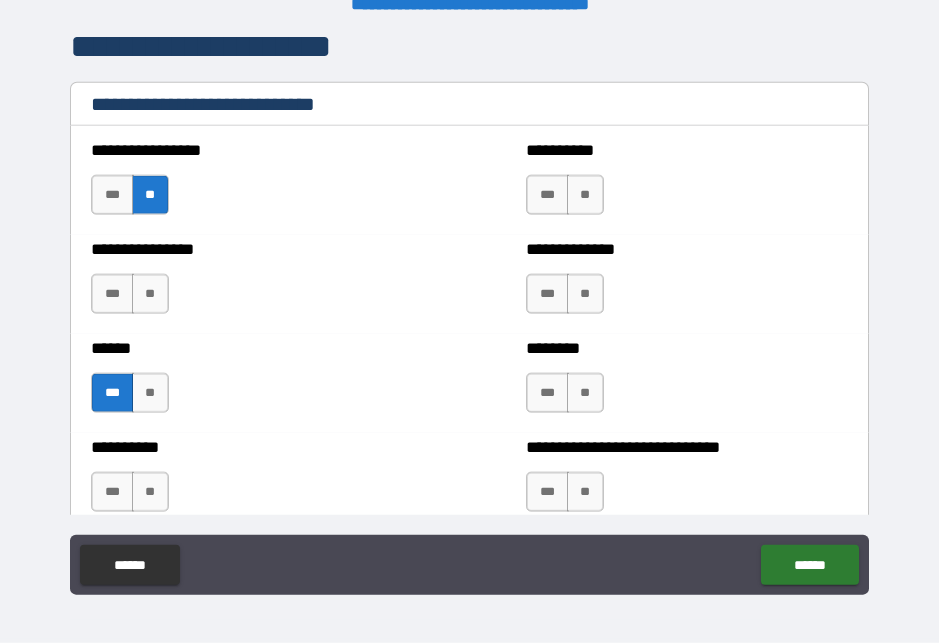 scroll, scrollTop: 6629, scrollLeft: 0, axis: vertical 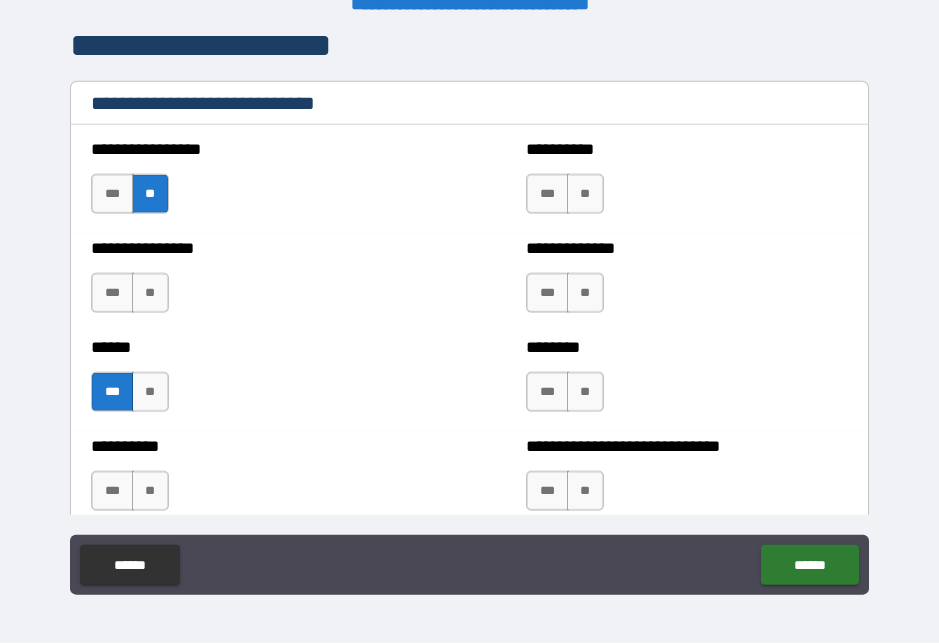 click on "**" at bounding box center [585, 392] 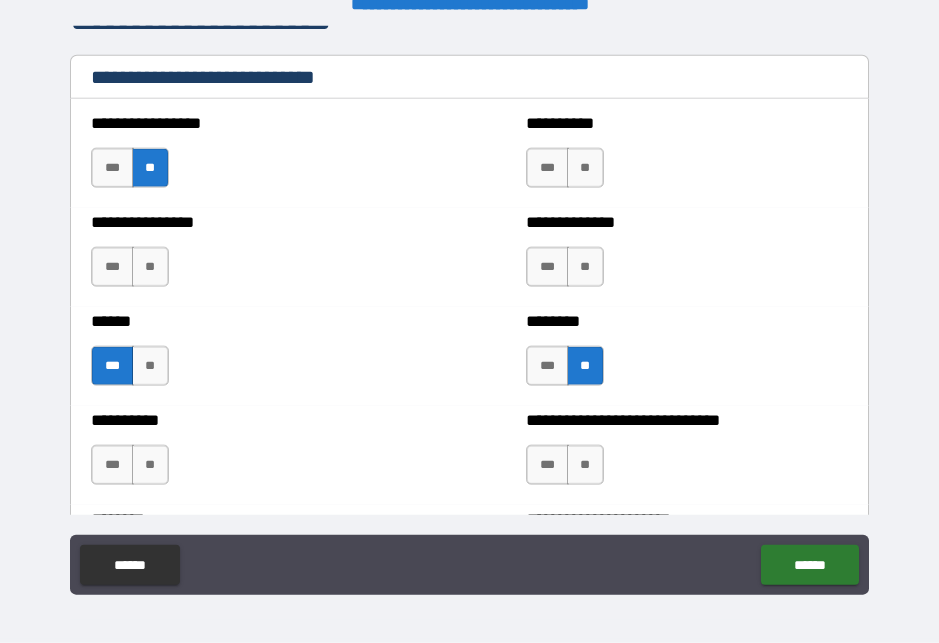 scroll, scrollTop: 6666, scrollLeft: 0, axis: vertical 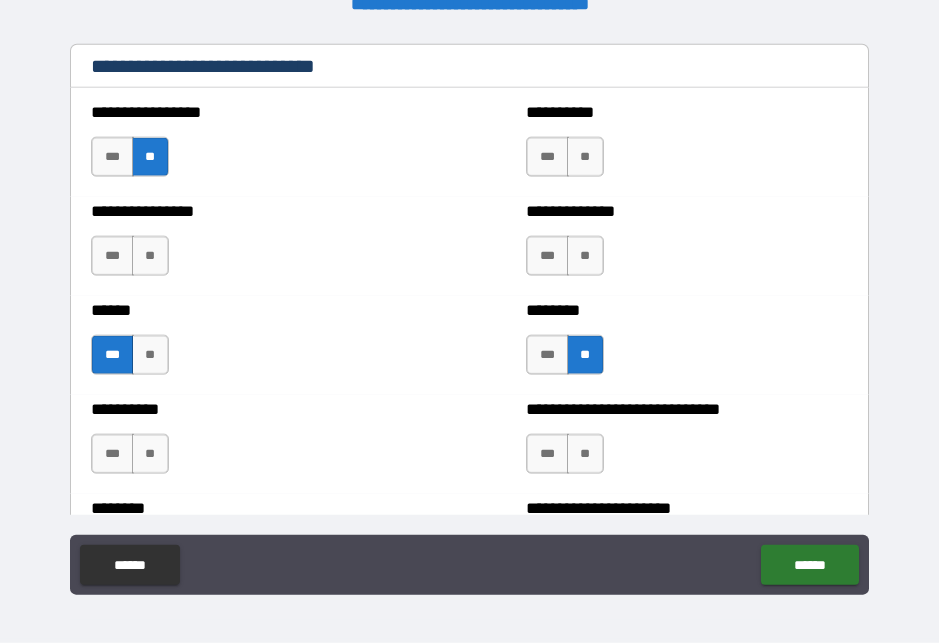 click on "**" at bounding box center (585, 454) 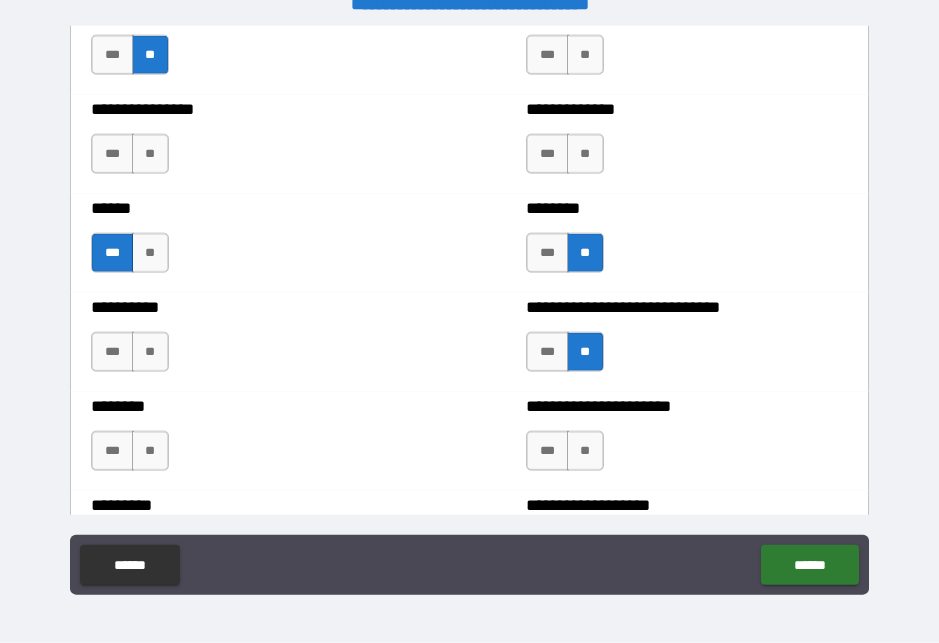 scroll, scrollTop: 6772, scrollLeft: 0, axis: vertical 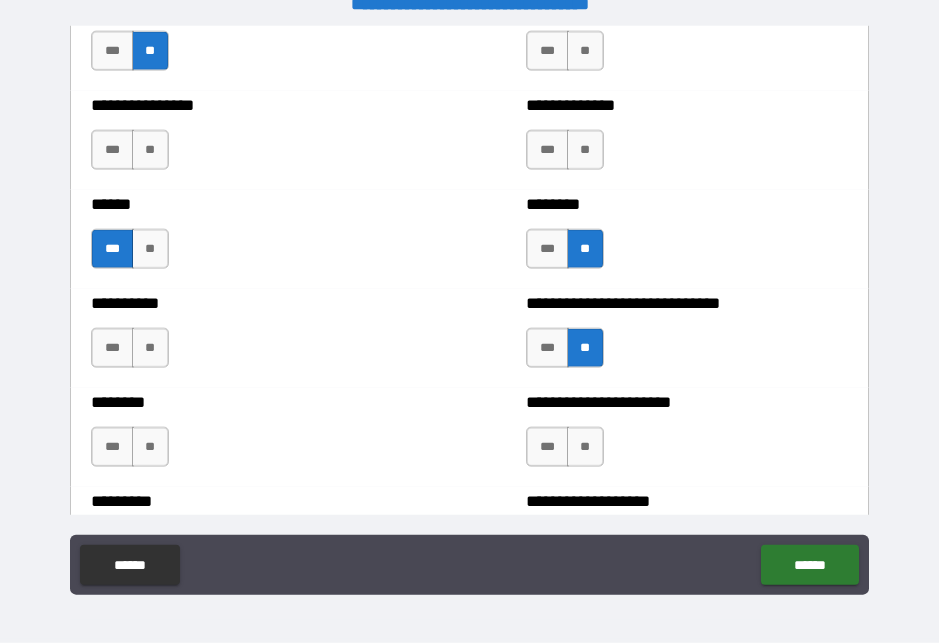 click on "**" at bounding box center (150, 447) 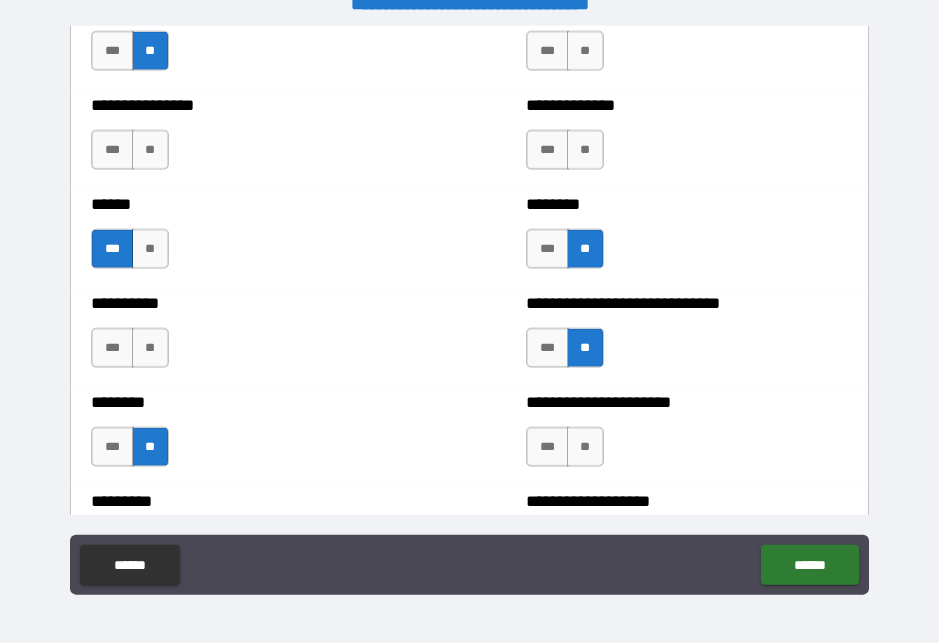 click on "**" at bounding box center [585, 447] 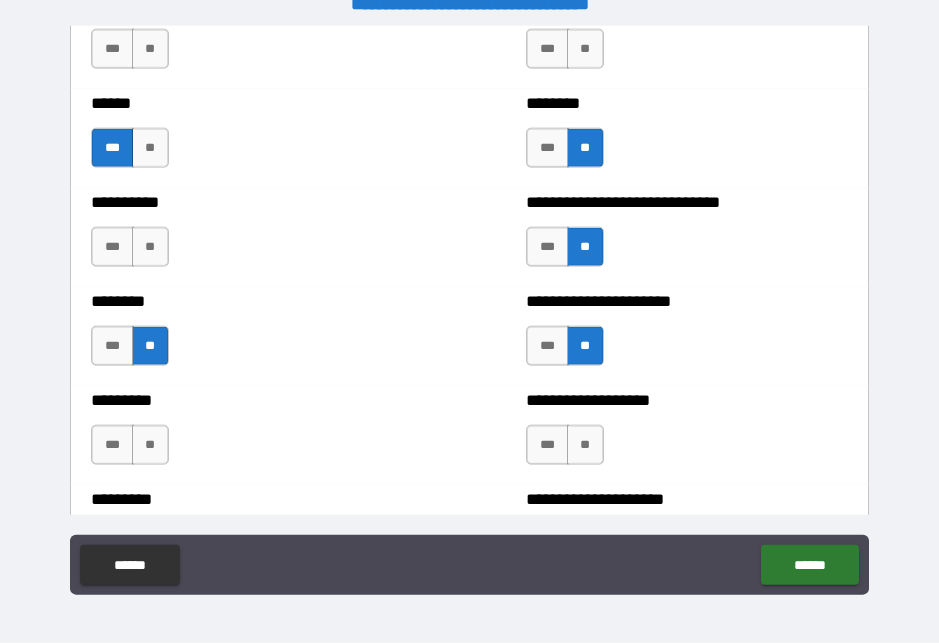 scroll, scrollTop: 6877, scrollLeft: 0, axis: vertical 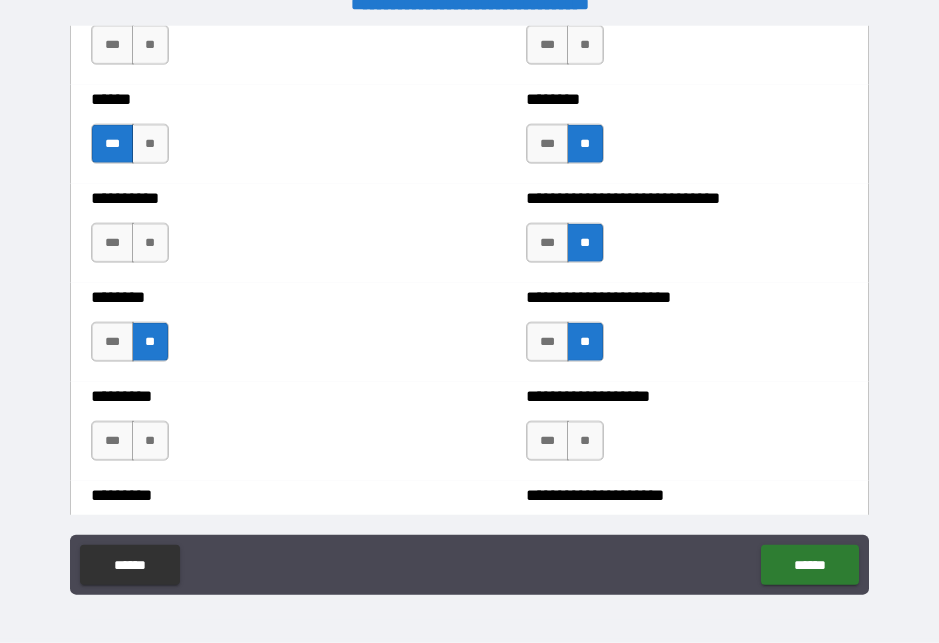 click on "**" at bounding box center (585, 441) 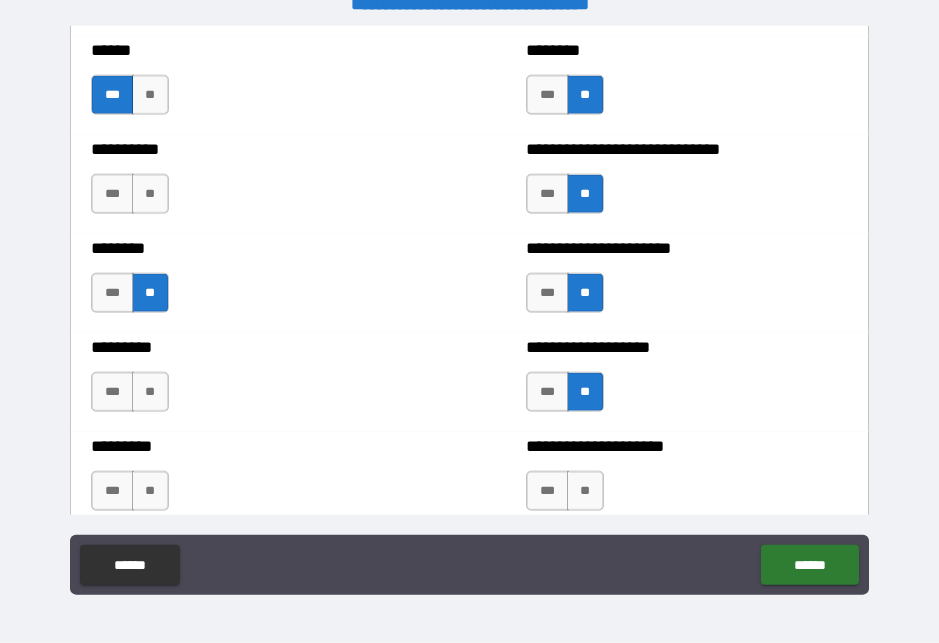 scroll, scrollTop: 6927, scrollLeft: 0, axis: vertical 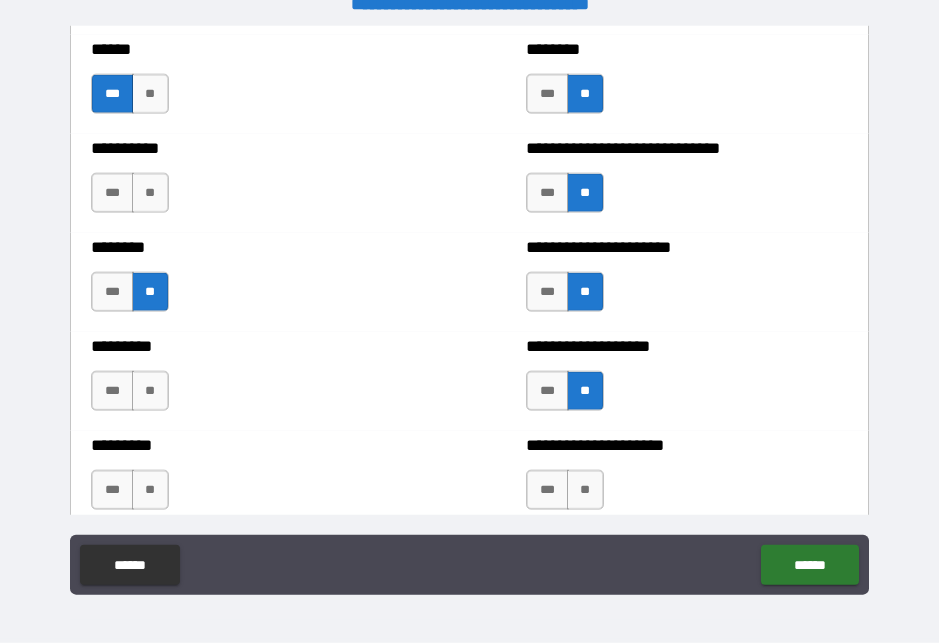 click on "**" at bounding box center (150, 490) 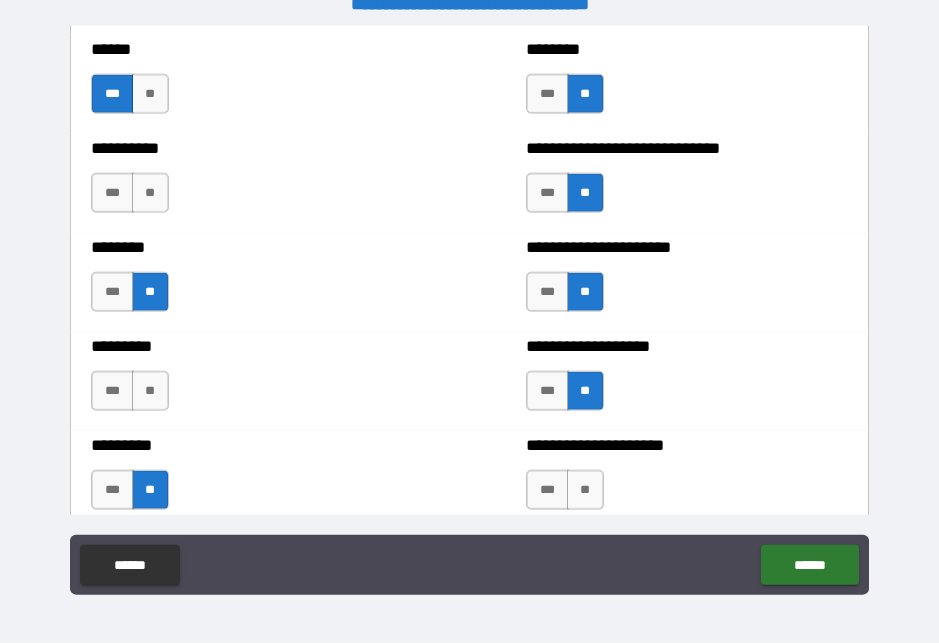 click on "**" at bounding box center (150, 391) 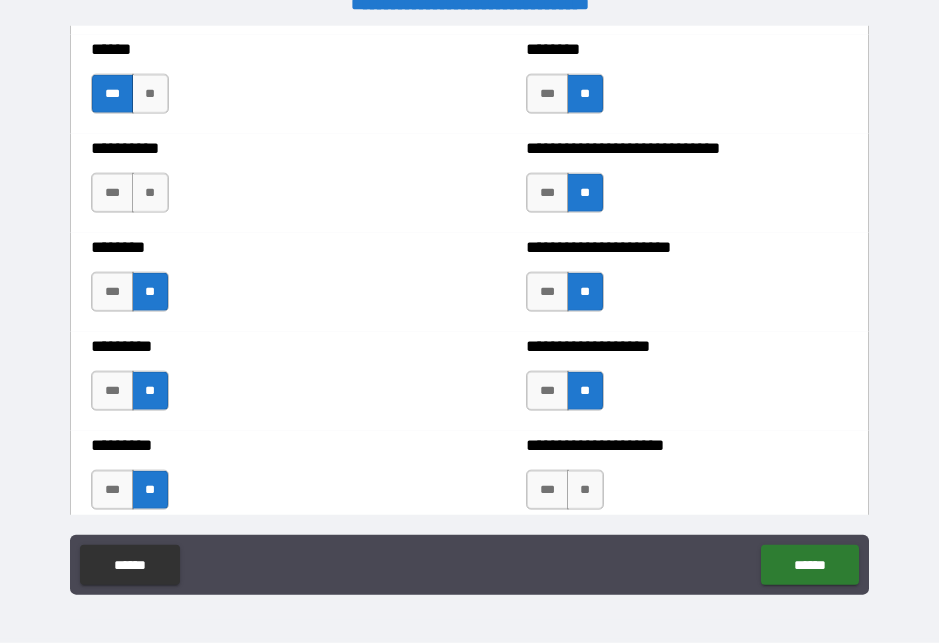 click on "**" at bounding box center [585, 490] 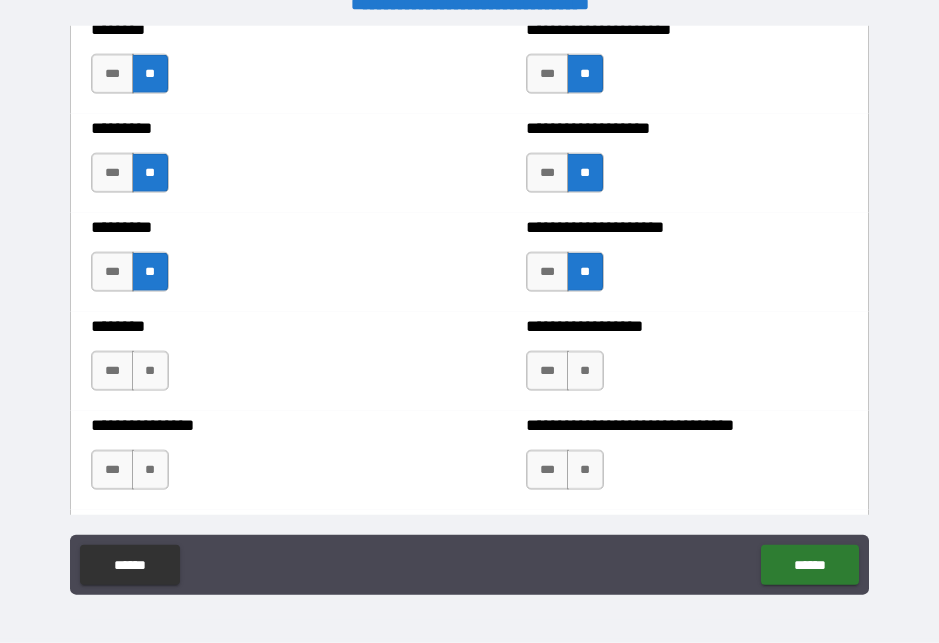 scroll, scrollTop: 7146, scrollLeft: 0, axis: vertical 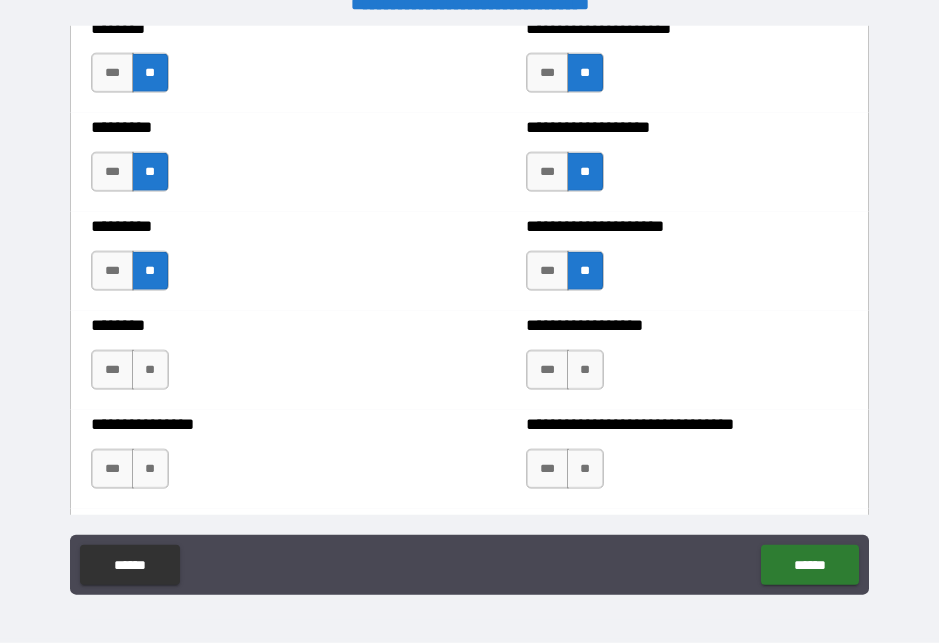 click on "**" at bounding box center [150, 370] 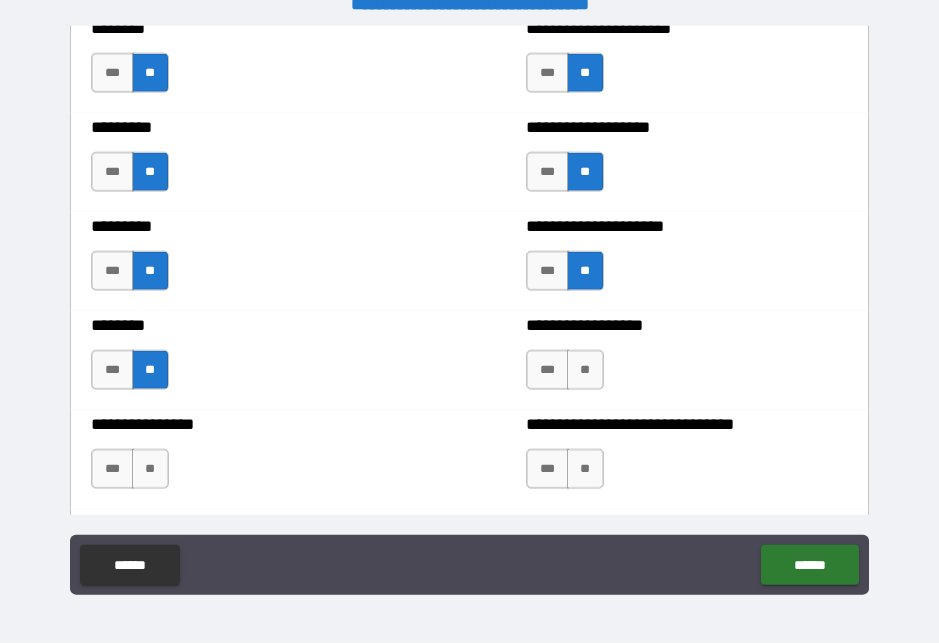 click on "**" at bounding box center [150, 469] 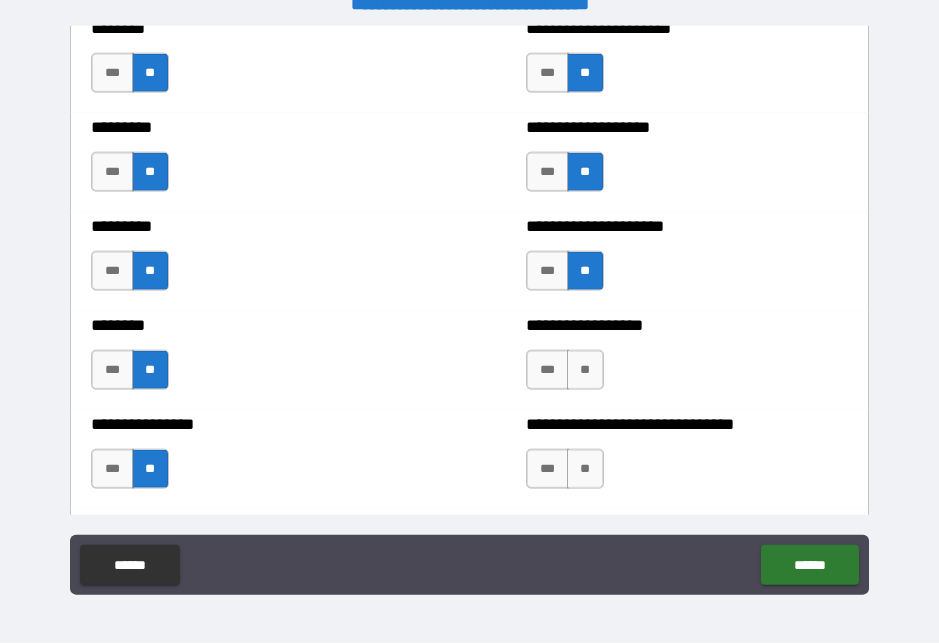 click on "**" at bounding box center [585, 370] 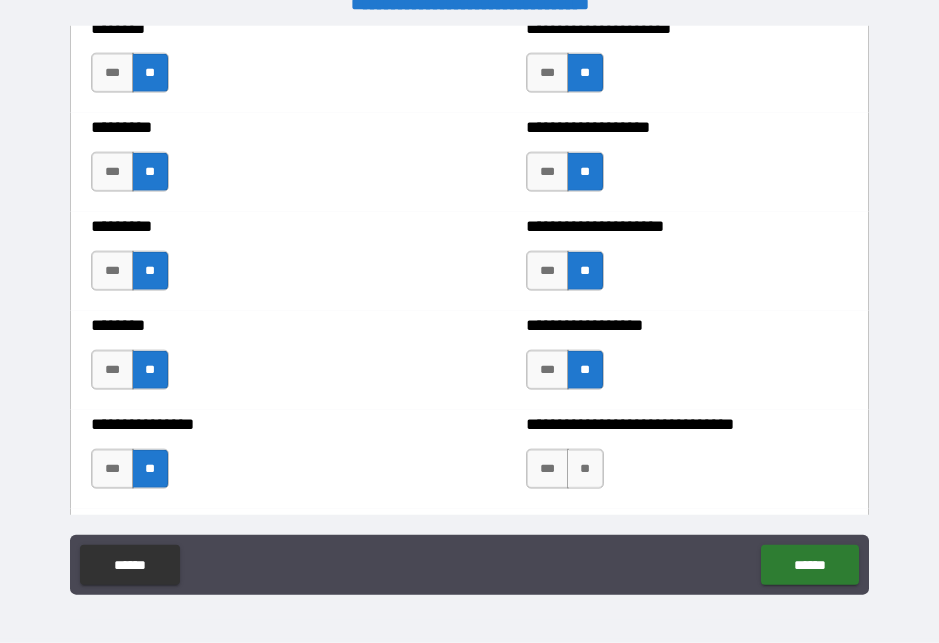 click on "**" at bounding box center (585, 469) 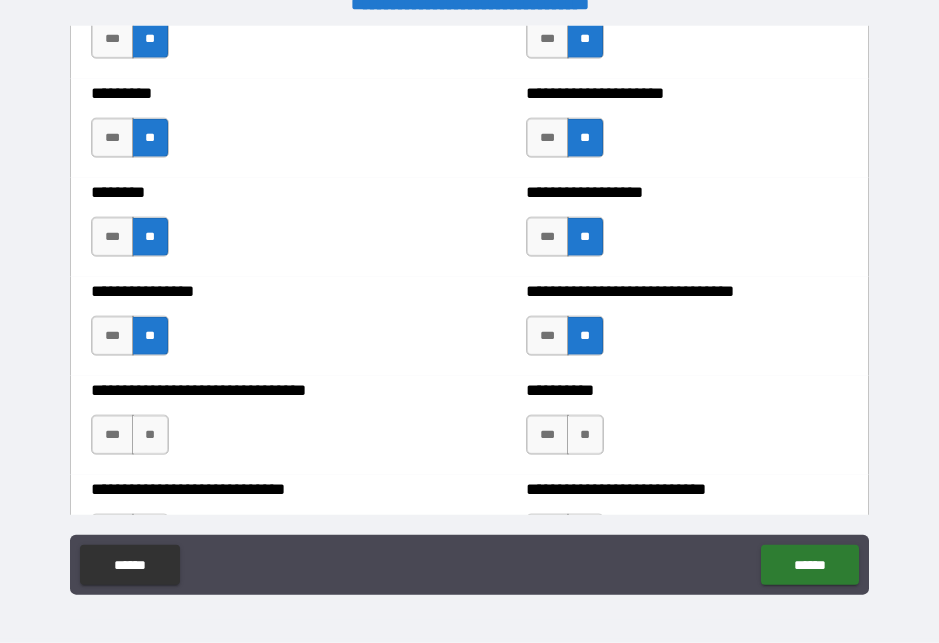 scroll, scrollTop: 7280, scrollLeft: 0, axis: vertical 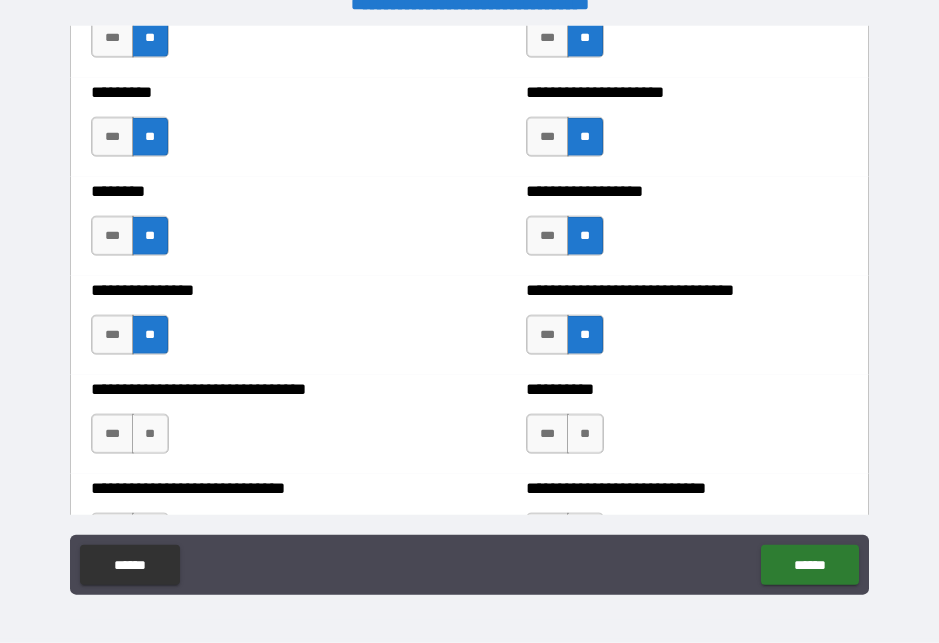 click on "**" at bounding box center [150, 434] 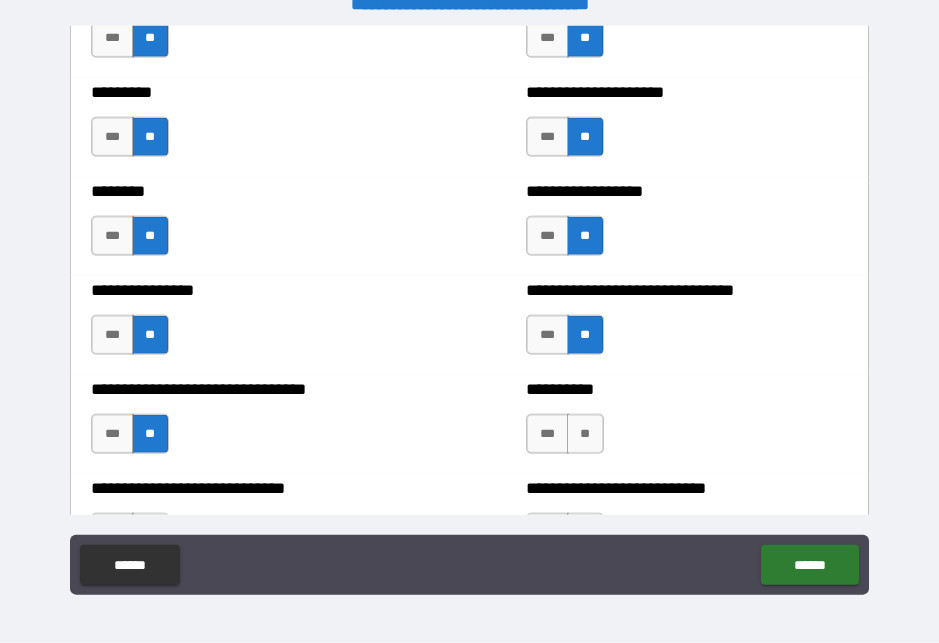 click on "**" at bounding box center (585, 434) 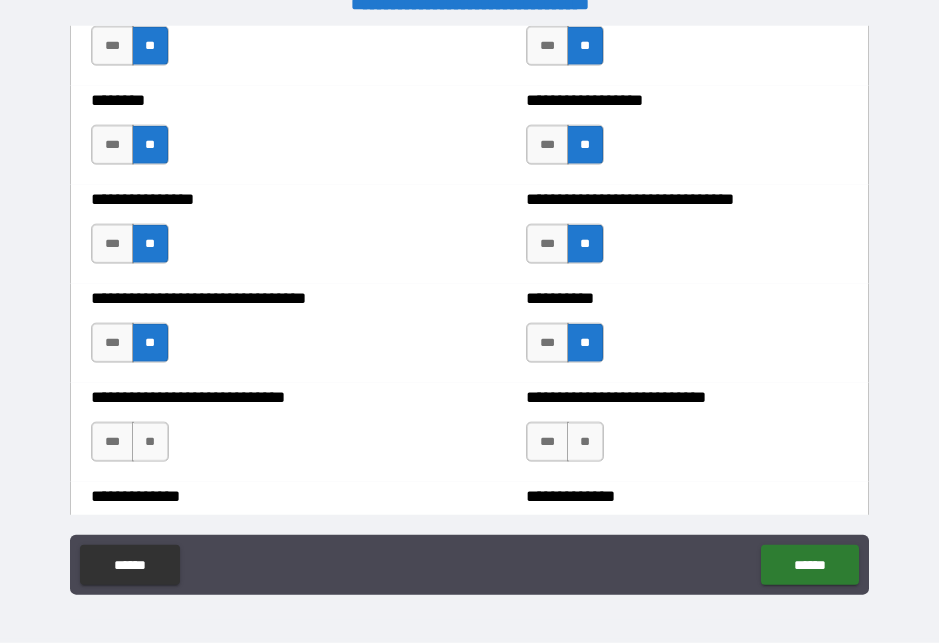 scroll, scrollTop: 7379, scrollLeft: 0, axis: vertical 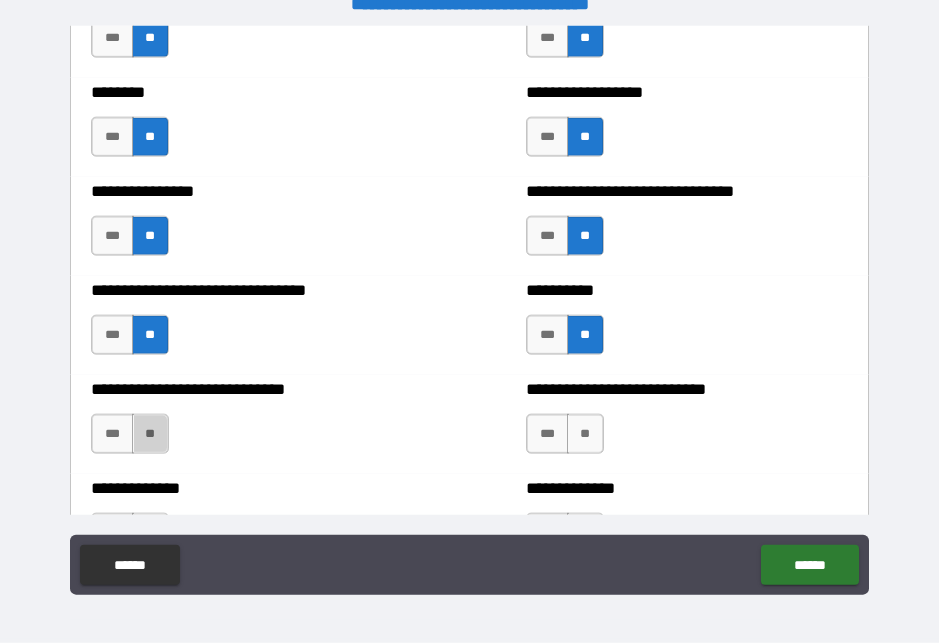 click on "**" at bounding box center [150, 434] 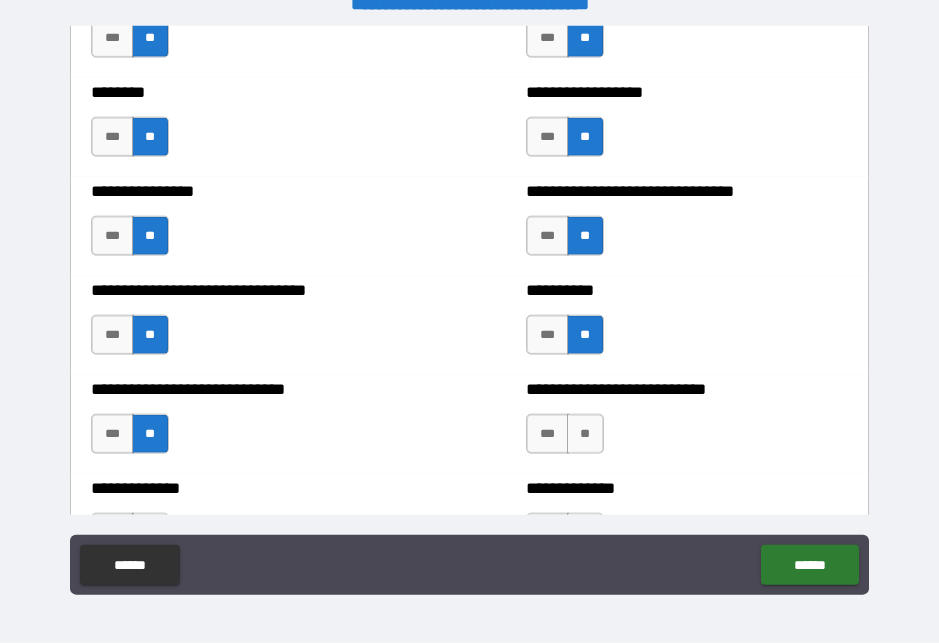 click on "**" at bounding box center (585, 434) 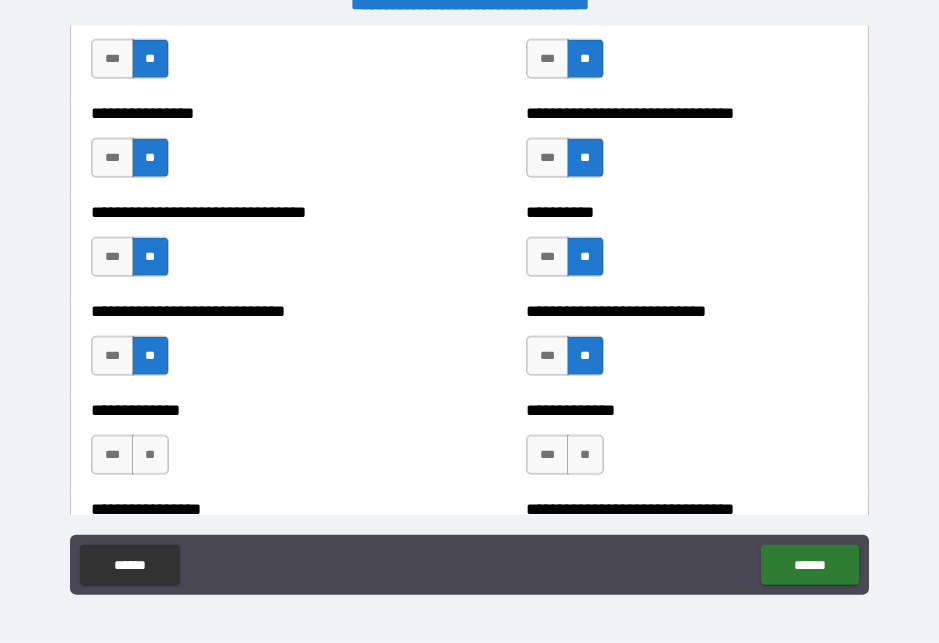 scroll, scrollTop: 7471, scrollLeft: 0, axis: vertical 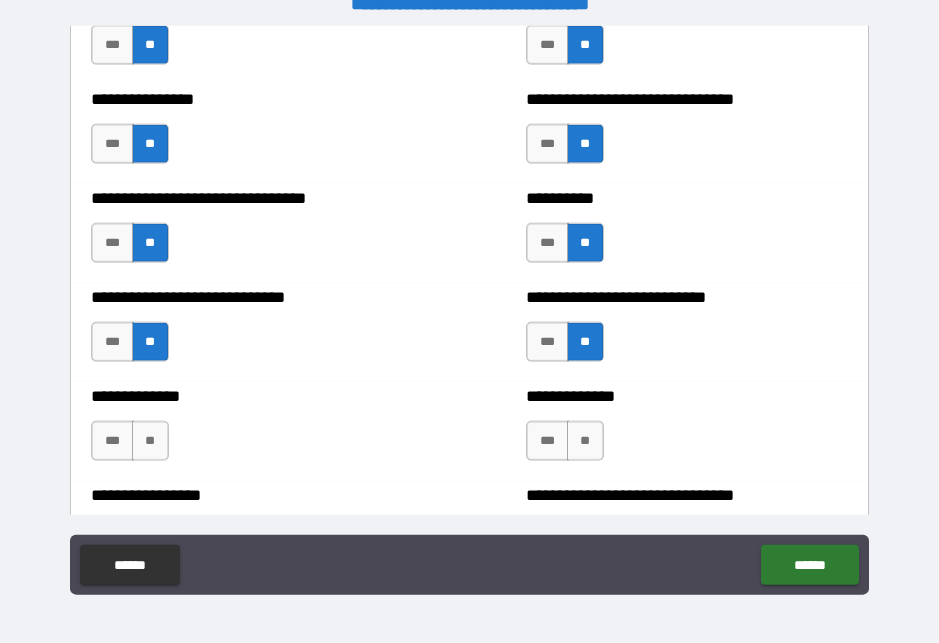 click on "**" at bounding box center [585, 441] 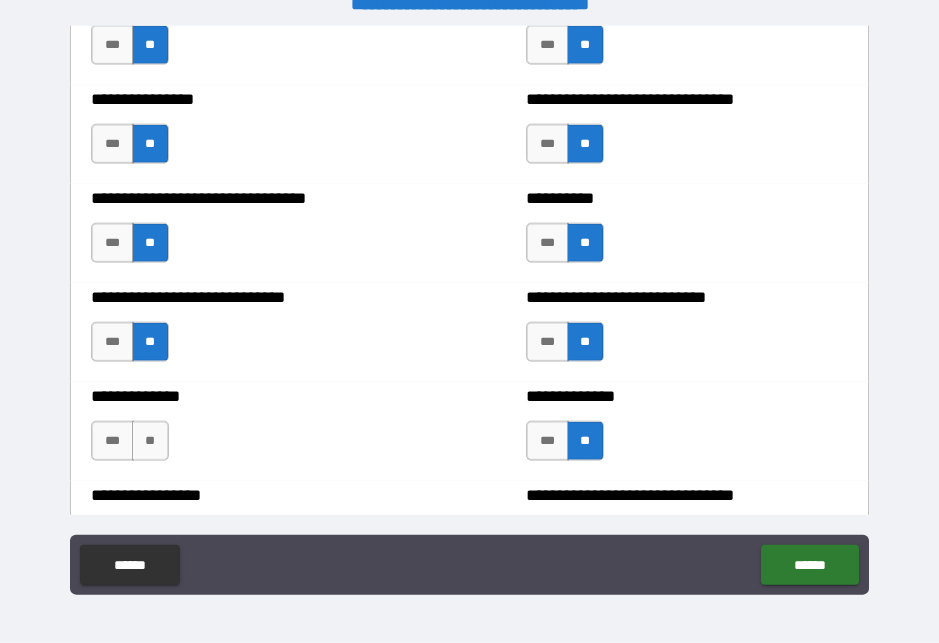 click on "**" at bounding box center [150, 441] 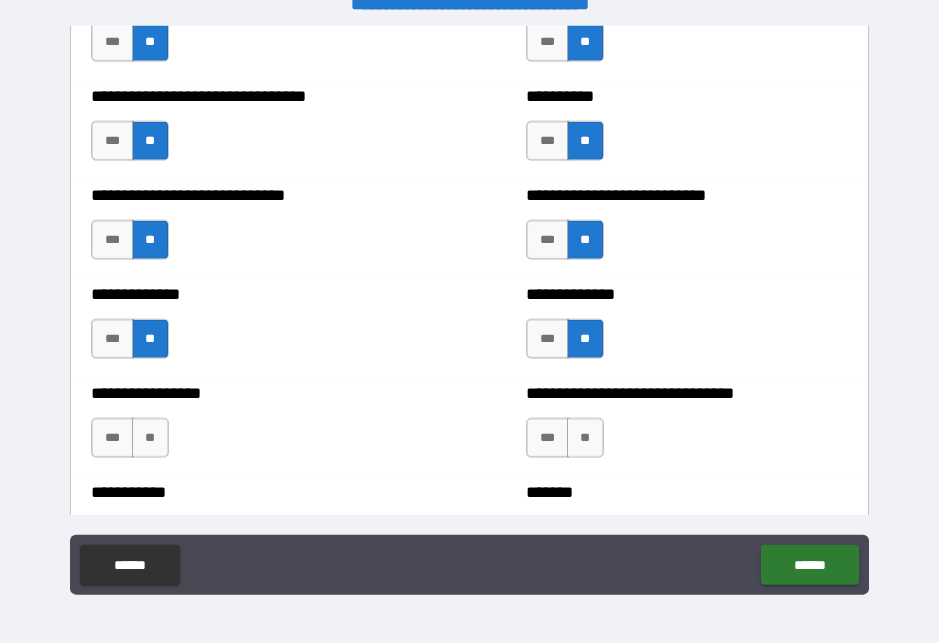 scroll, scrollTop: 7574, scrollLeft: 0, axis: vertical 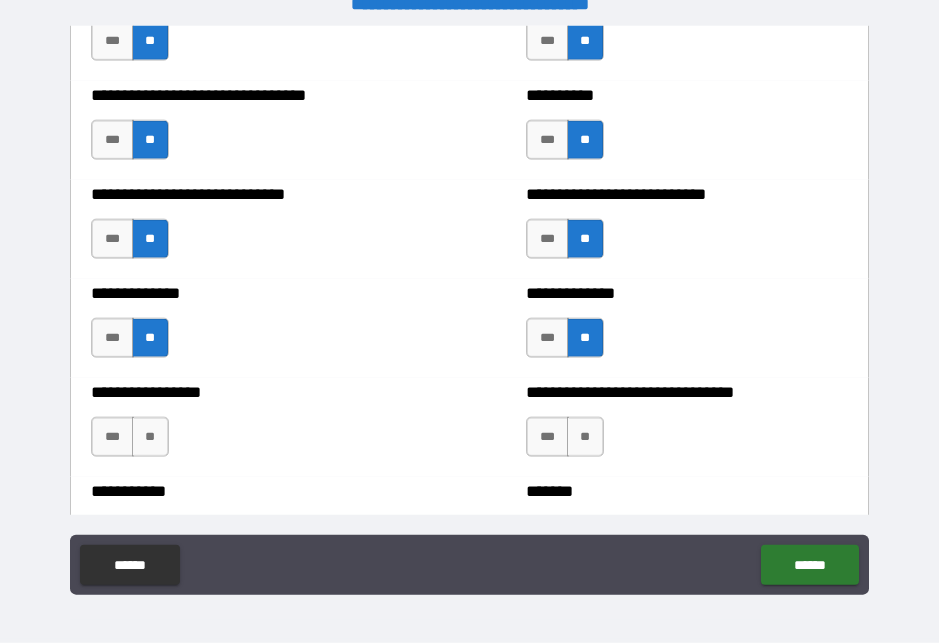 click on "**" at bounding box center [150, 437] 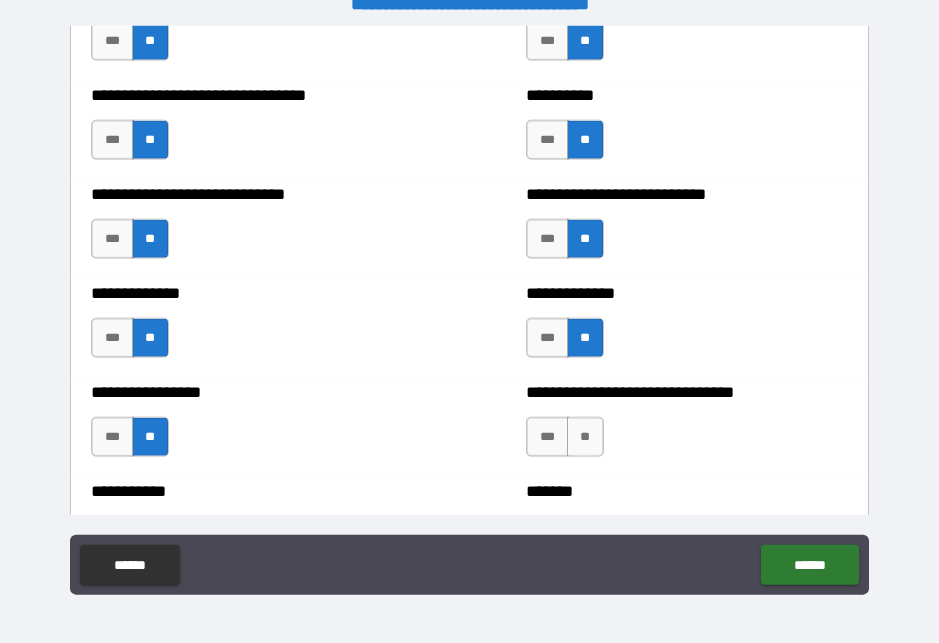 click on "**" at bounding box center (585, 437) 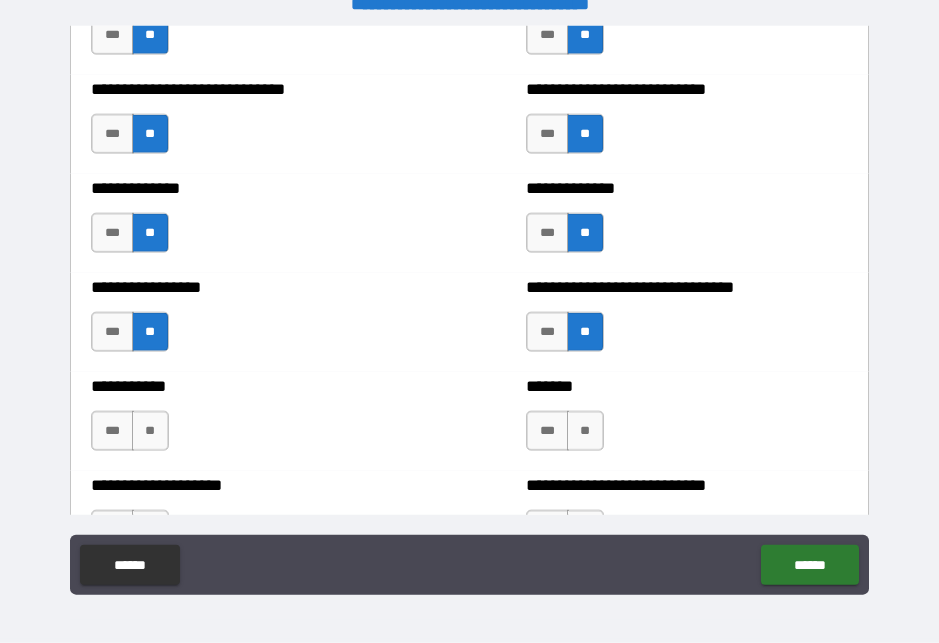 scroll, scrollTop: 7684, scrollLeft: 0, axis: vertical 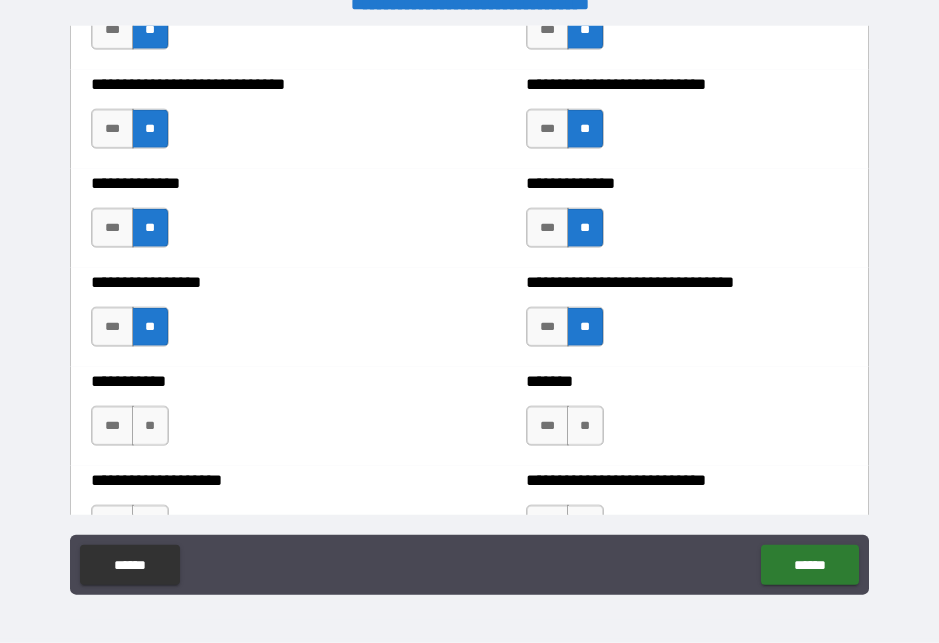 click on "**" at bounding box center [150, 426] 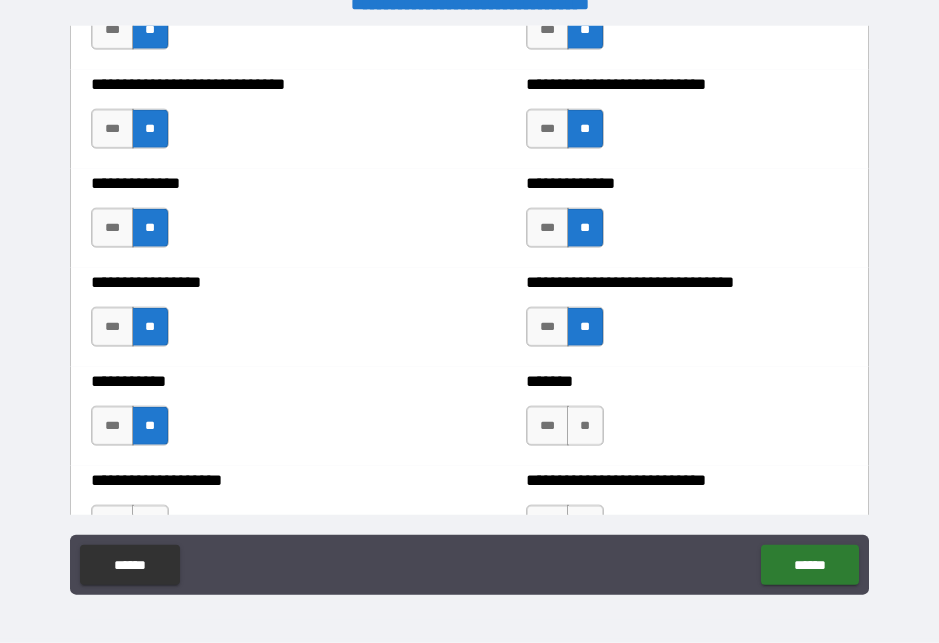 click on "**" at bounding box center (585, 426) 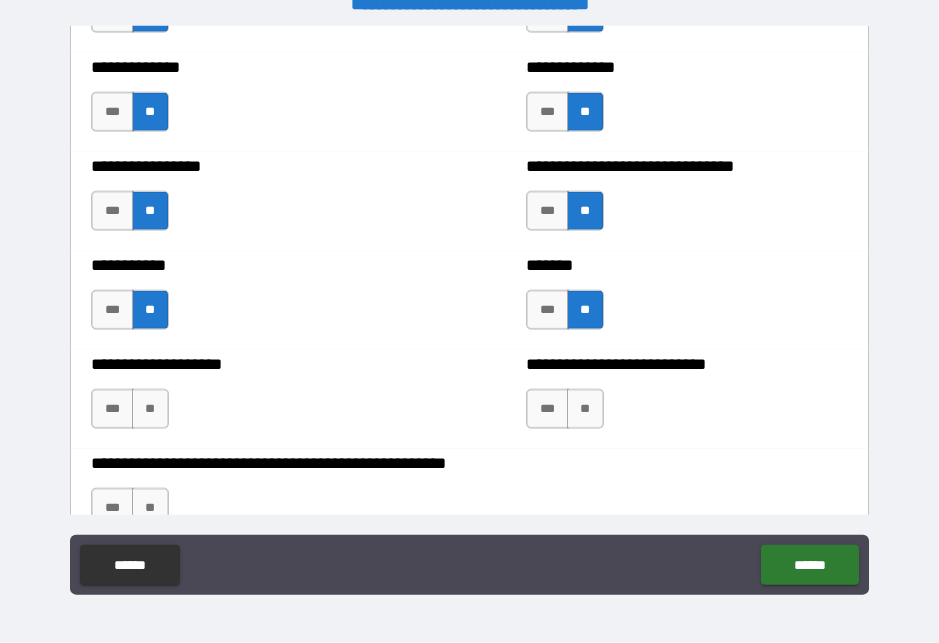 scroll, scrollTop: 7822, scrollLeft: 0, axis: vertical 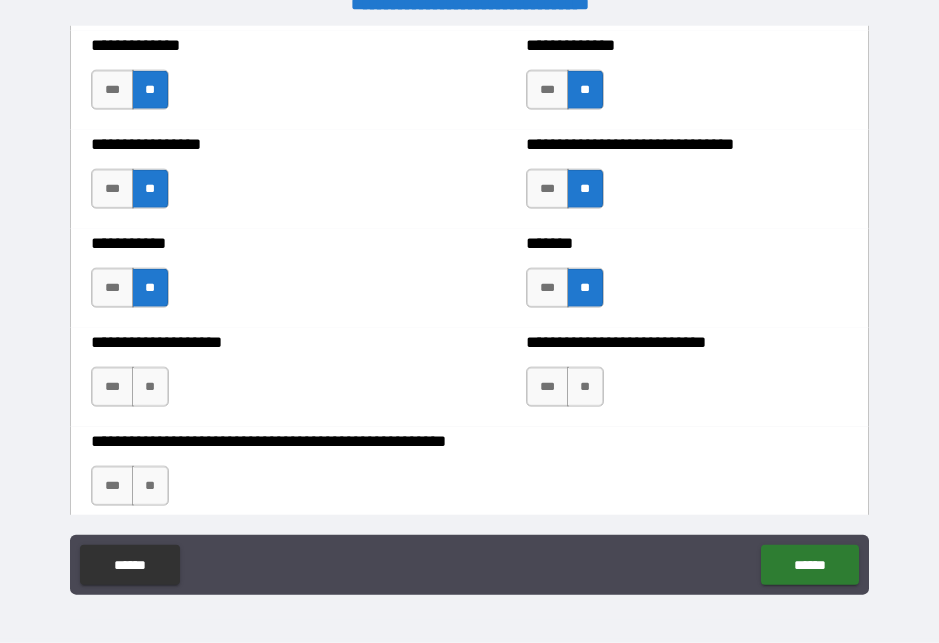 click on "**" at bounding box center [150, 387] 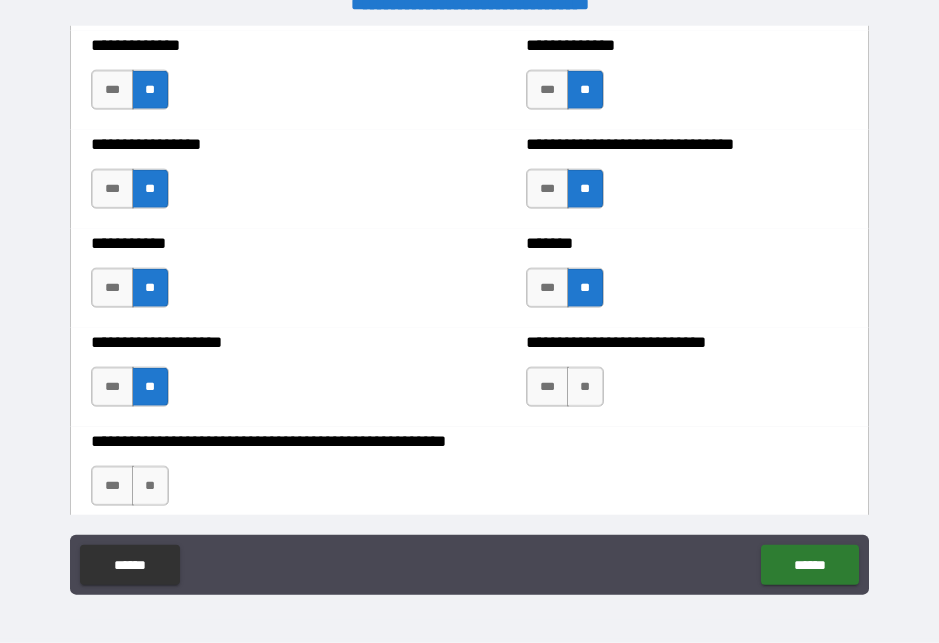 click on "**" at bounding box center (585, 387) 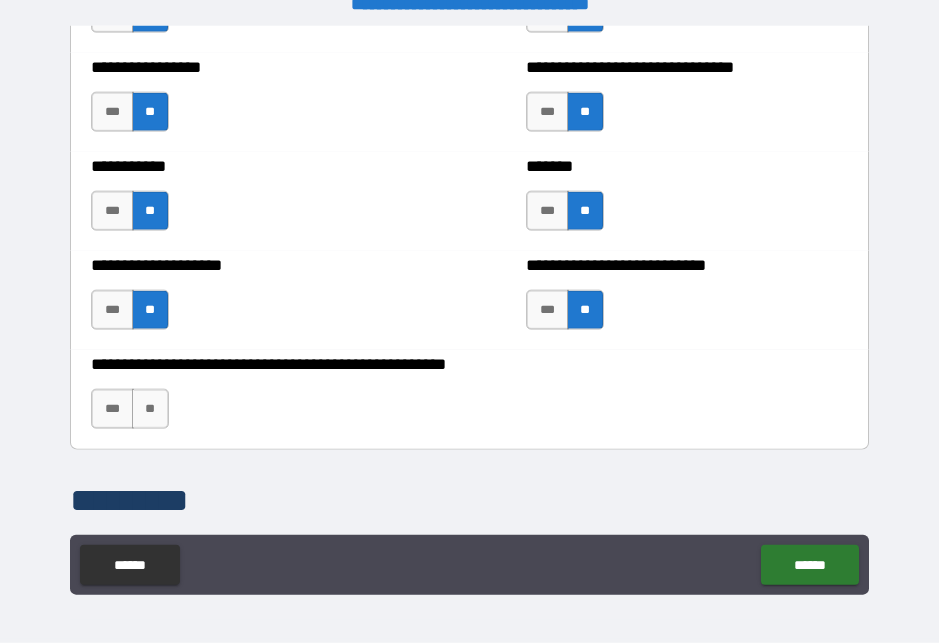 scroll, scrollTop: 7907, scrollLeft: 0, axis: vertical 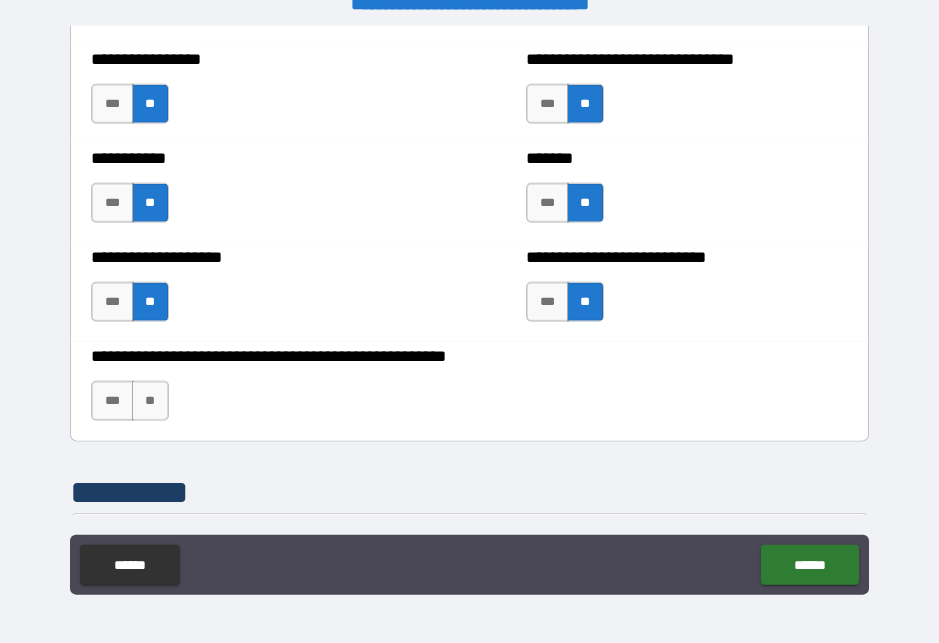 click on "**" at bounding box center (150, 401) 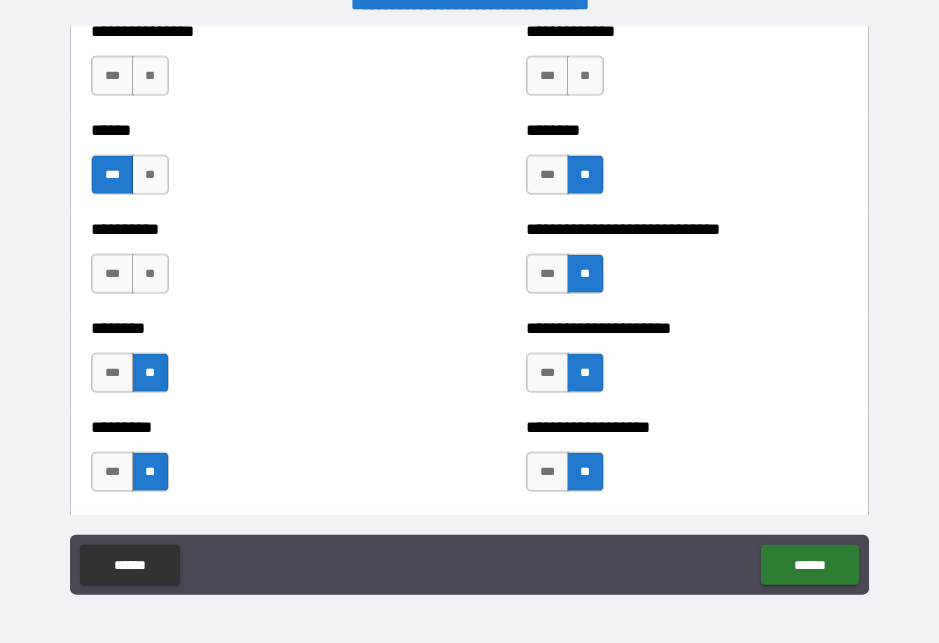 scroll, scrollTop: 6838, scrollLeft: 0, axis: vertical 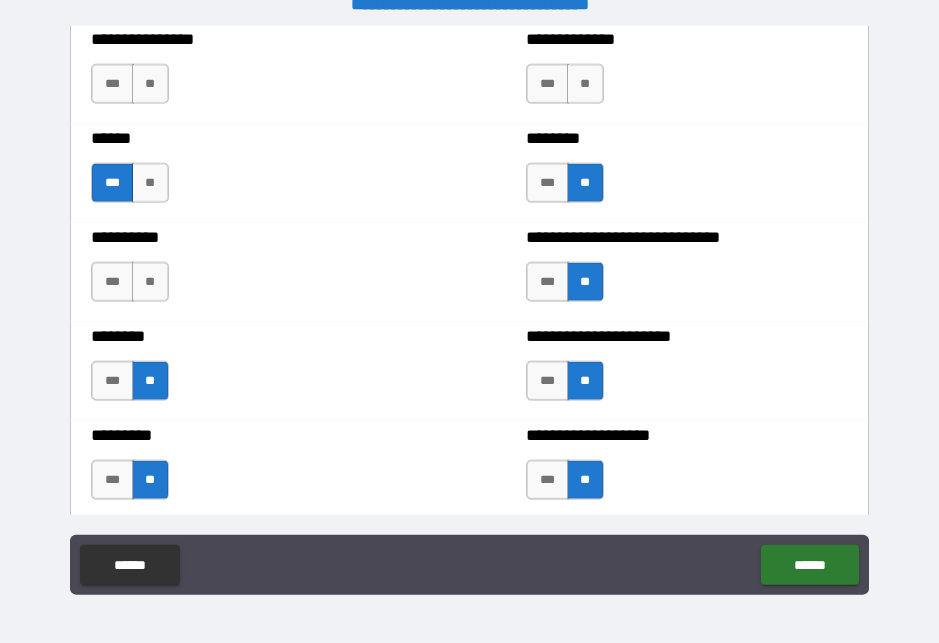 click on "**" at bounding box center [150, 282] 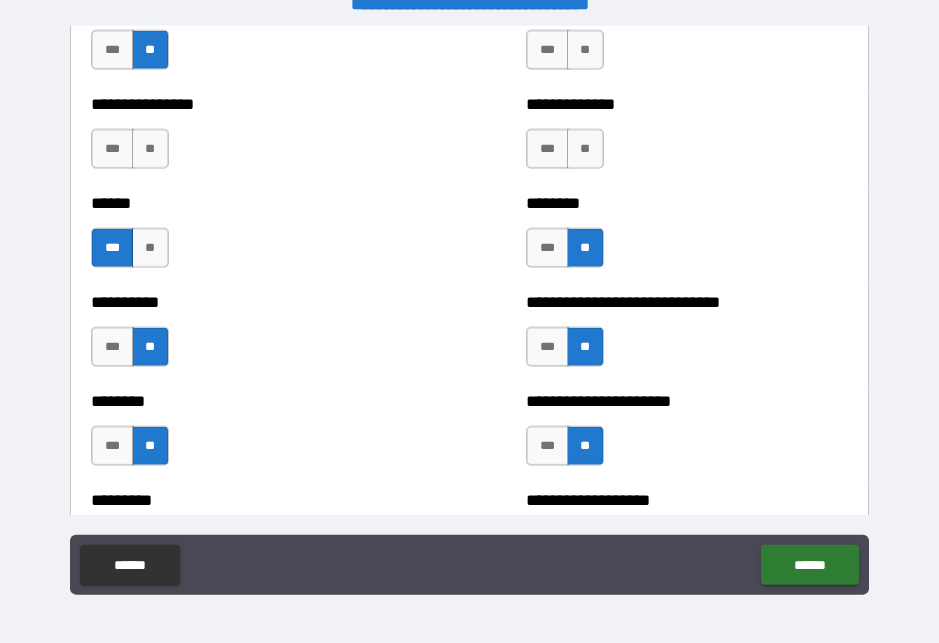 scroll, scrollTop: 6771, scrollLeft: 0, axis: vertical 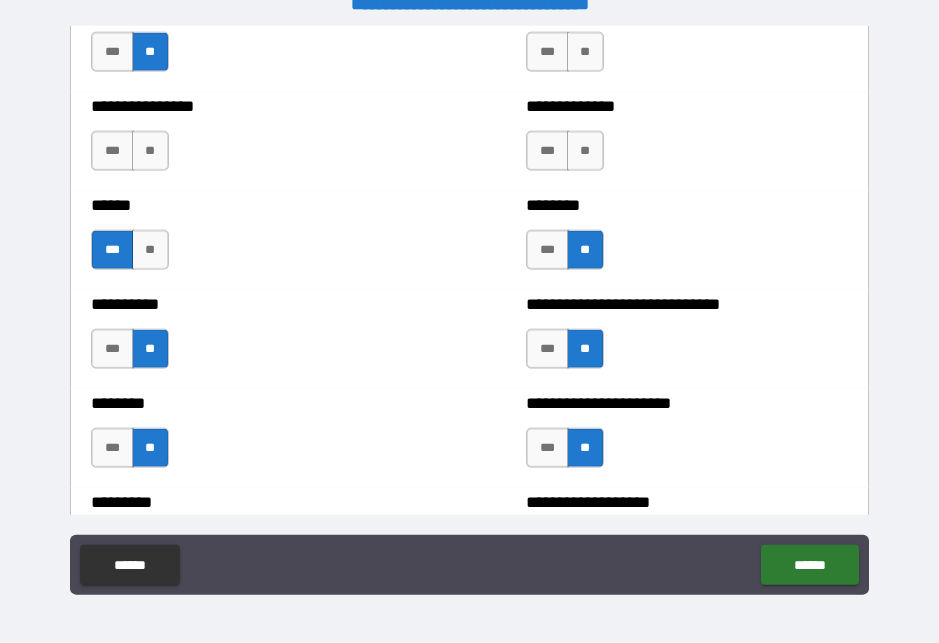 click on "**" at bounding box center (150, 151) 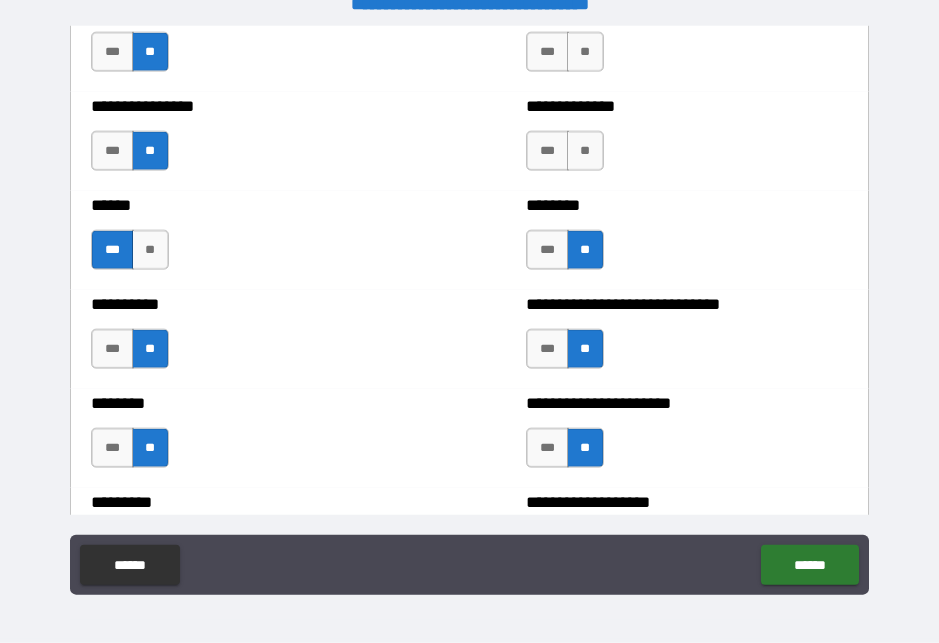 click on "**" at bounding box center [585, 151] 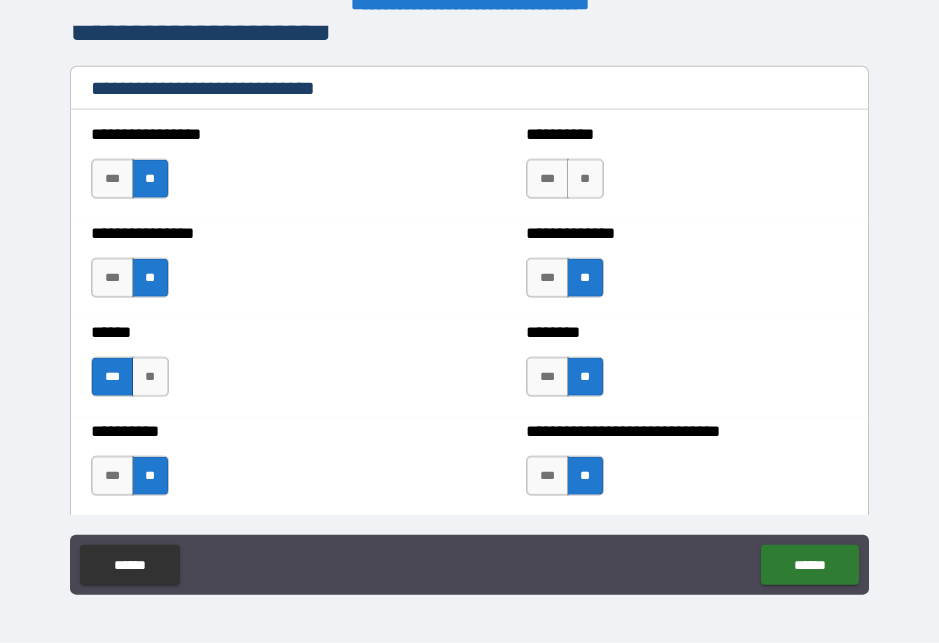 scroll, scrollTop: 6643, scrollLeft: 0, axis: vertical 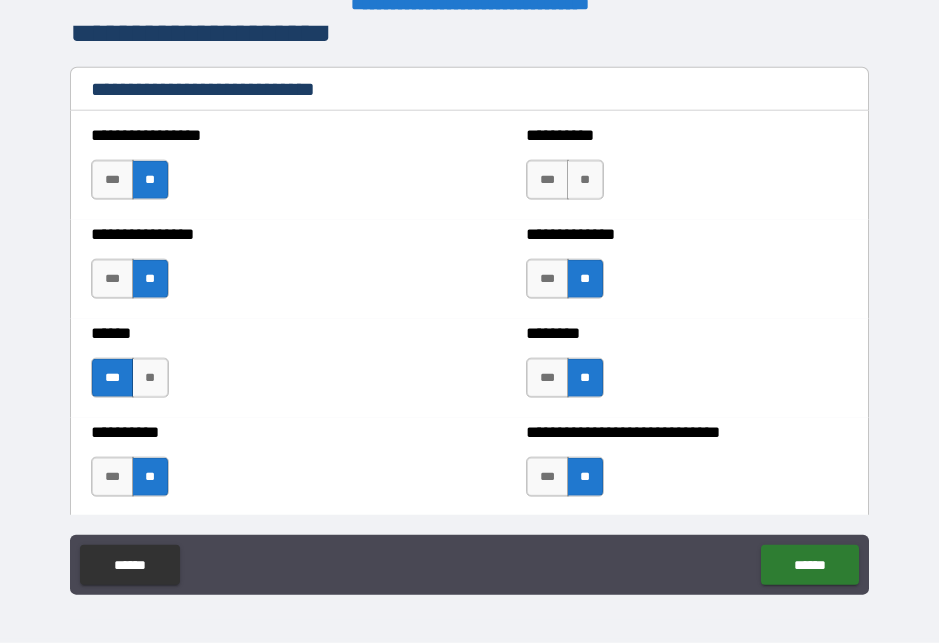 click on "**" at bounding box center [585, 180] 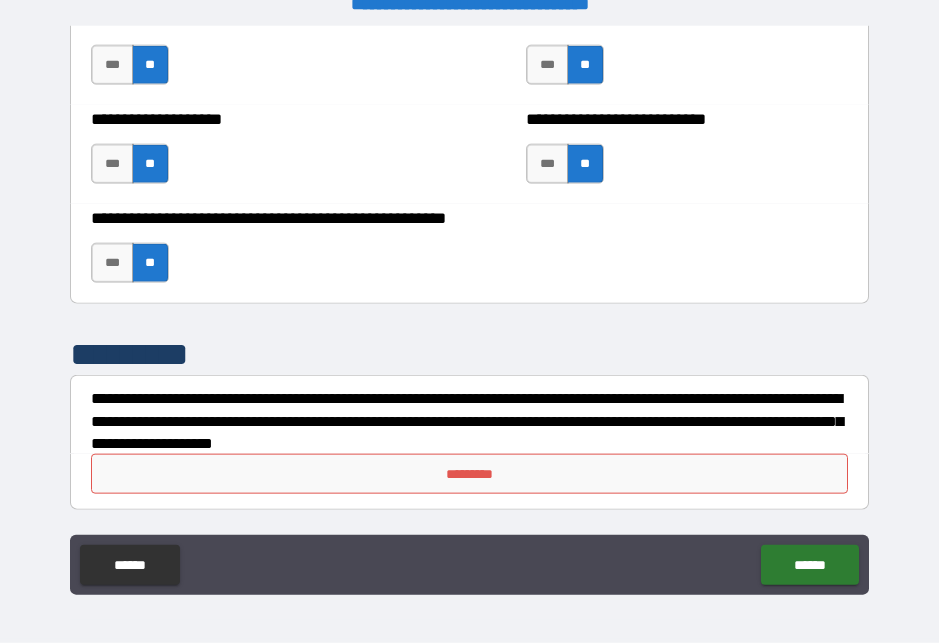 scroll, scrollTop: 8045, scrollLeft: 0, axis: vertical 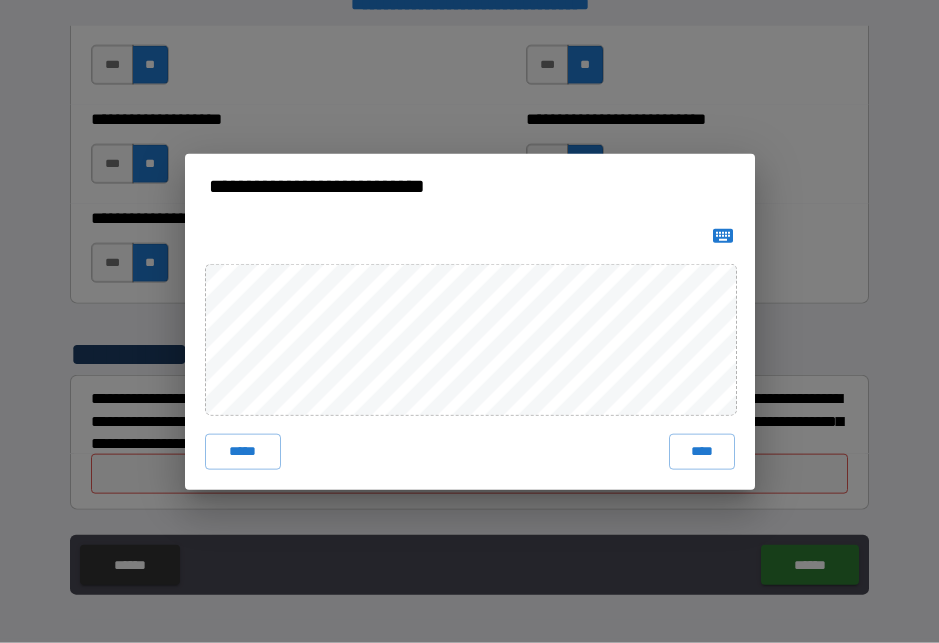 click on "****" at bounding box center [702, 452] 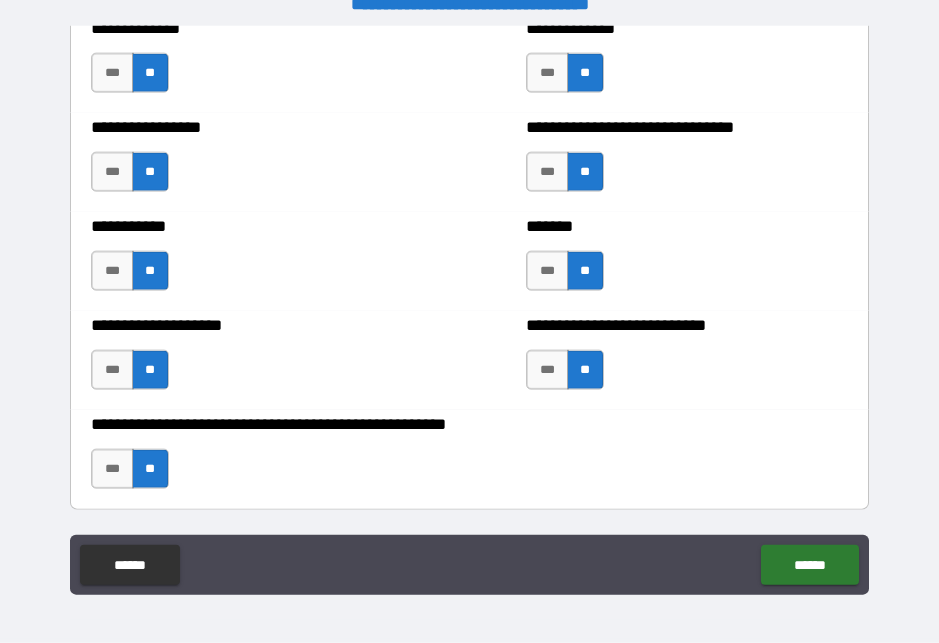 scroll, scrollTop: 7782, scrollLeft: 0, axis: vertical 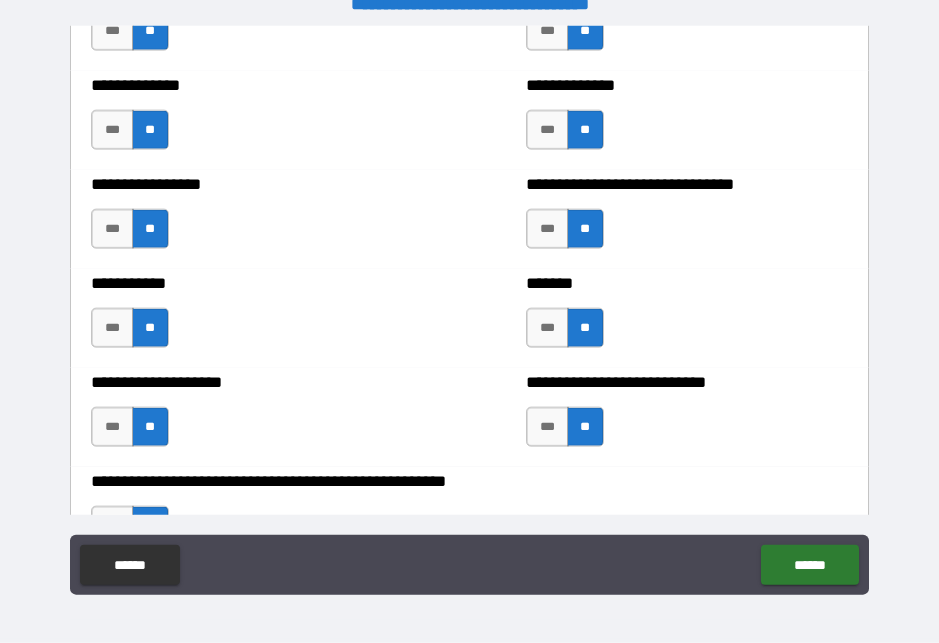 click on "******" at bounding box center (809, 565) 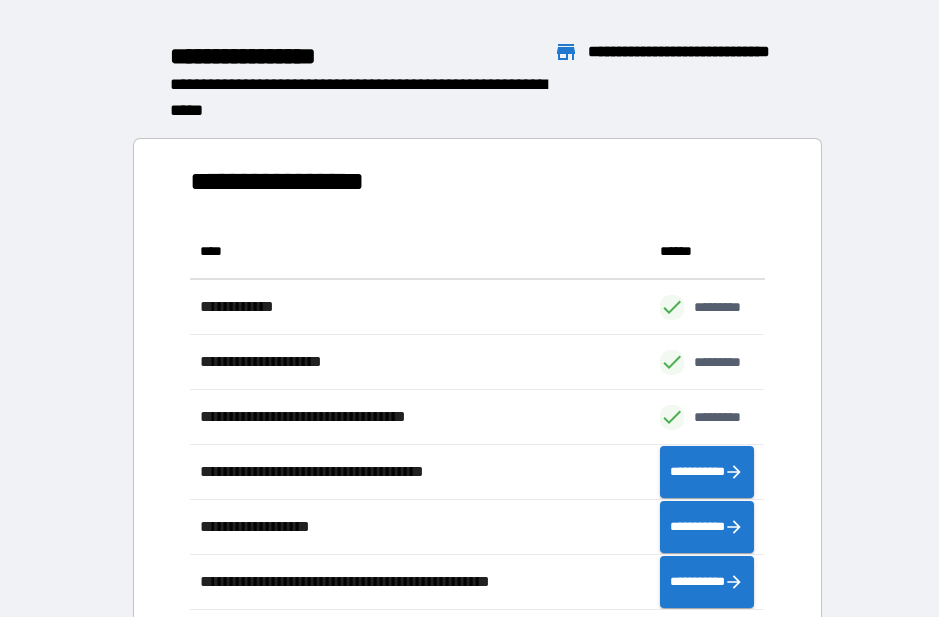scroll, scrollTop: 386, scrollLeft: 575, axis: both 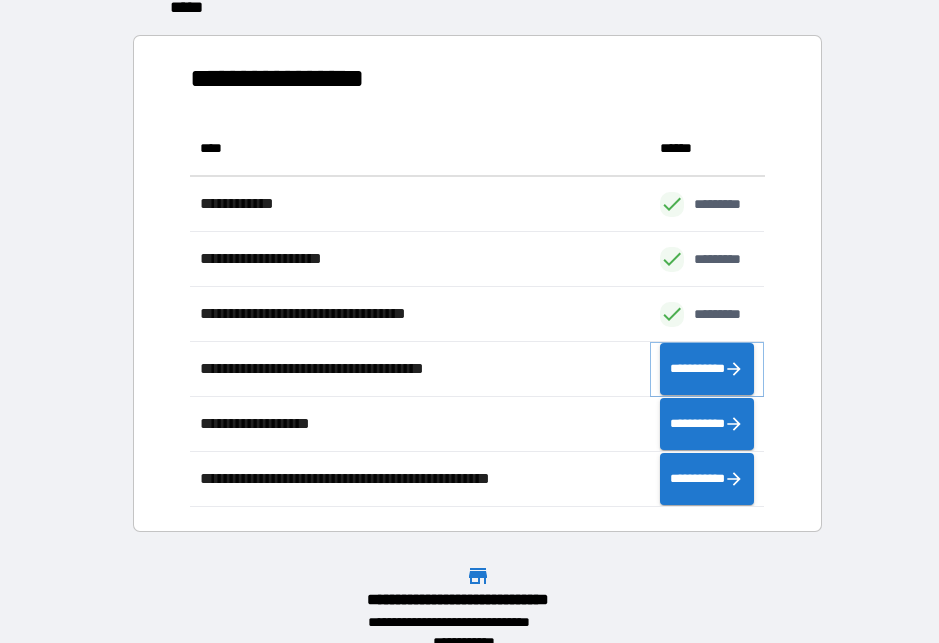 click on "**********" at bounding box center [707, 369] 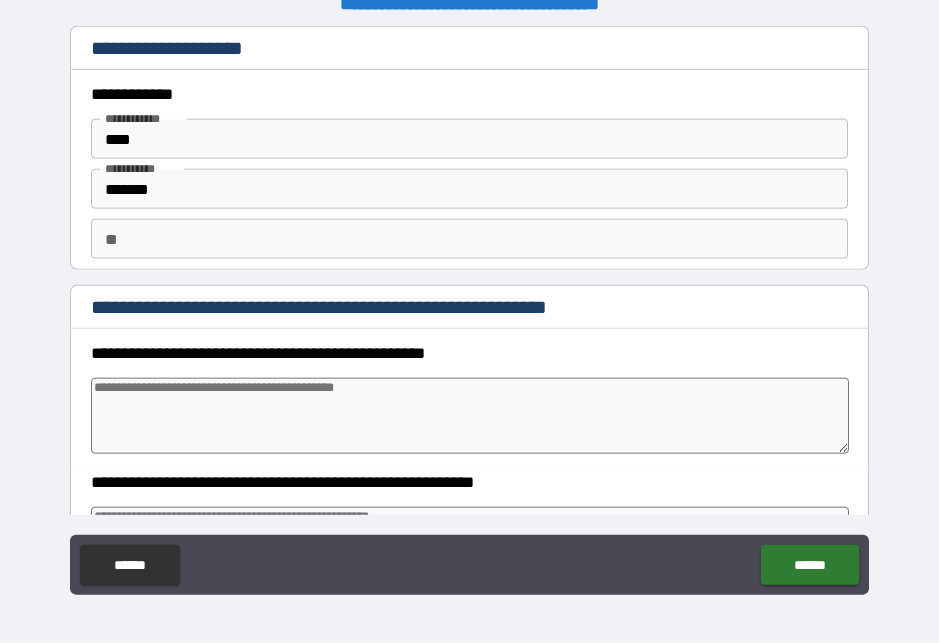 click on "****" at bounding box center [469, 139] 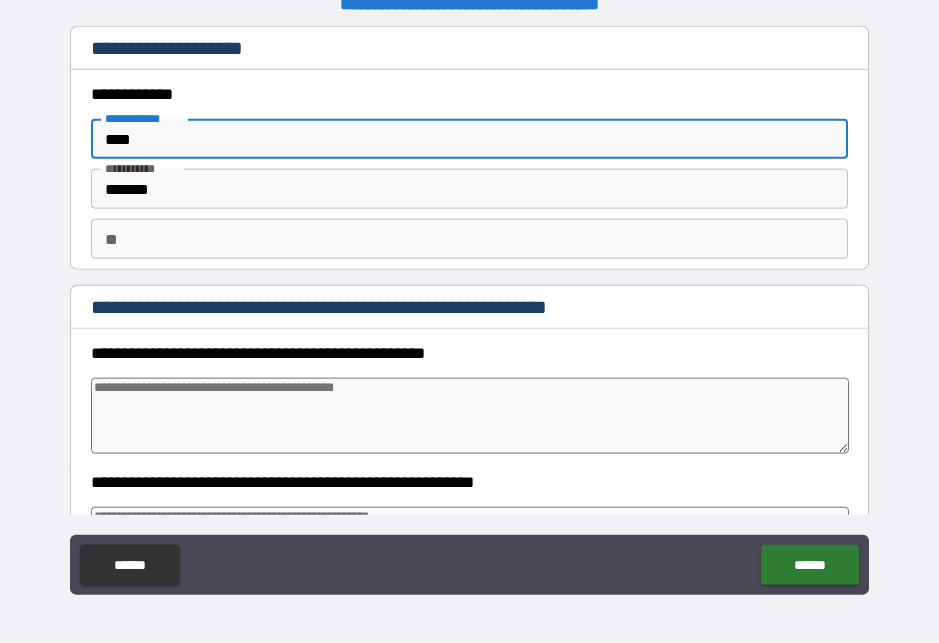 scroll, scrollTop: 26, scrollLeft: 0, axis: vertical 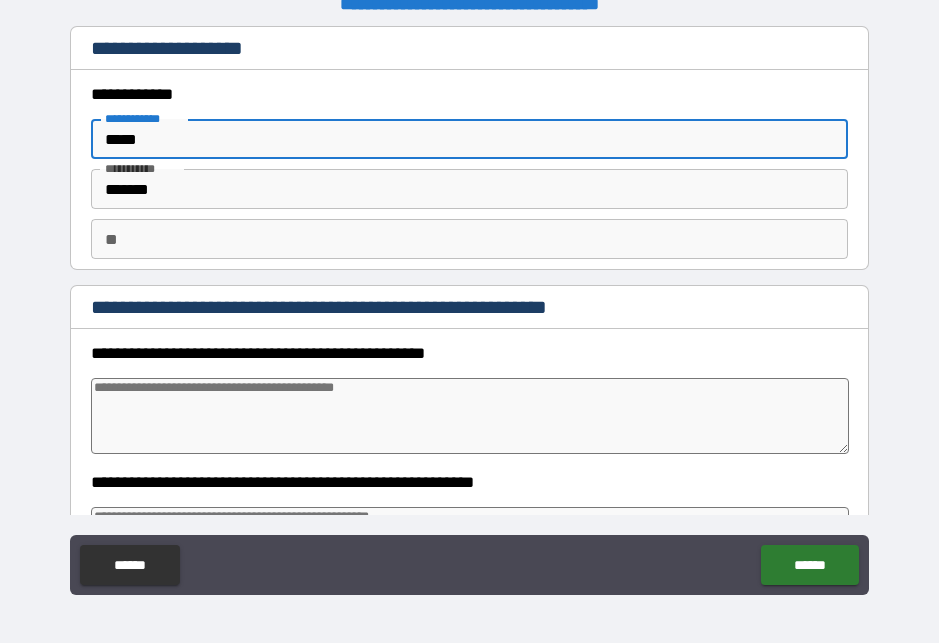 click on "**" at bounding box center (469, 239) 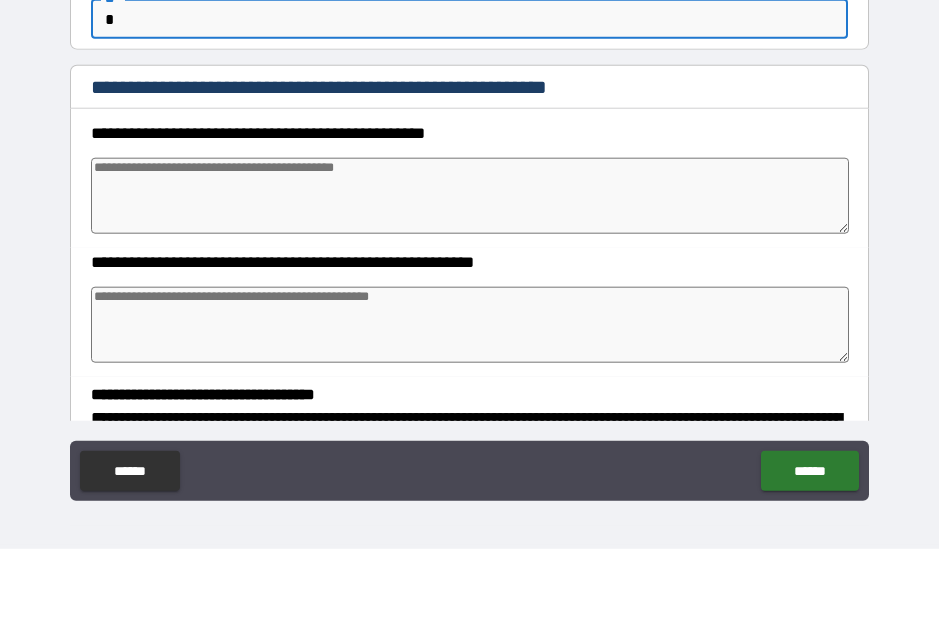 scroll, scrollTop: 138, scrollLeft: 0, axis: vertical 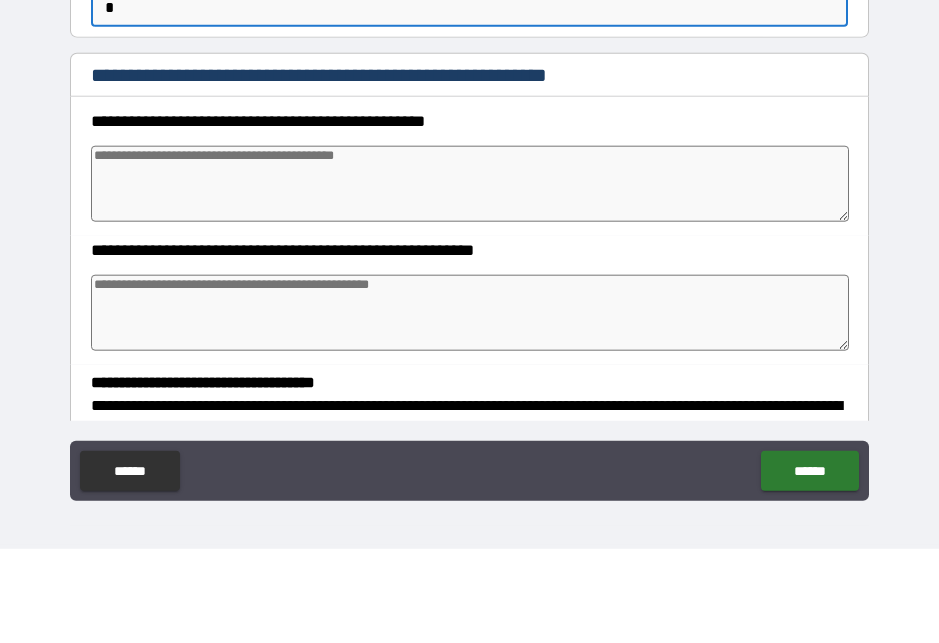 click at bounding box center [469, 278] 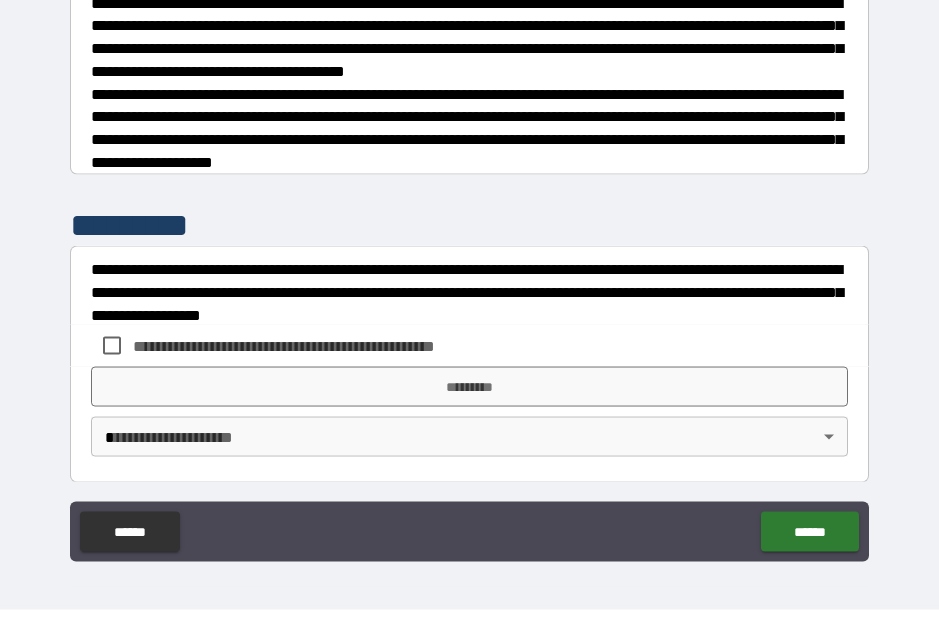 scroll, scrollTop: 601, scrollLeft: 0, axis: vertical 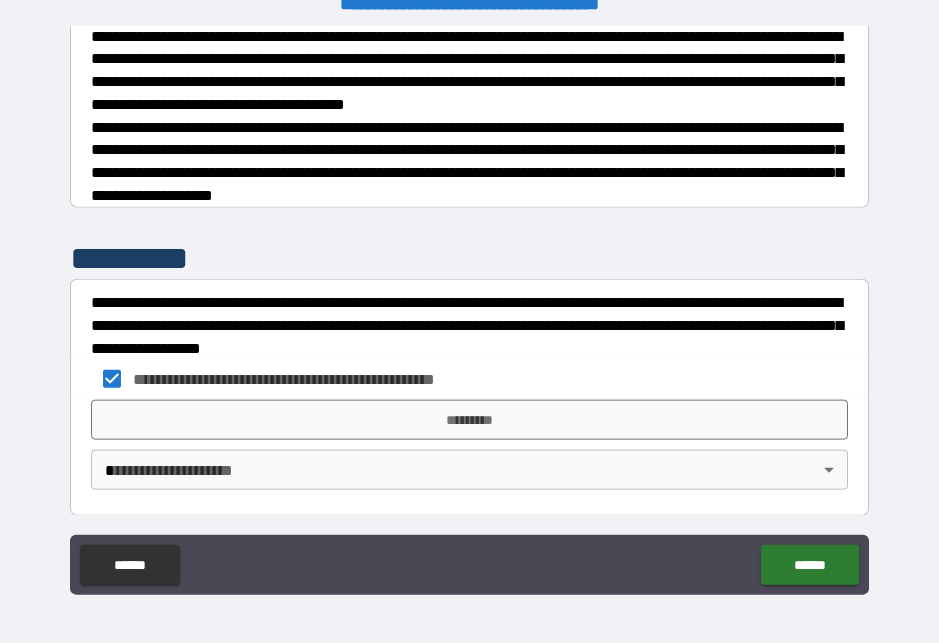 click on "*********" at bounding box center [469, 420] 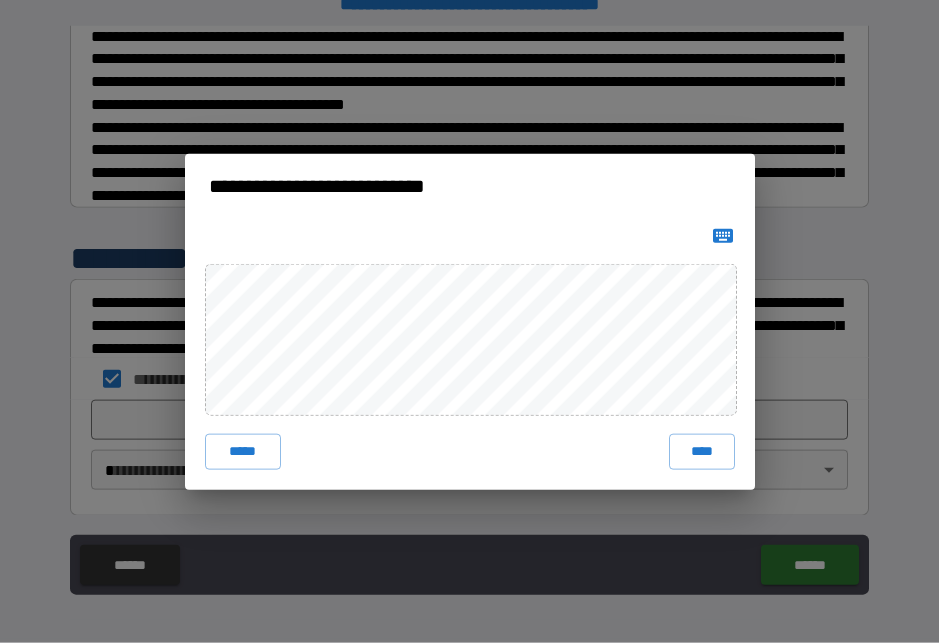click on "****" at bounding box center (702, 452) 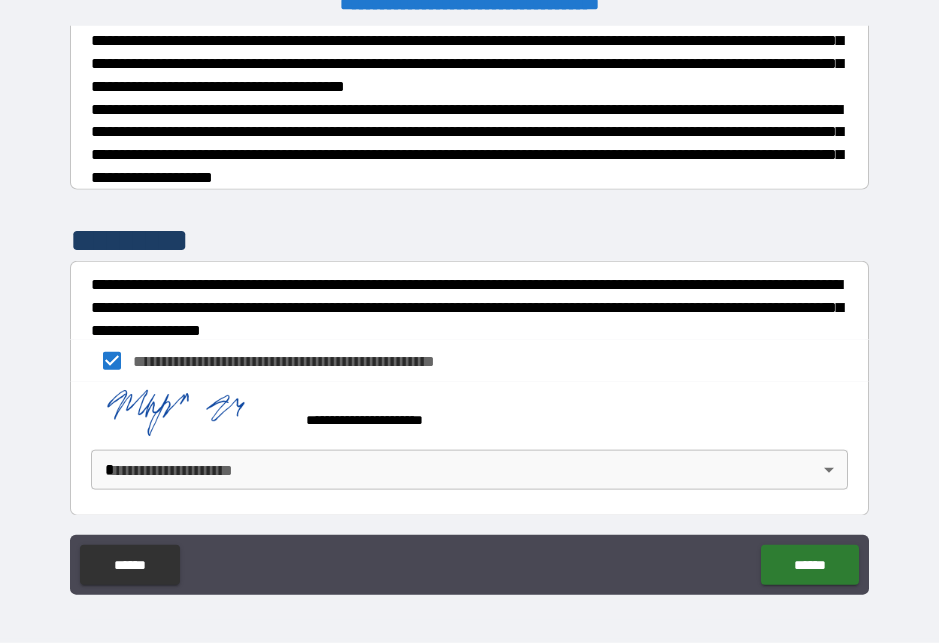 scroll, scrollTop: 618, scrollLeft: 0, axis: vertical 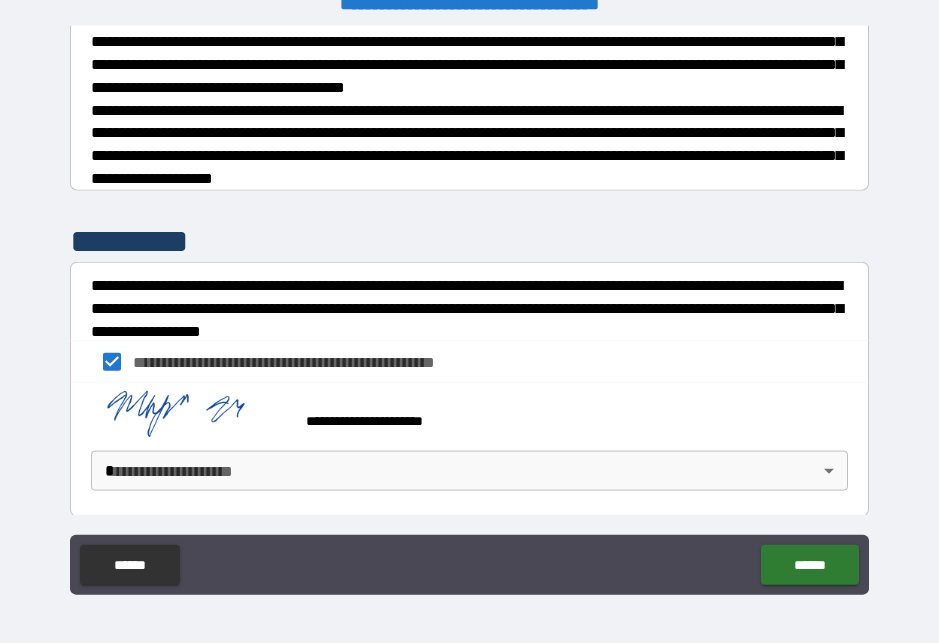 click on "**********" at bounding box center (469, 309) 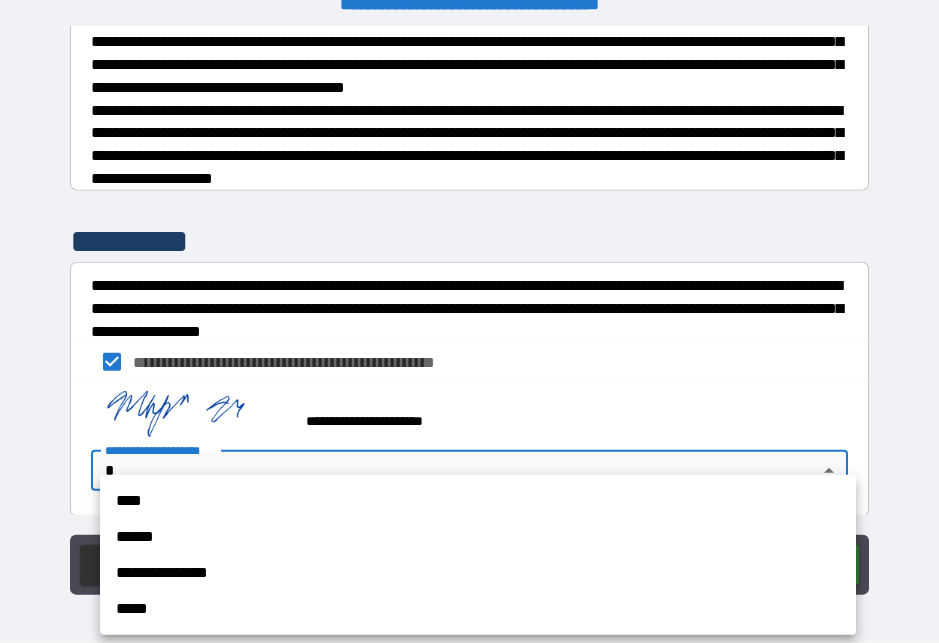 click on "****" at bounding box center (478, 501) 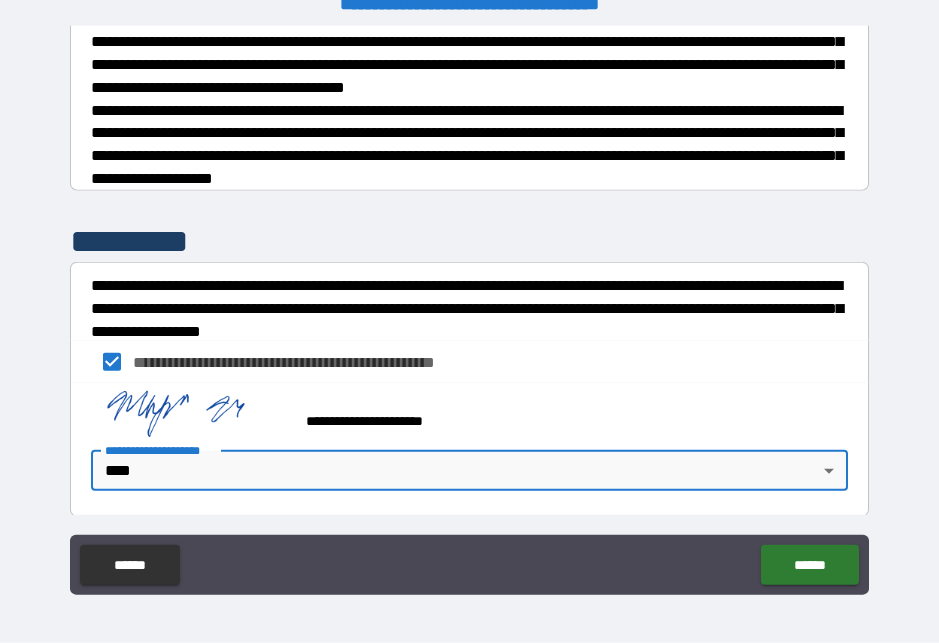 click on "******" at bounding box center (809, 565) 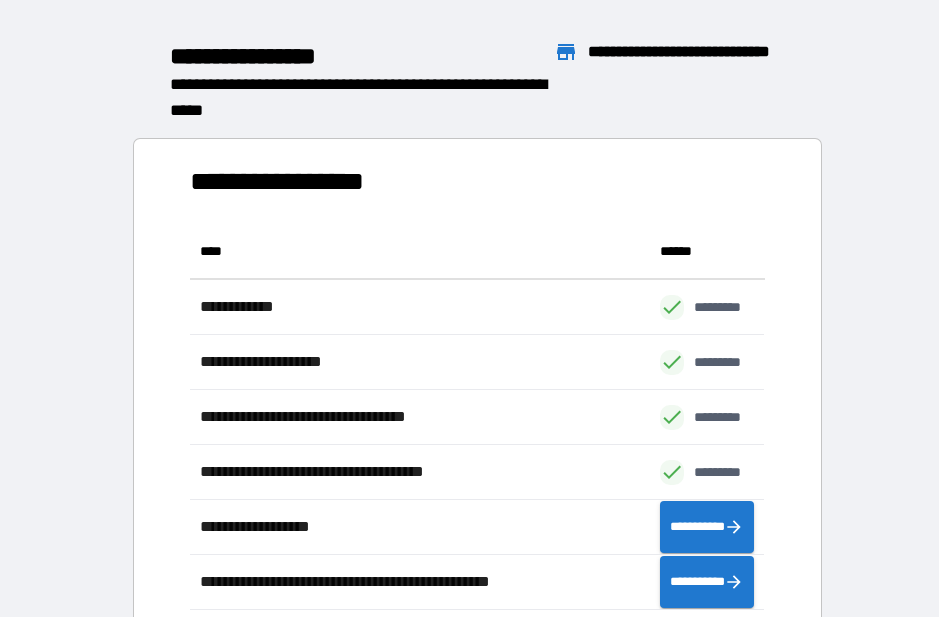 scroll, scrollTop: 1, scrollLeft: 1, axis: both 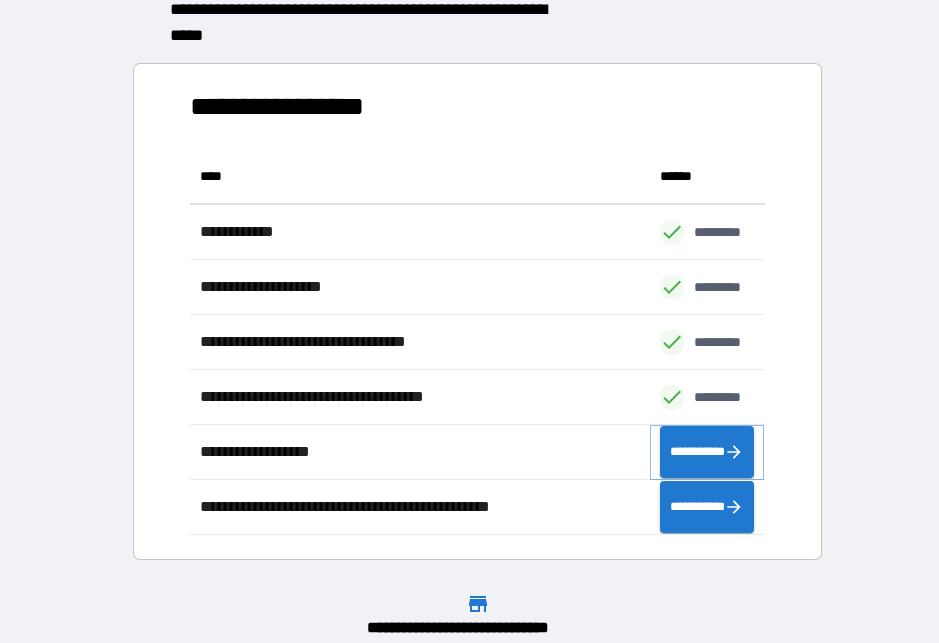click on "**********" at bounding box center (707, 452) 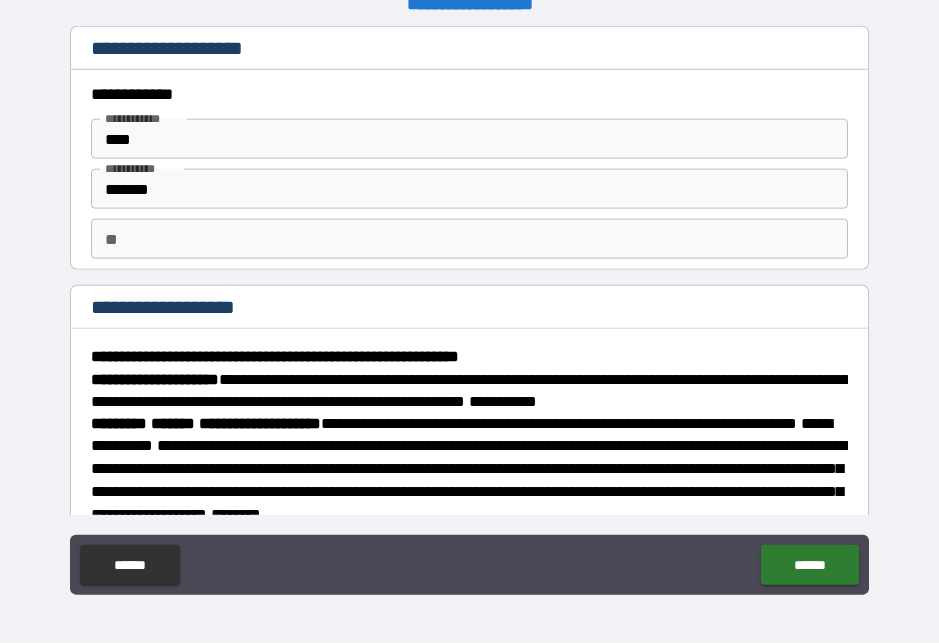 click on "****" at bounding box center (469, 139) 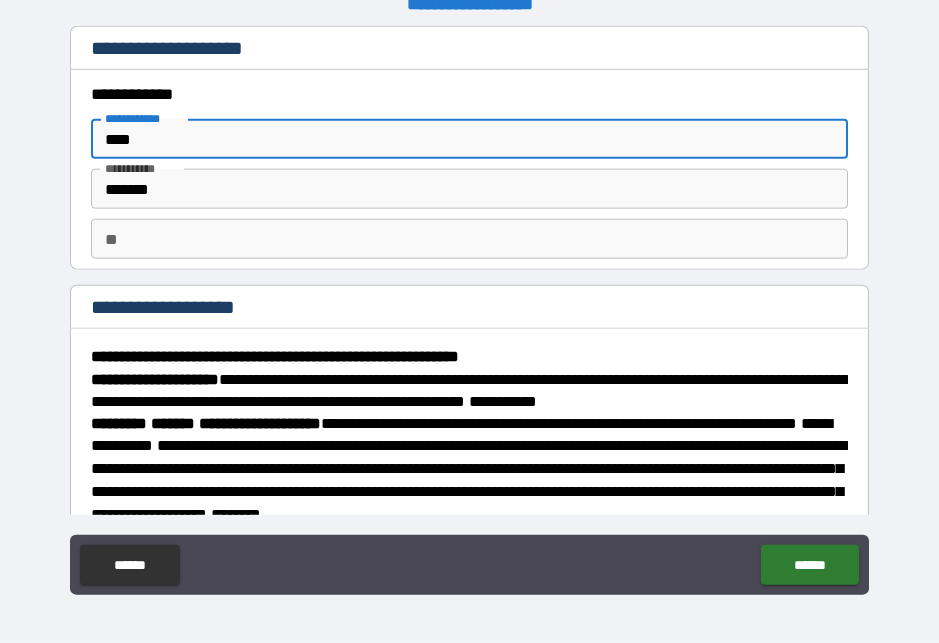 scroll, scrollTop: 26, scrollLeft: 0, axis: vertical 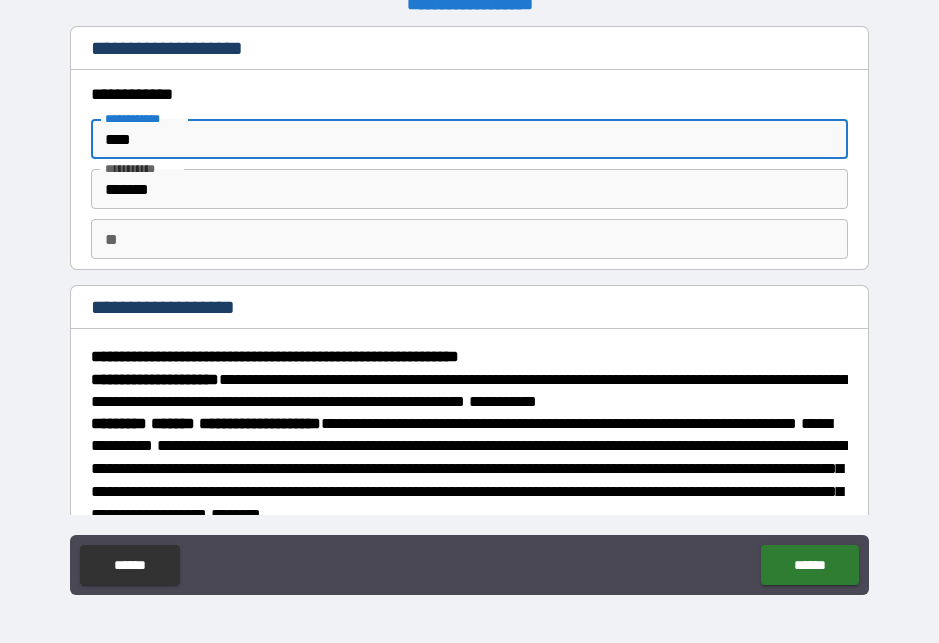 click on "****" at bounding box center (469, 139) 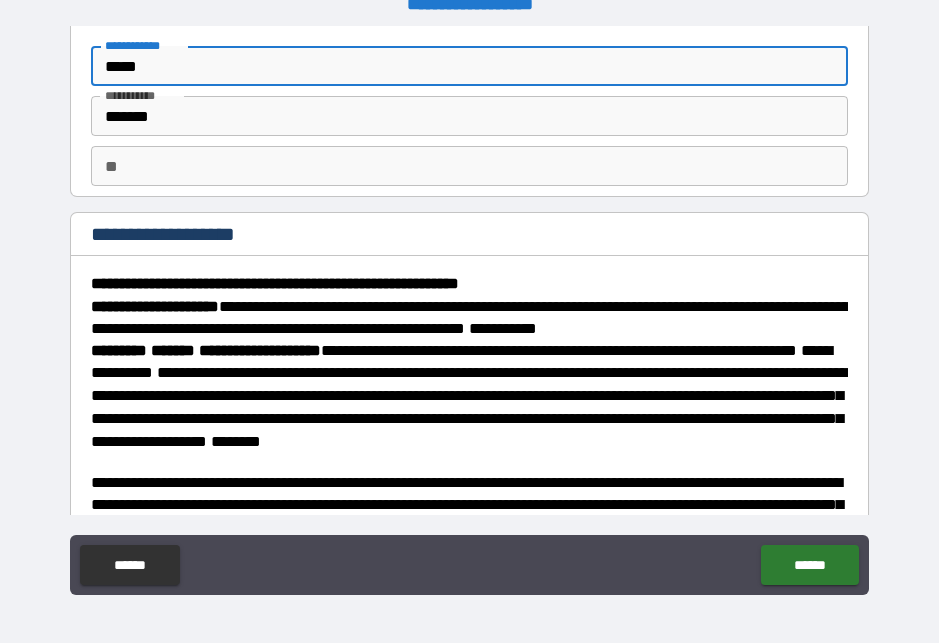 scroll, scrollTop: 90, scrollLeft: 0, axis: vertical 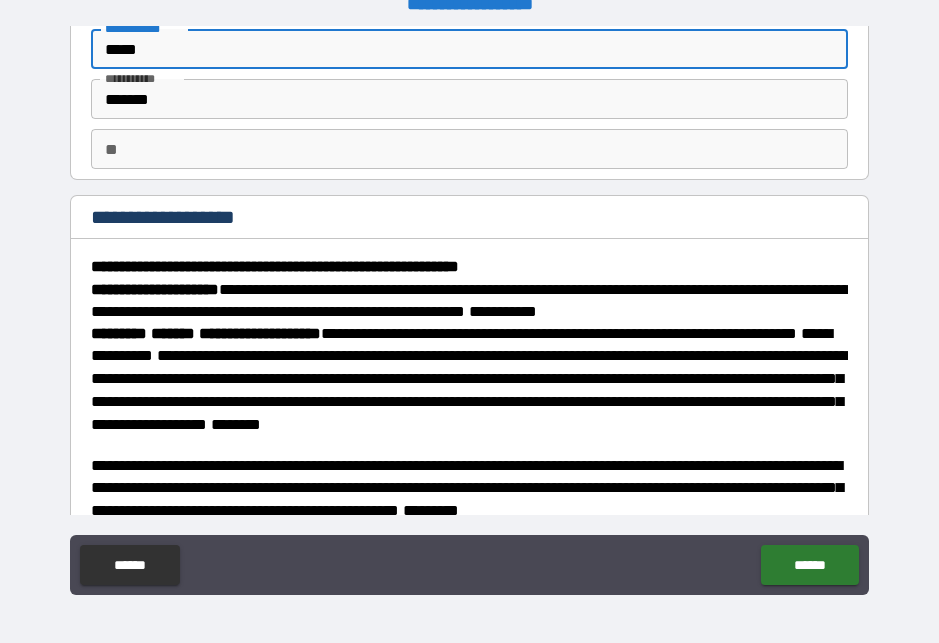click on "**" at bounding box center [469, 149] 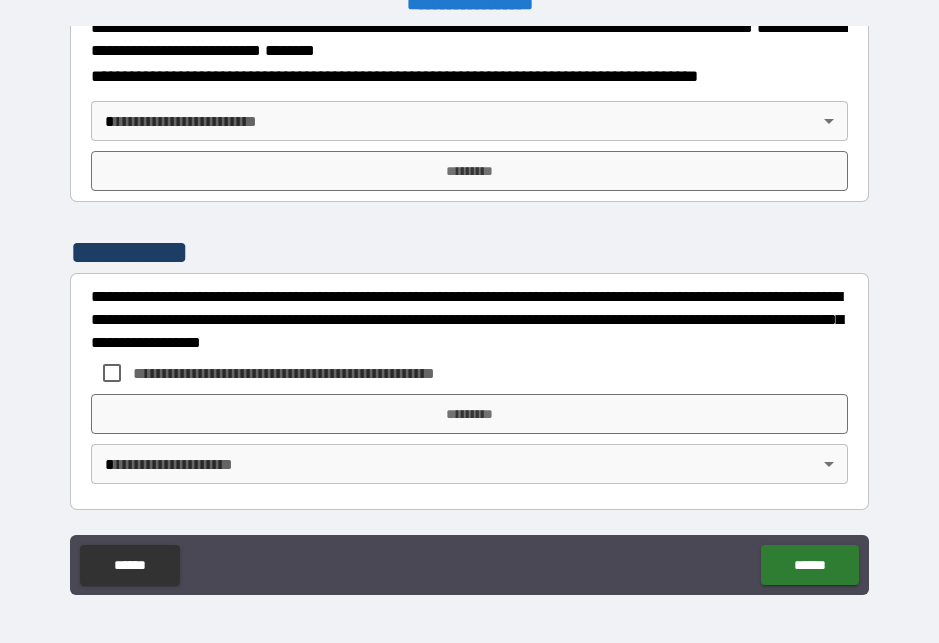 scroll, scrollTop: 2583, scrollLeft: 0, axis: vertical 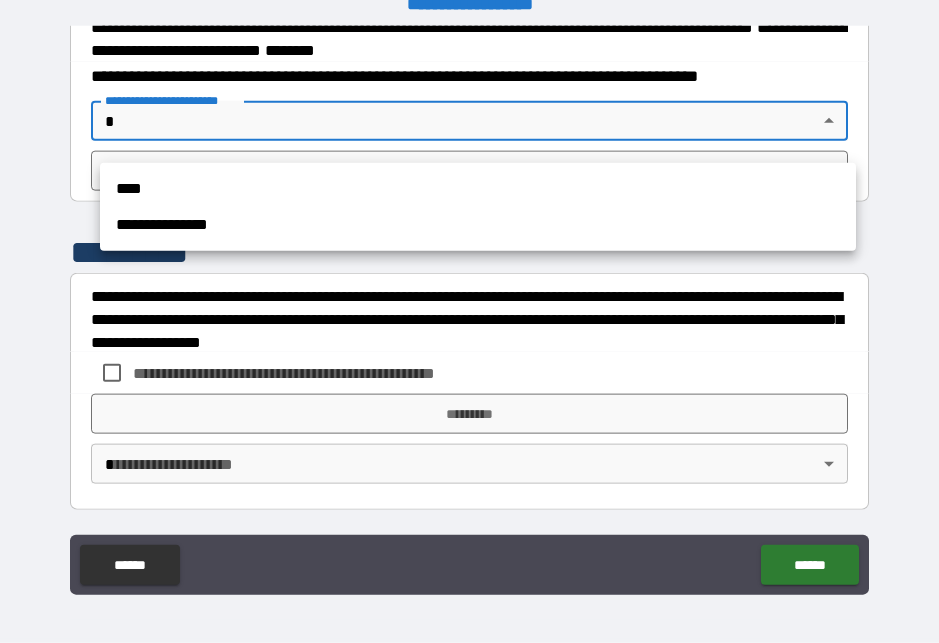 click on "****" at bounding box center [478, 189] 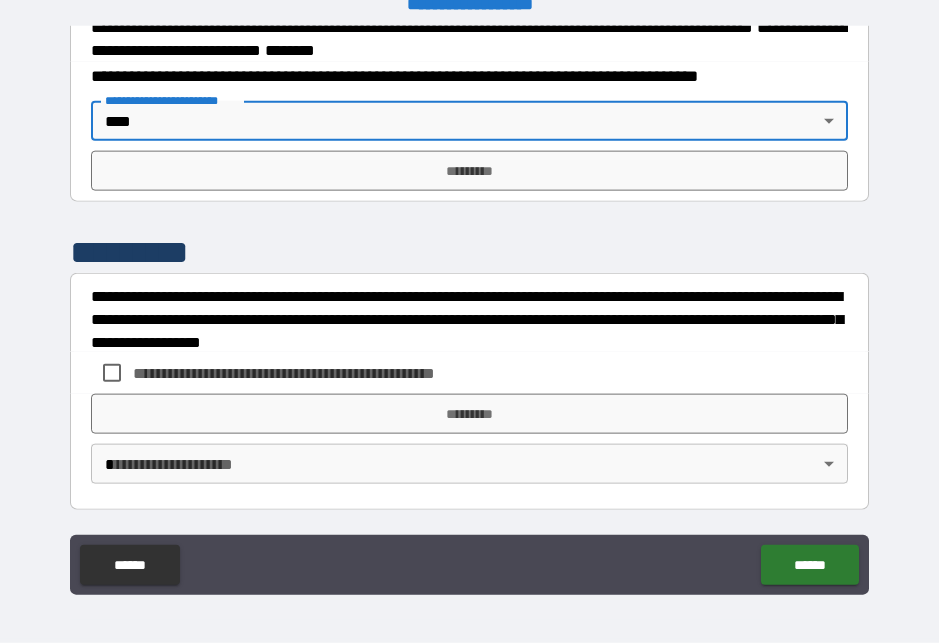 click on "*********" at bounding box center [469, 171] 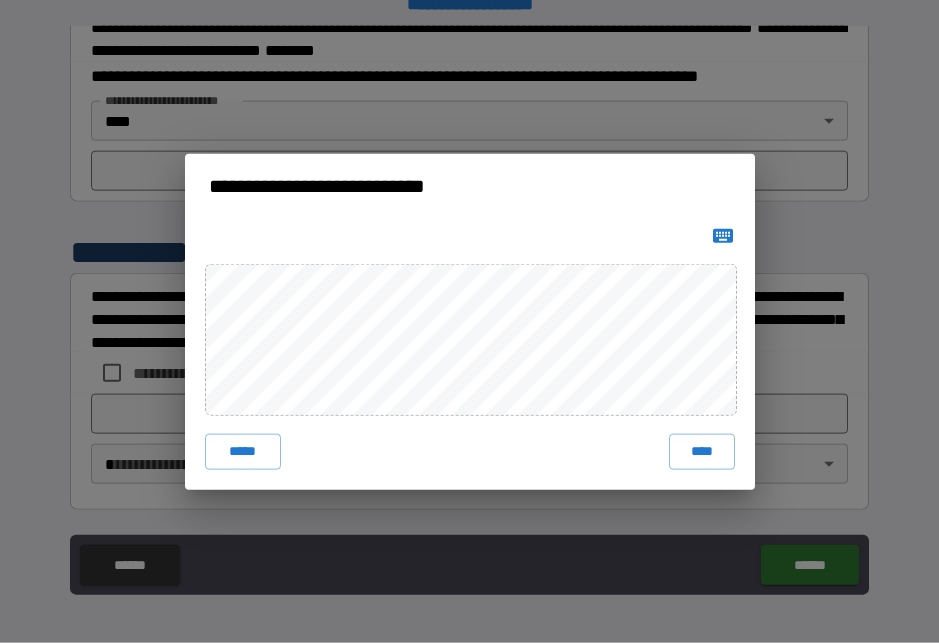 click on "****" at bounding box center (702, 452) 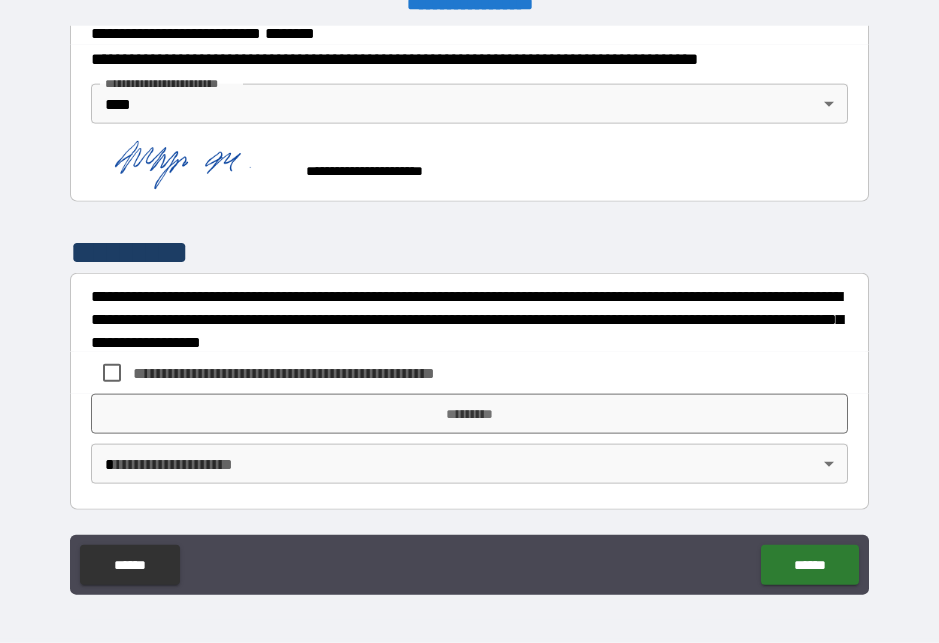 scroll, scrollTop: 2615, scrollLeft: 0, axis: vertical 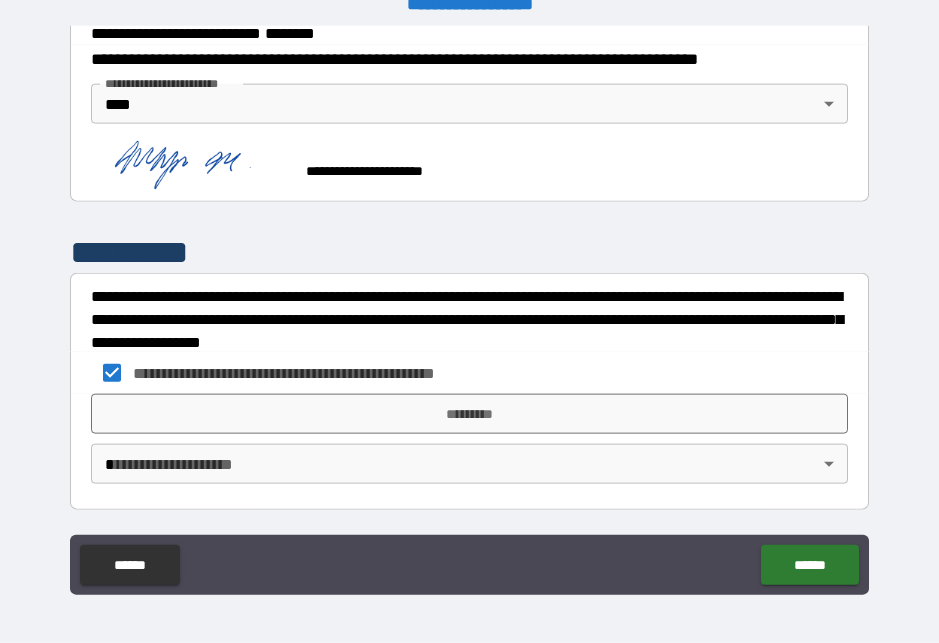 click on "*********" at bounding box center [469, 414] 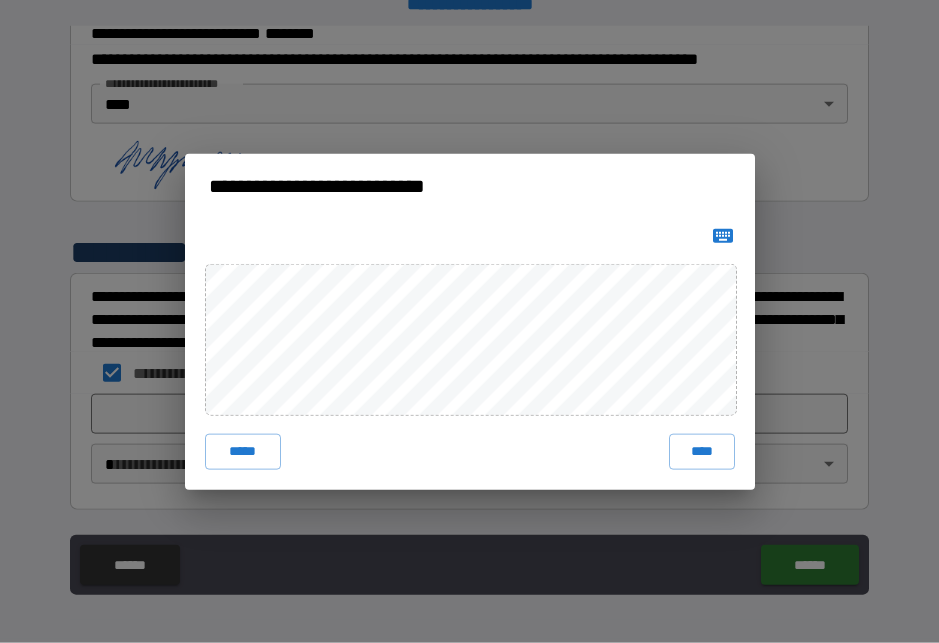 click on "****" at bounding box center (702, 452) 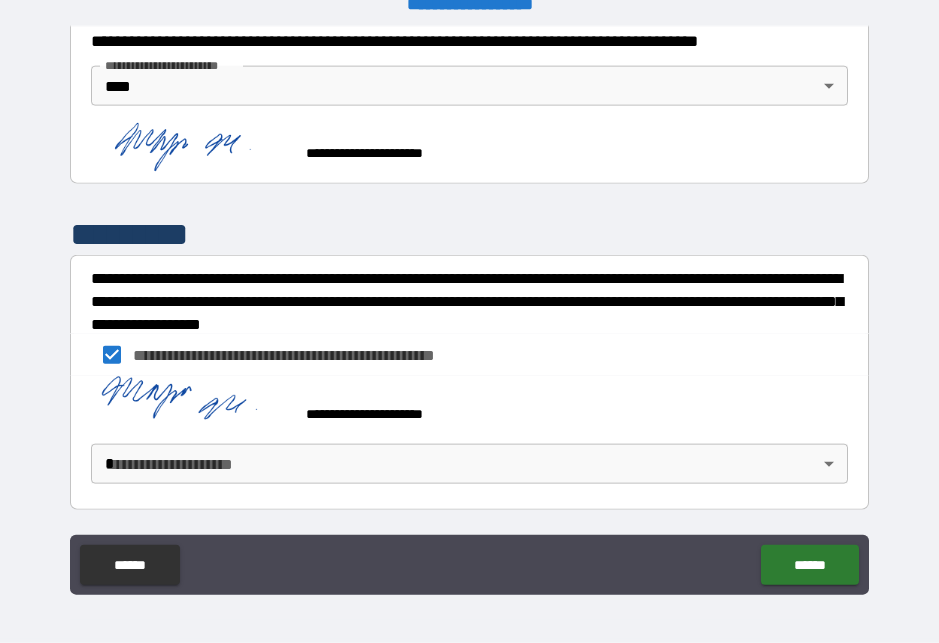 click on "**********" at bounding box center (469, 309) 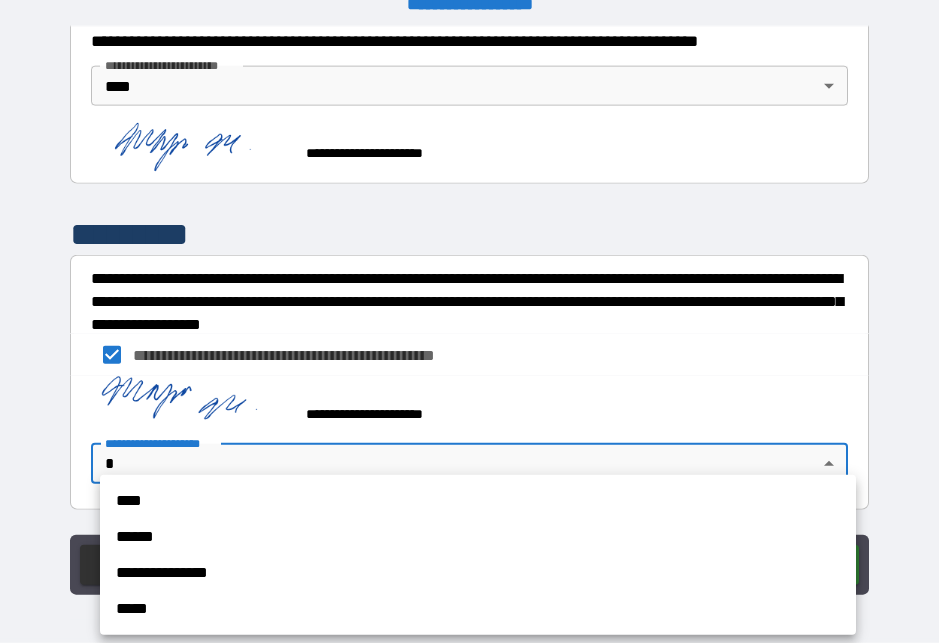 click on "****" at bounding box center [478, 501] 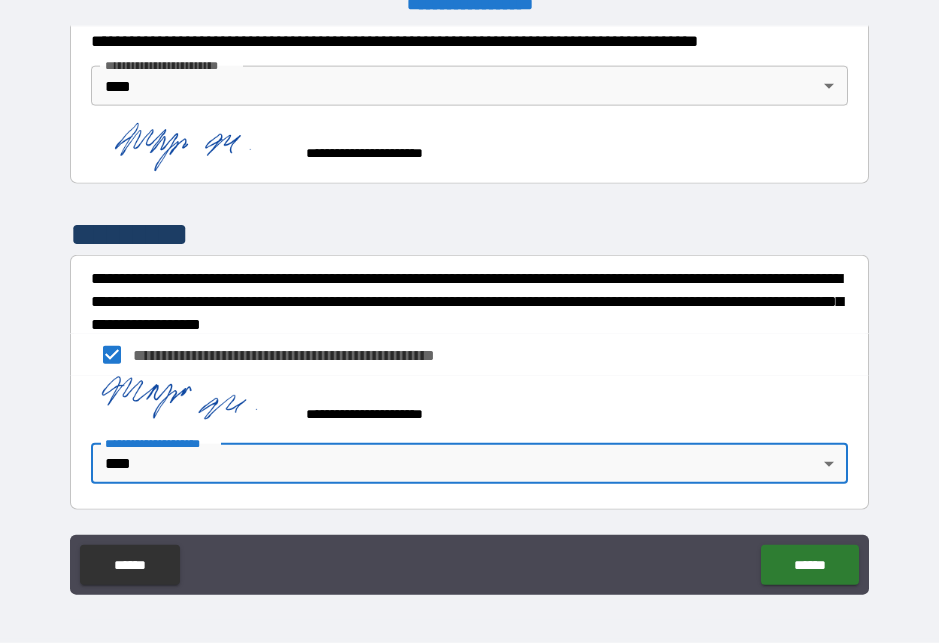 click on "******" at bounding box center (809, 565) 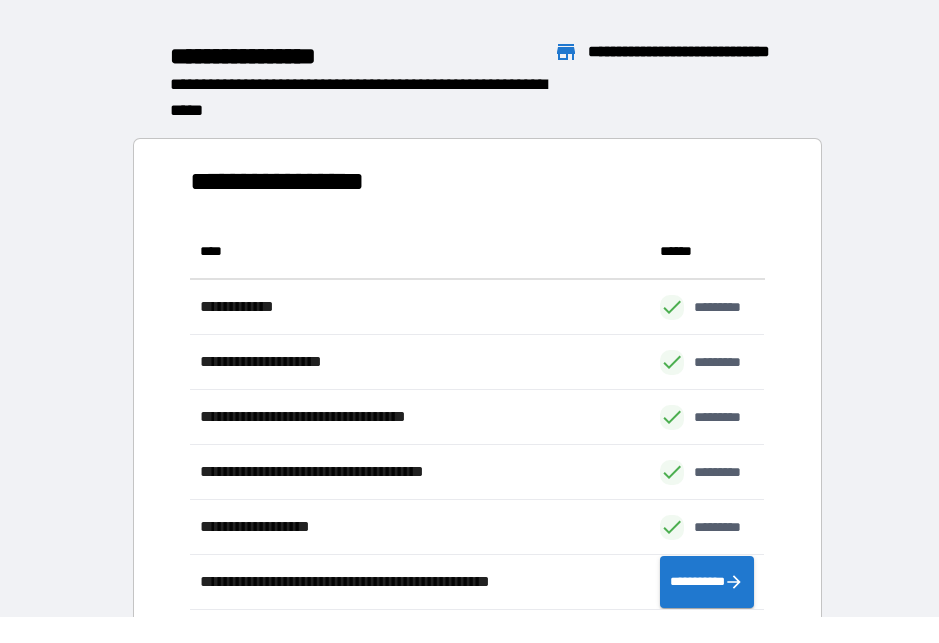 scroll, scrollTop: 1, scrollLeft: 1, axis: both 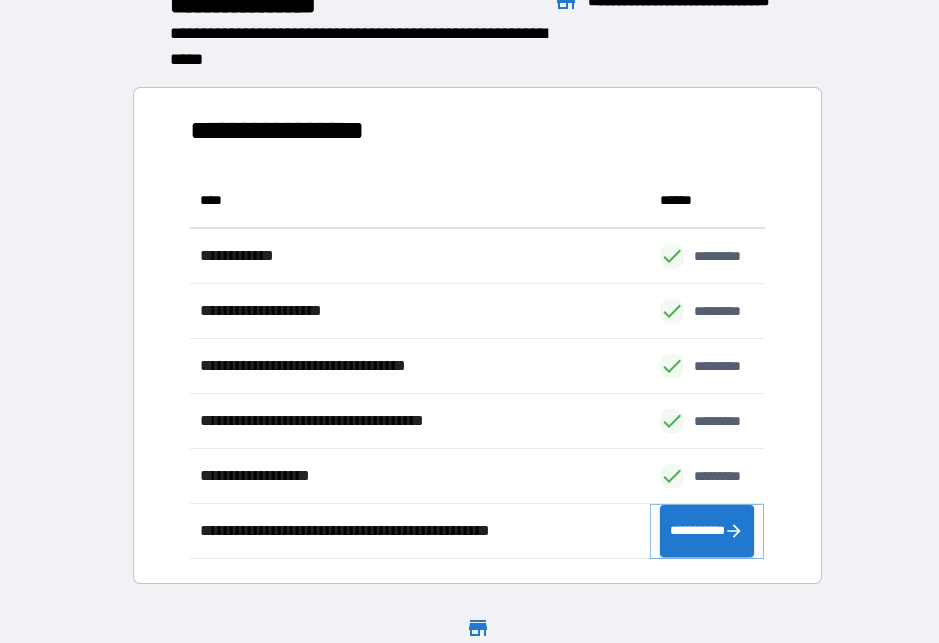 click on "**********" at bounding box center [707, 531] 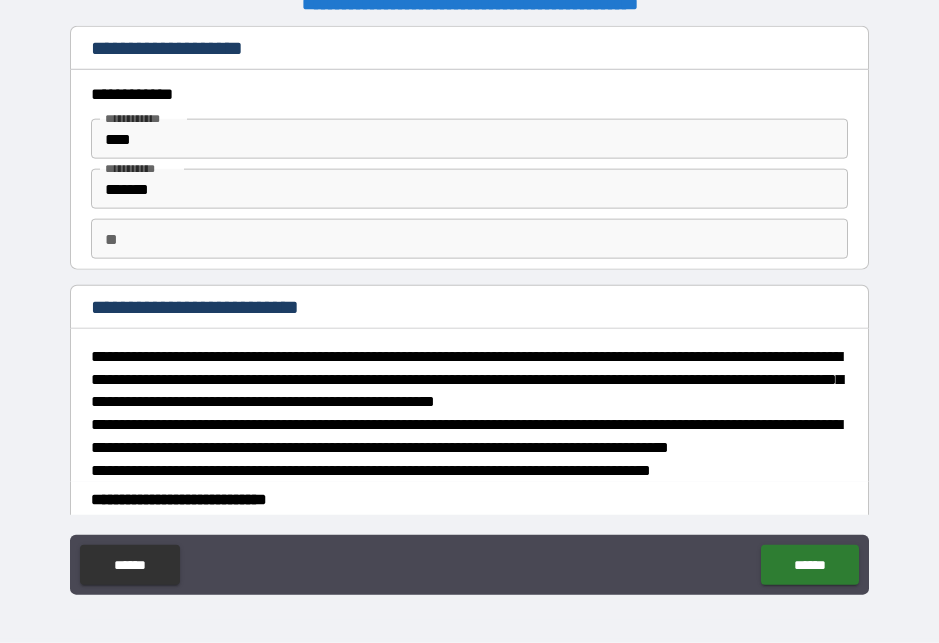 click on "****" at bounding box center [469, 139] 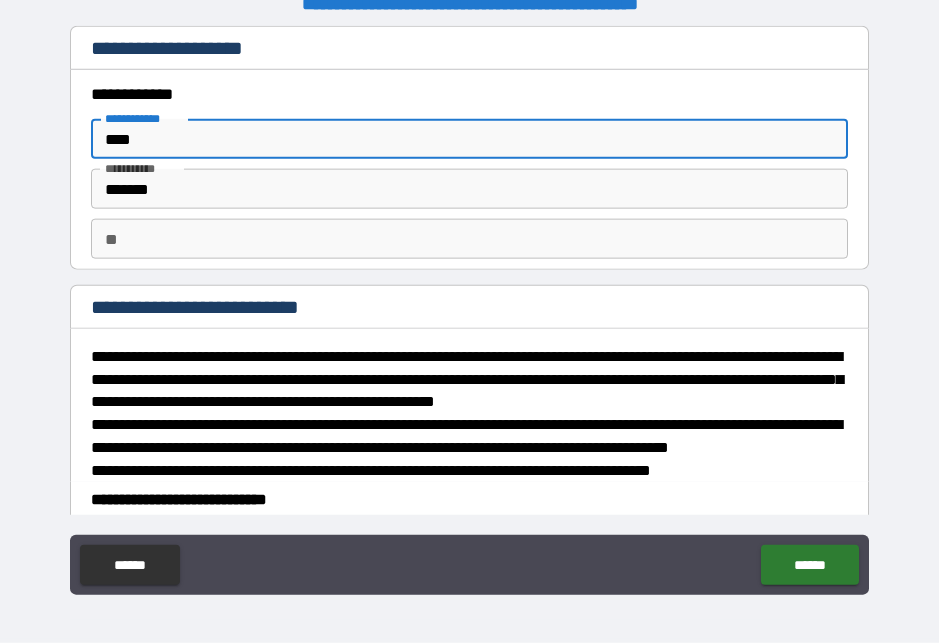 scroll, scrollTop: 26, scrollLeft: 0, axis: vertical 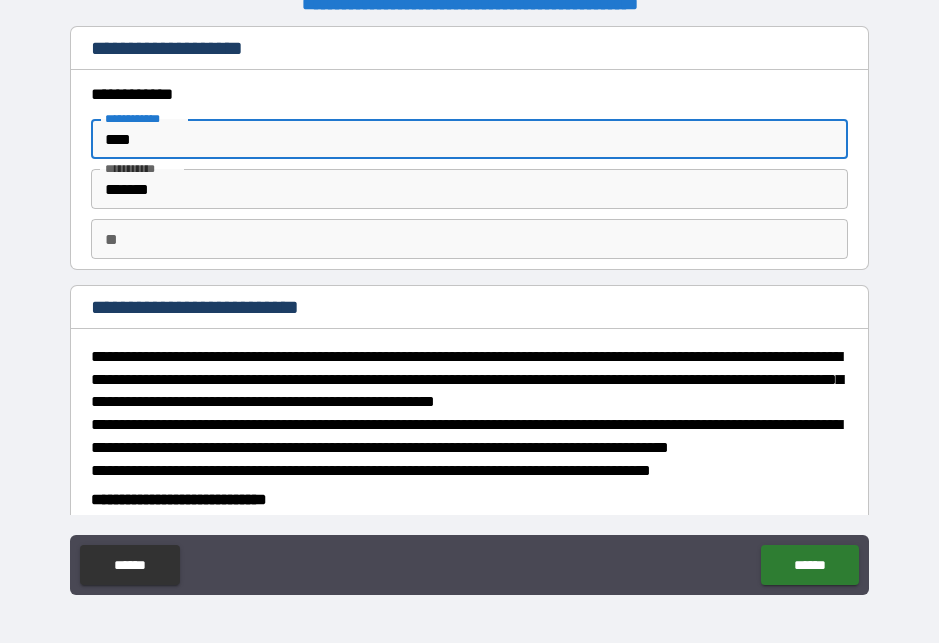 click on "**********" at bounding box center (469, 174) 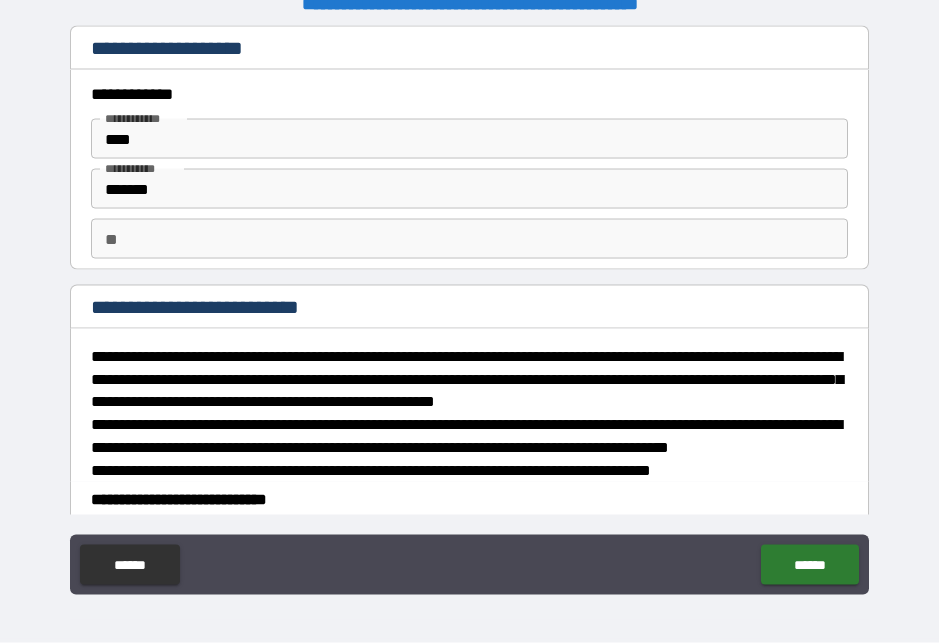 click on "****" at bounding box center [469, 139] 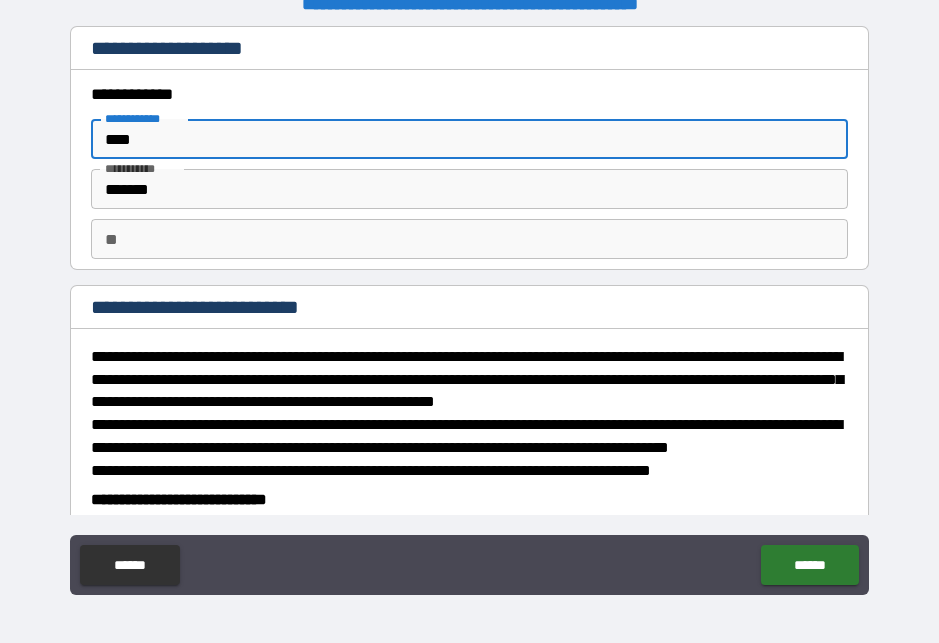 click on "****" at bounding box center (469, 139) 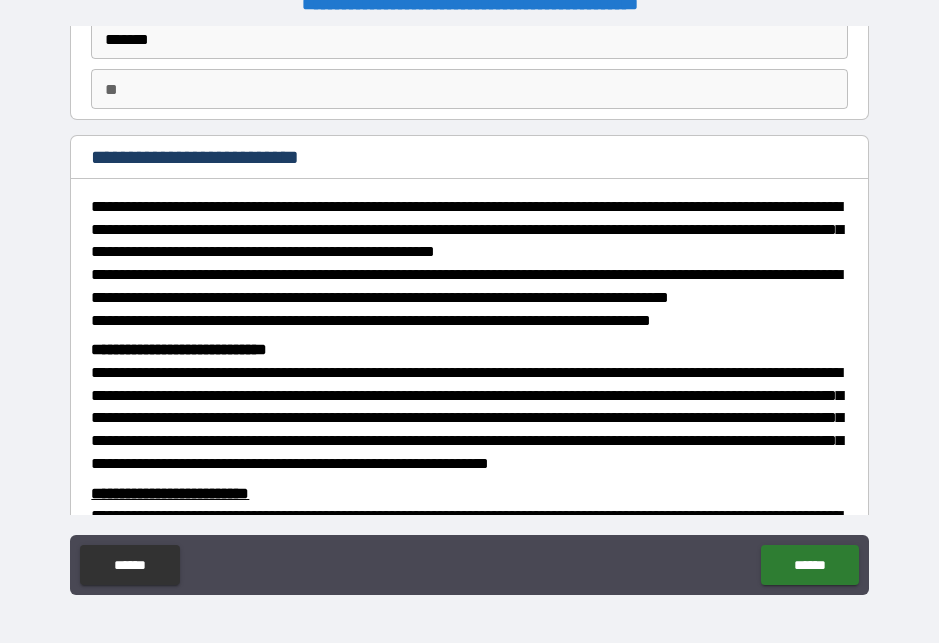 scroll, scrollTop: 154, scrollLeft: 0, axis: vertical 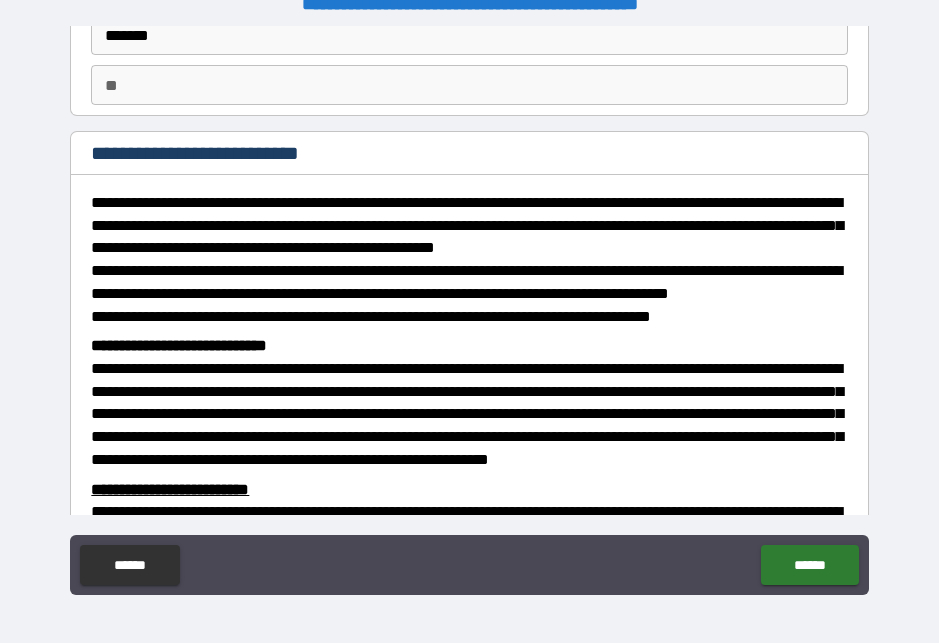 click on "**" at bounding box center [469, 85] 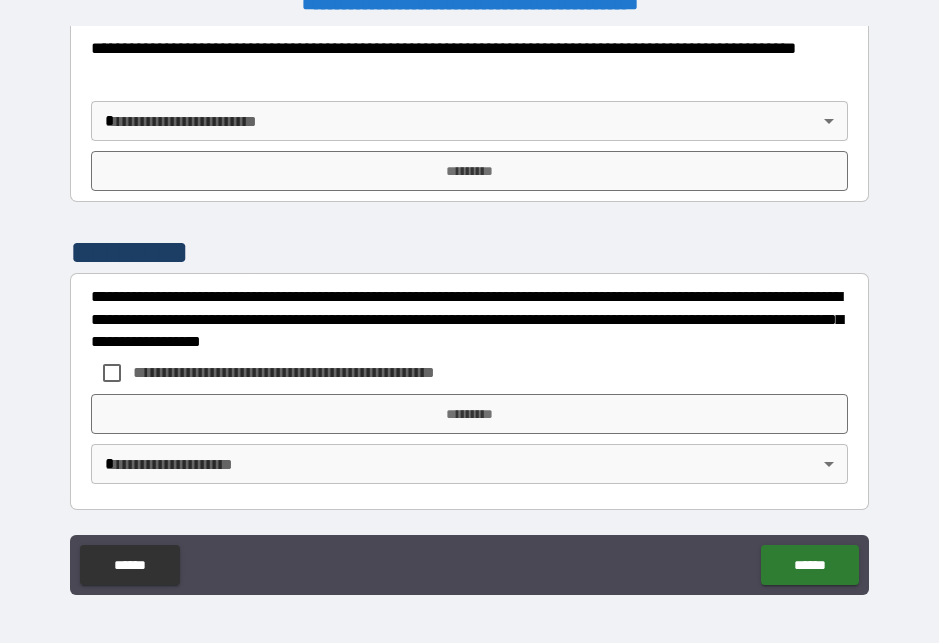 scroll, scrollTop: 847, scrollLeft: 0, axis: vertical 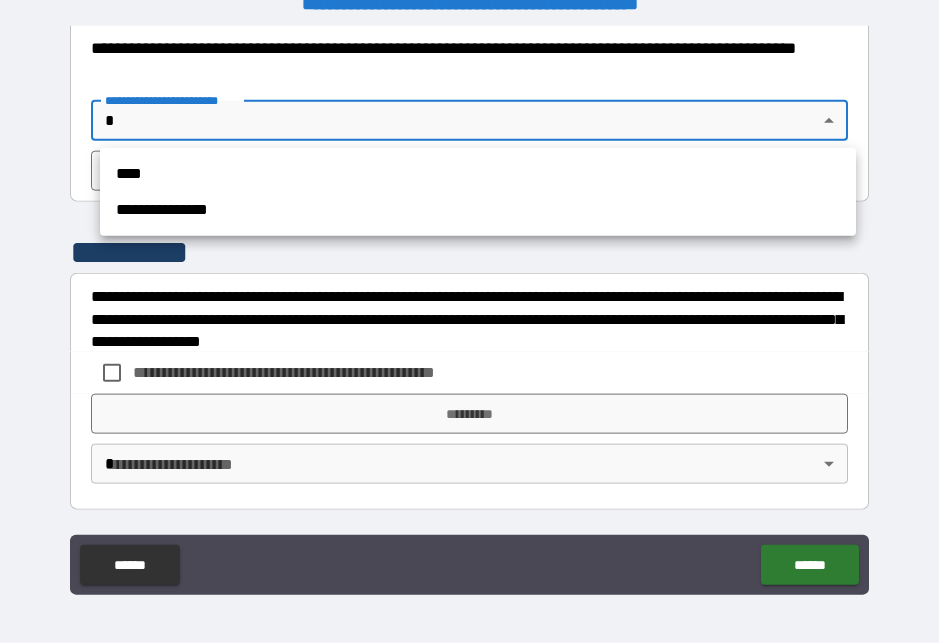 click on "****" at bounding box center (478, 174) 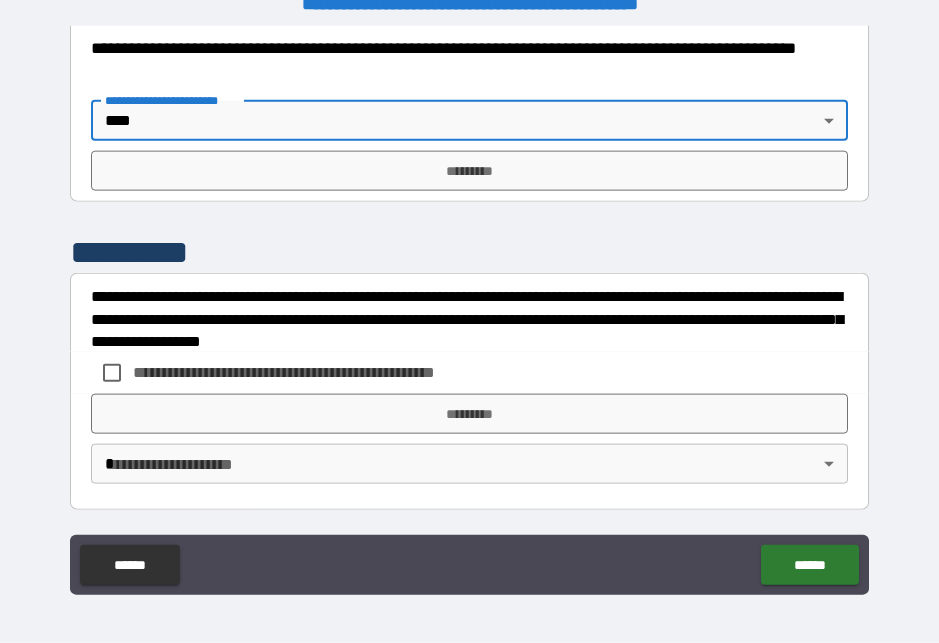 click on "*********" at bounding box center [469, 171] 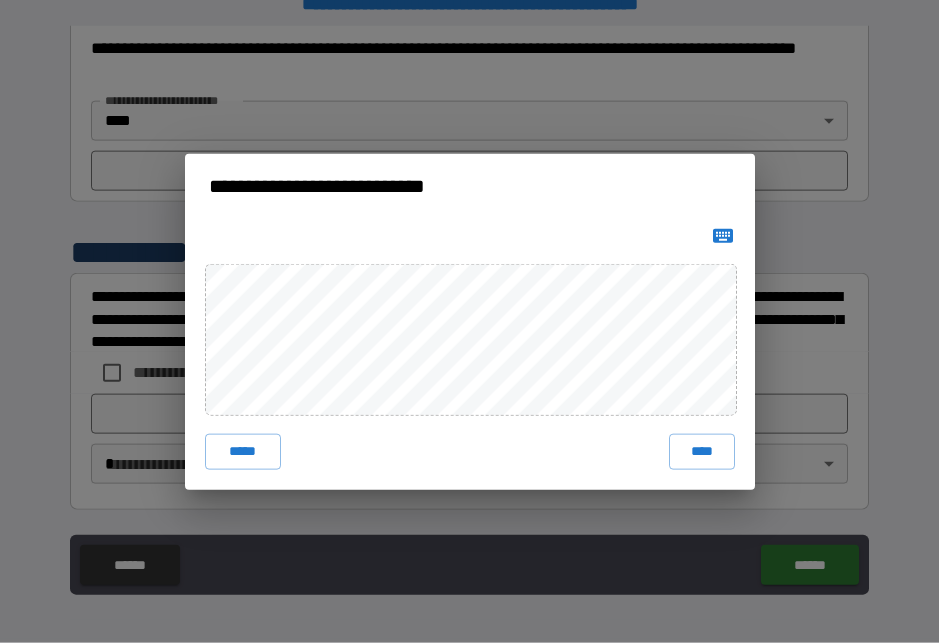 click on "****" at bounding box center [702, 452] 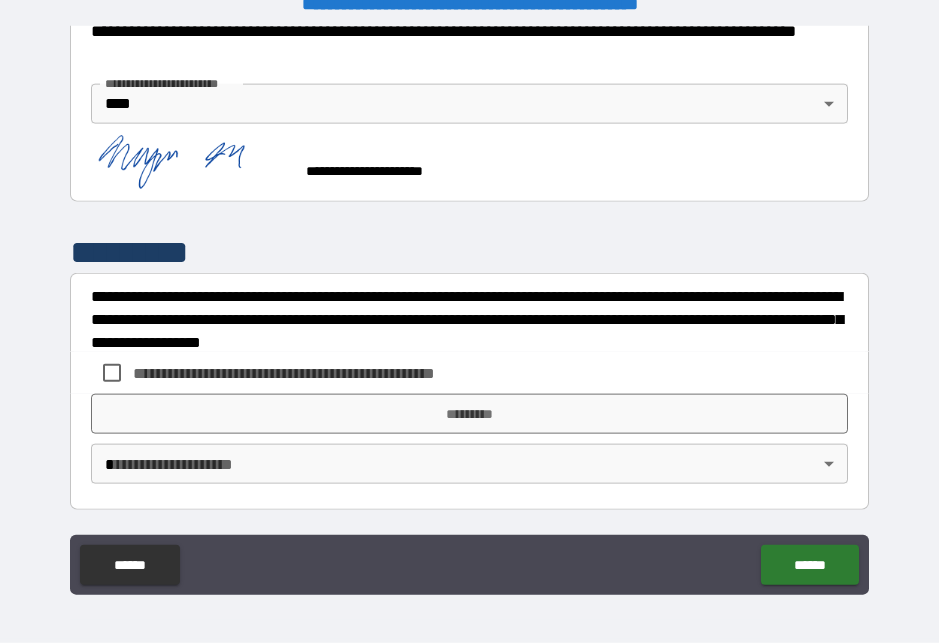 scroll, scrollTop: 864, scrollLeft: 0, axis: vertical 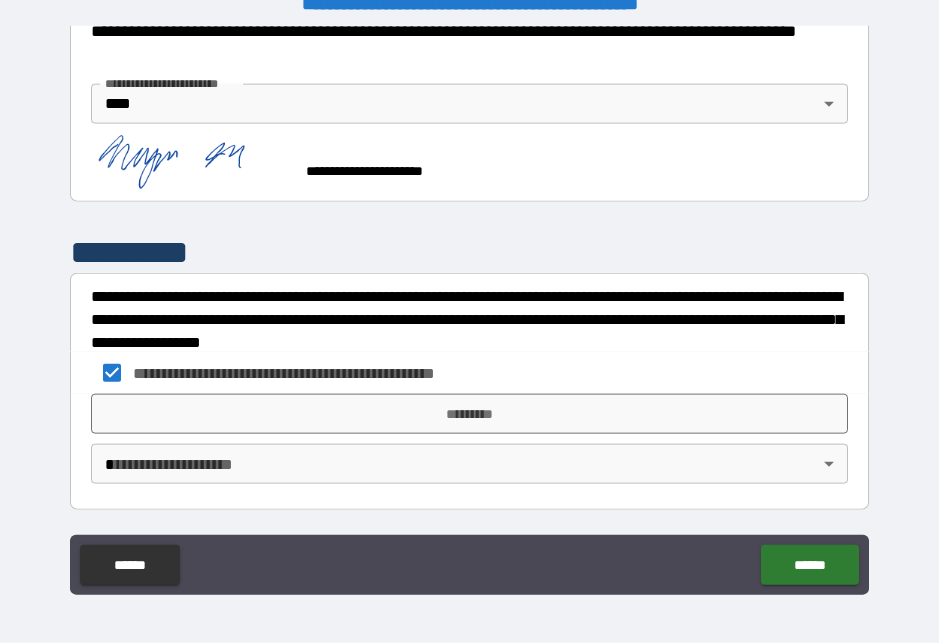click on "*********" at bounding box center (469, 414) 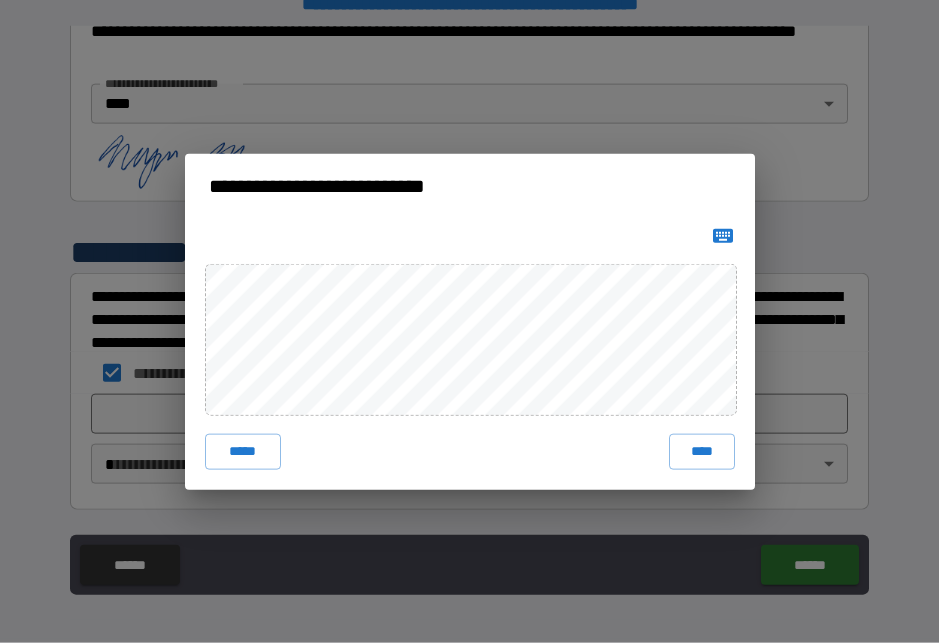 click on "****" at bounding box center (702, 452) 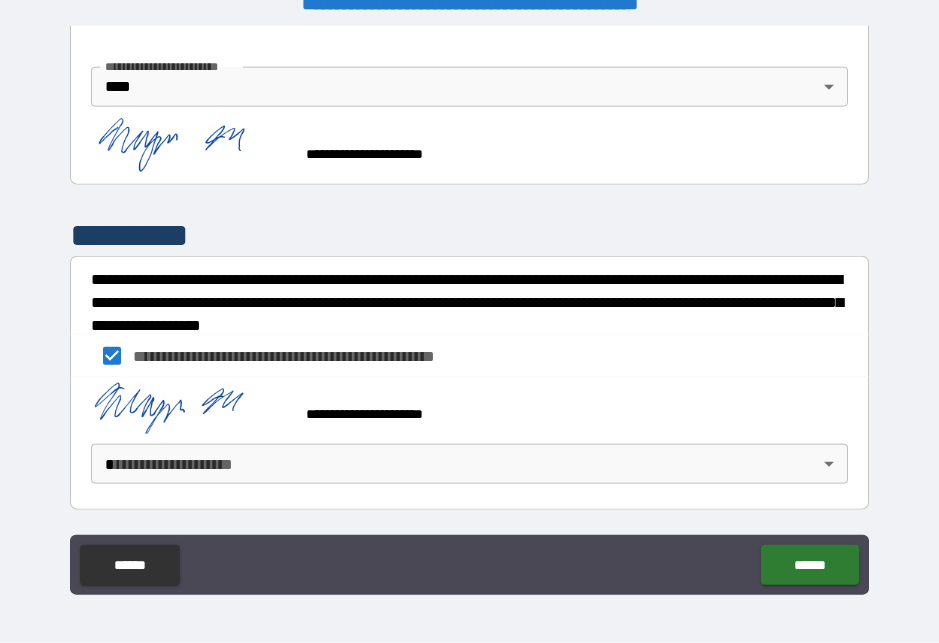 scroll, scrollTop: 881, scrollLeft: 0, axis: vertical 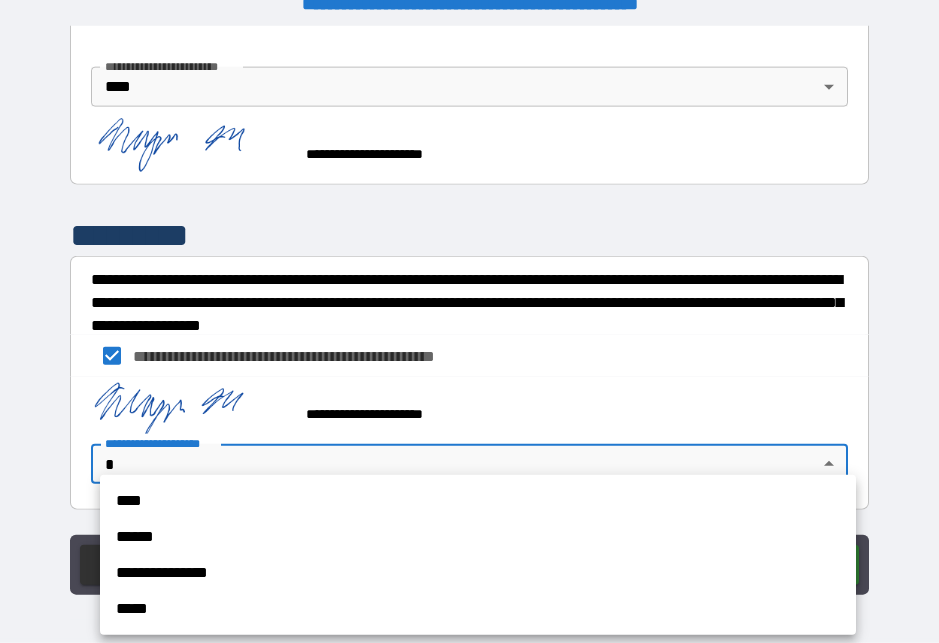 click on "****" at bounding box center (478, 501) 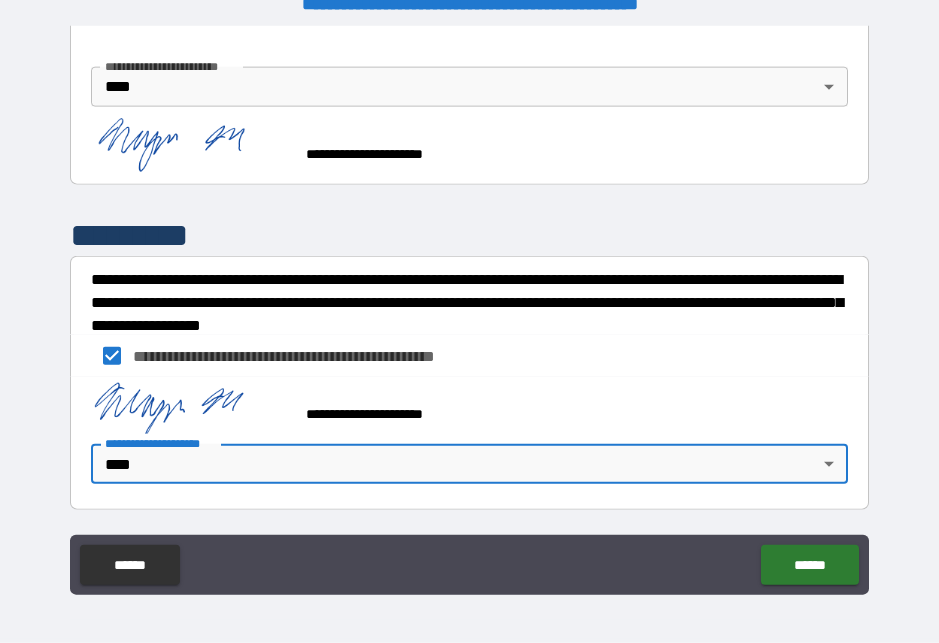click at bounding box center [469, 321] 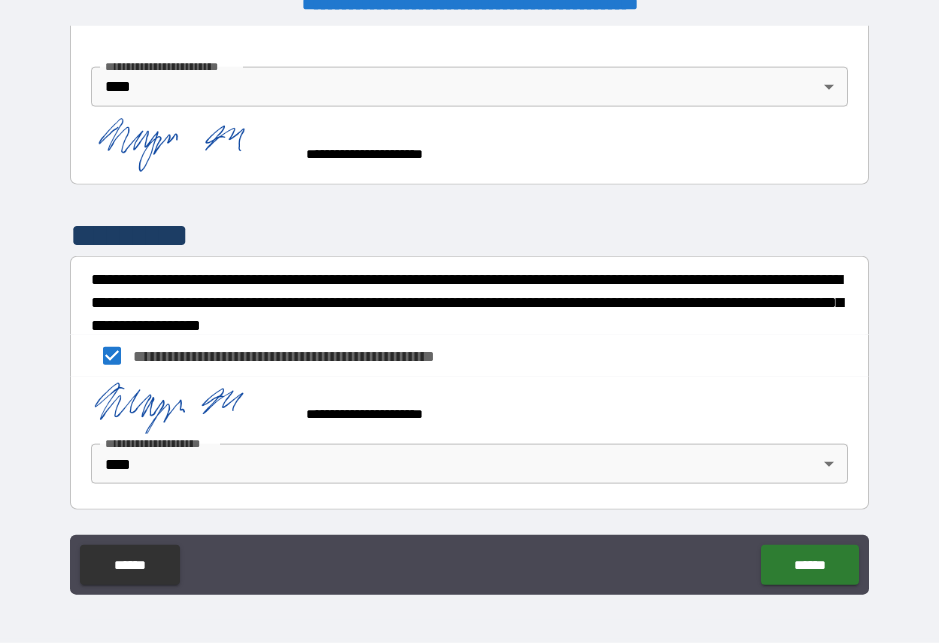 click on "******" at bounding box center [809, 565] 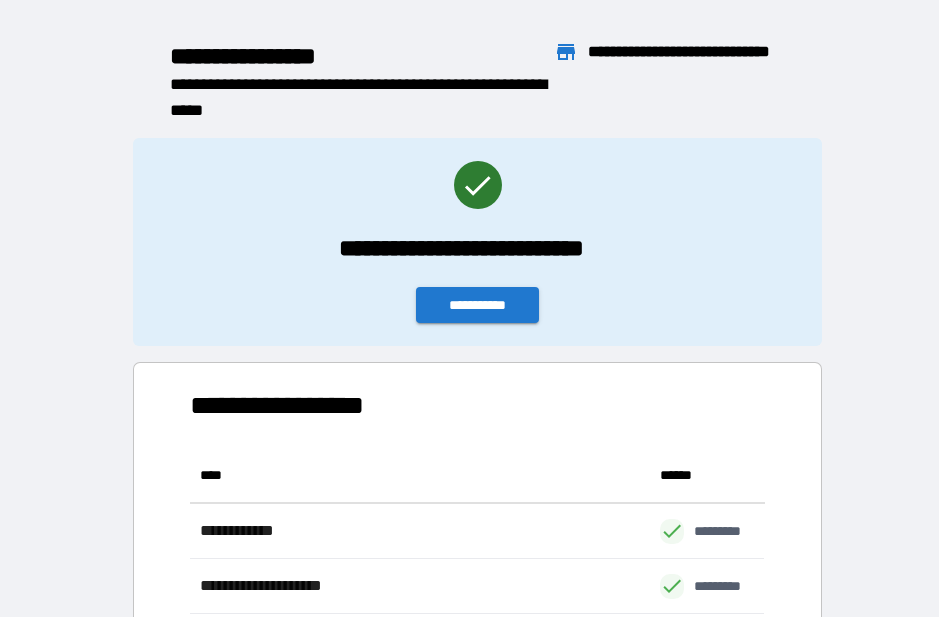 scroll, scrollTop: 1, scrollLeft: 1, axis: both 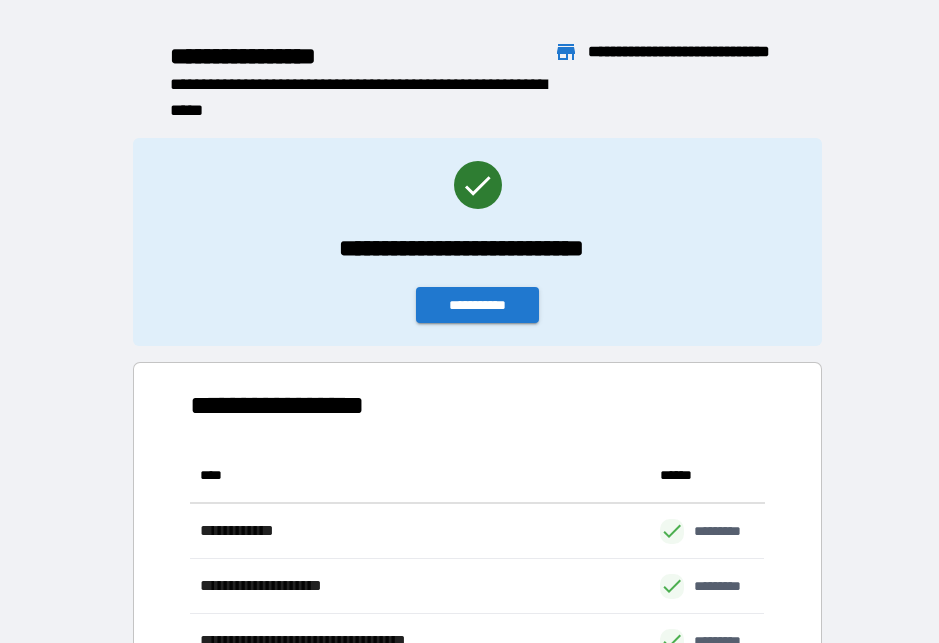 click on "**********" at bounding box center (478, 305) 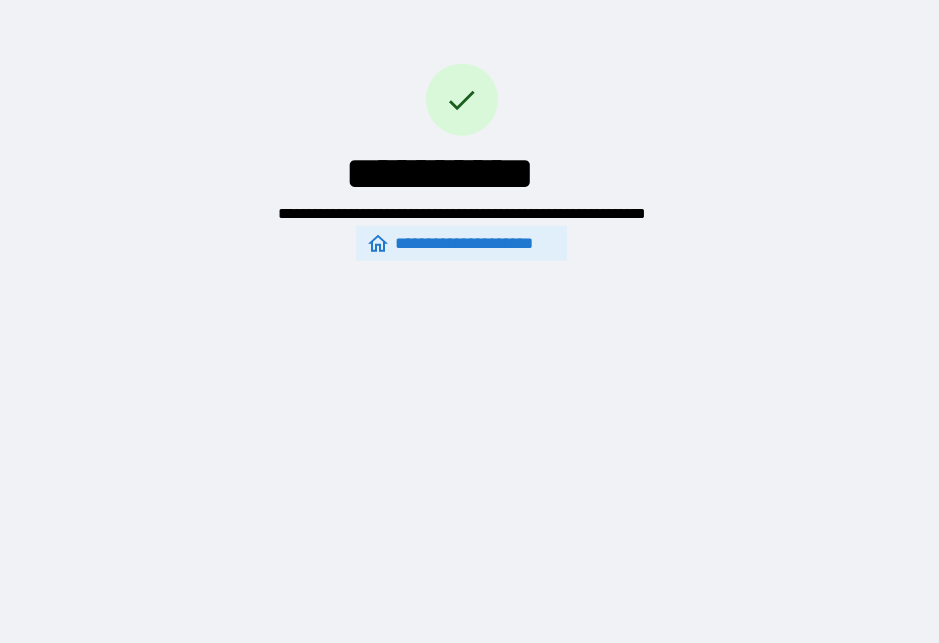 scroll, scrollTop: 26, scrollLeft: 0, axis: vertical 